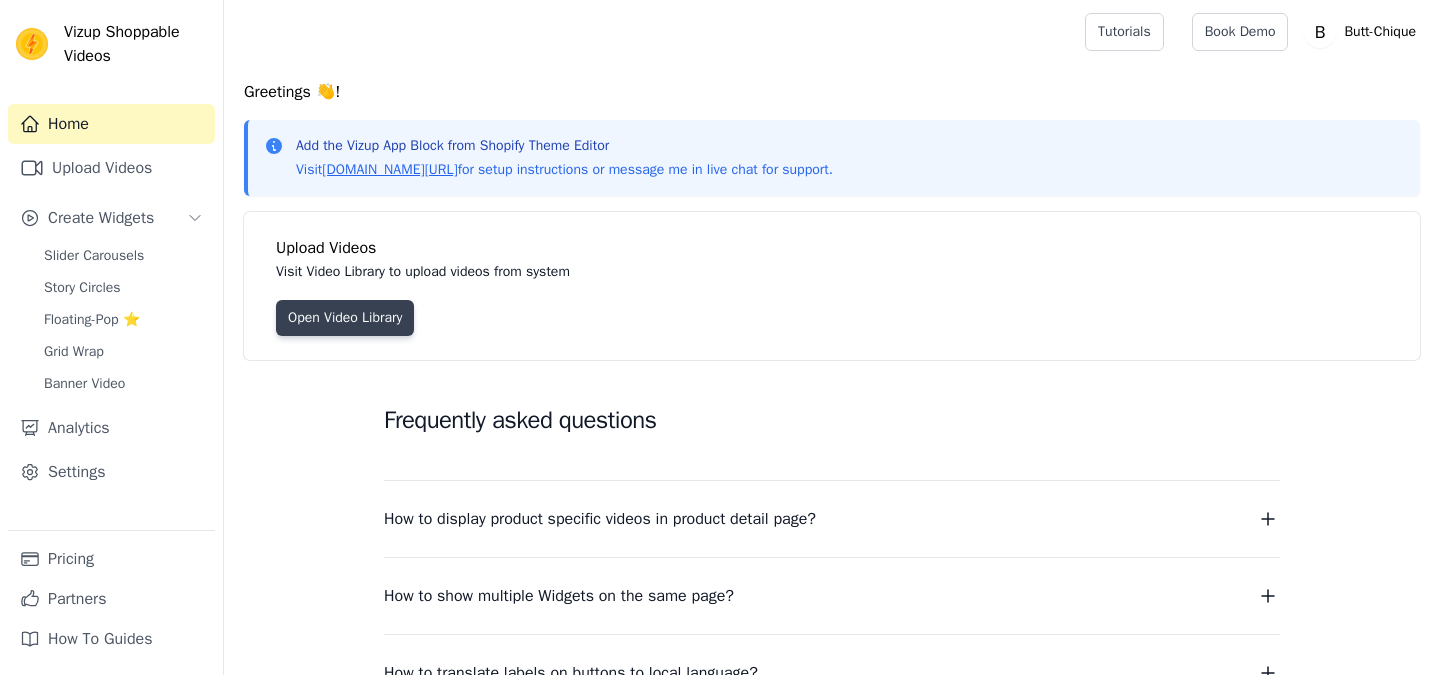 scroll, scrollTop: 0, scrollLeft: 0, axis: both 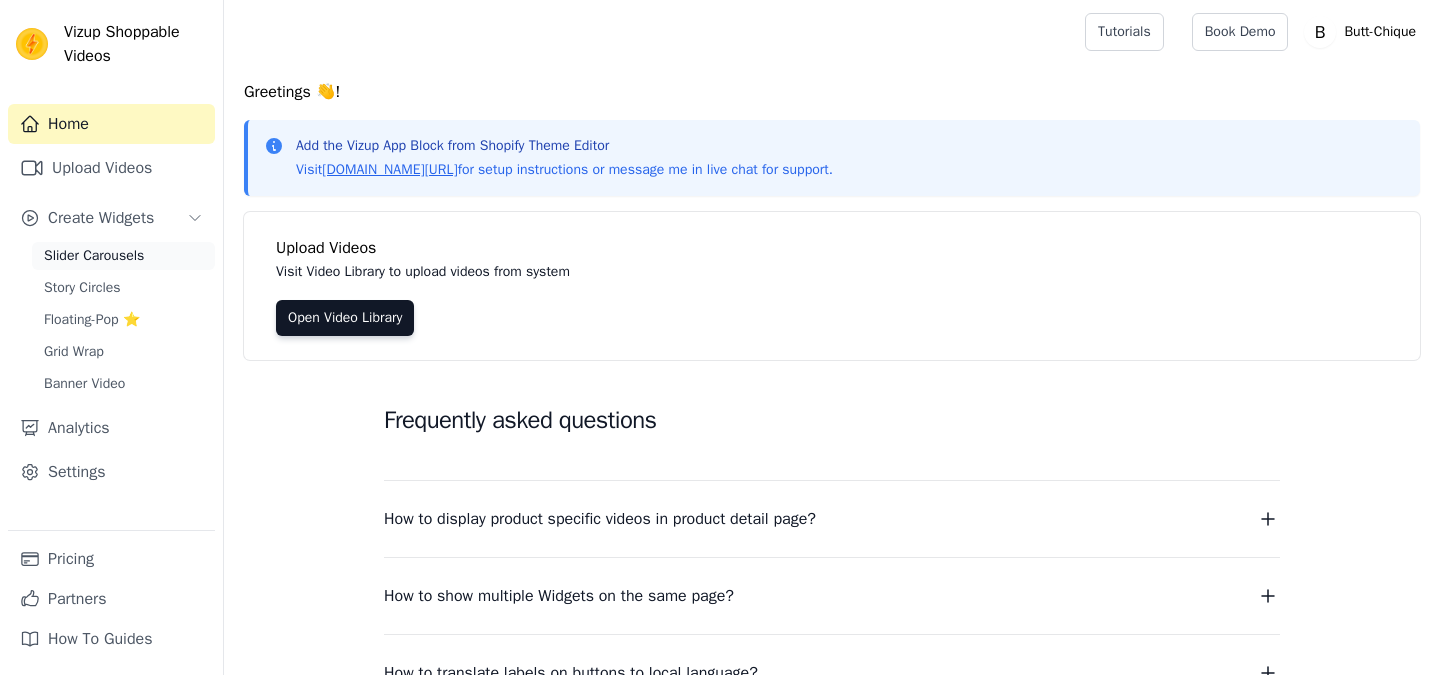 click on "Slider Carousels" at bounding box center (94, 256) 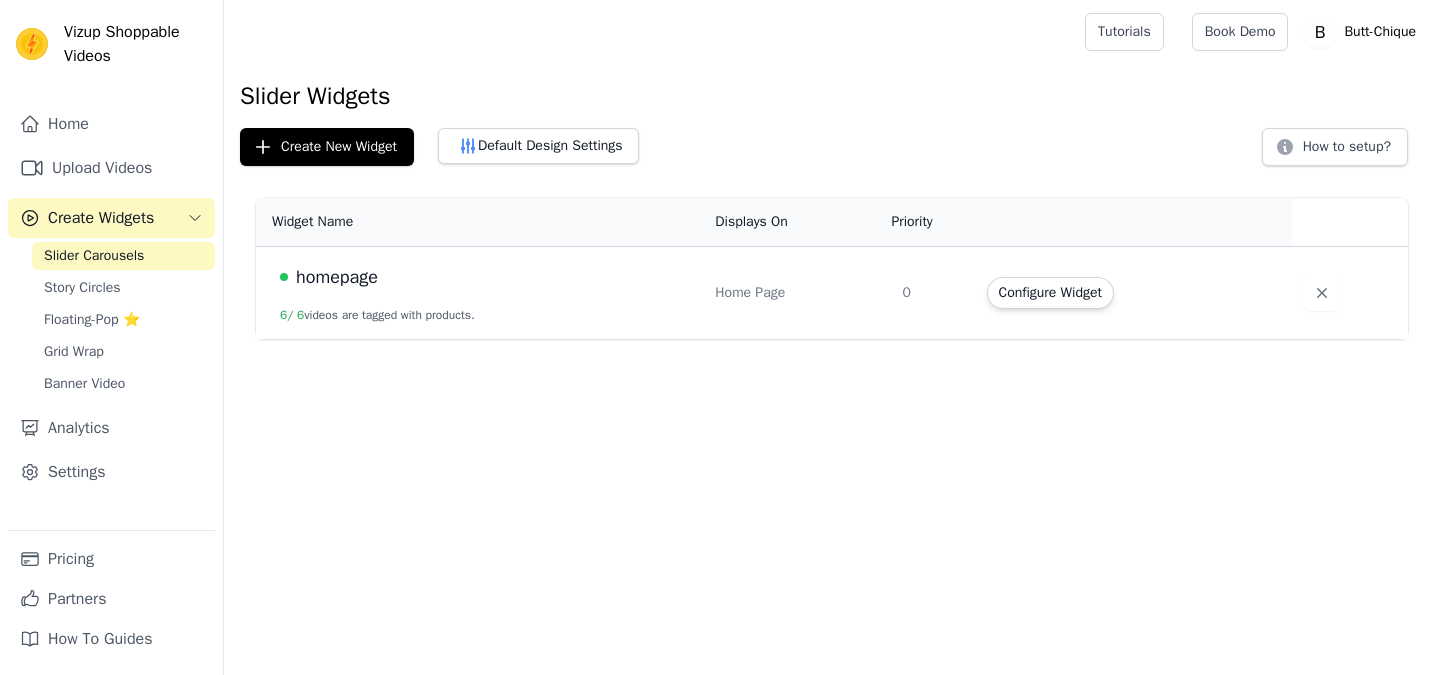 scroll, scrollTop: 0, scrollLeft: 0, axis: both 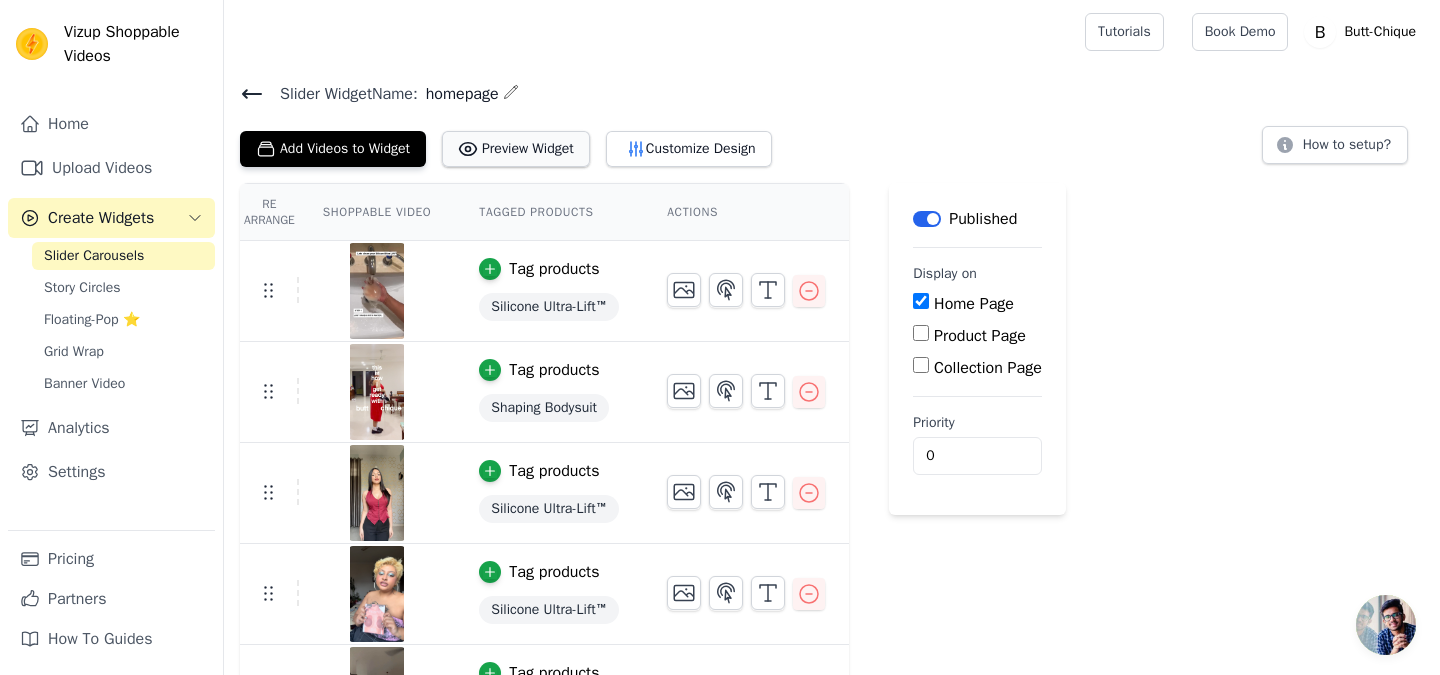 click on "Preview Widget" at bounding box center [516, 149] 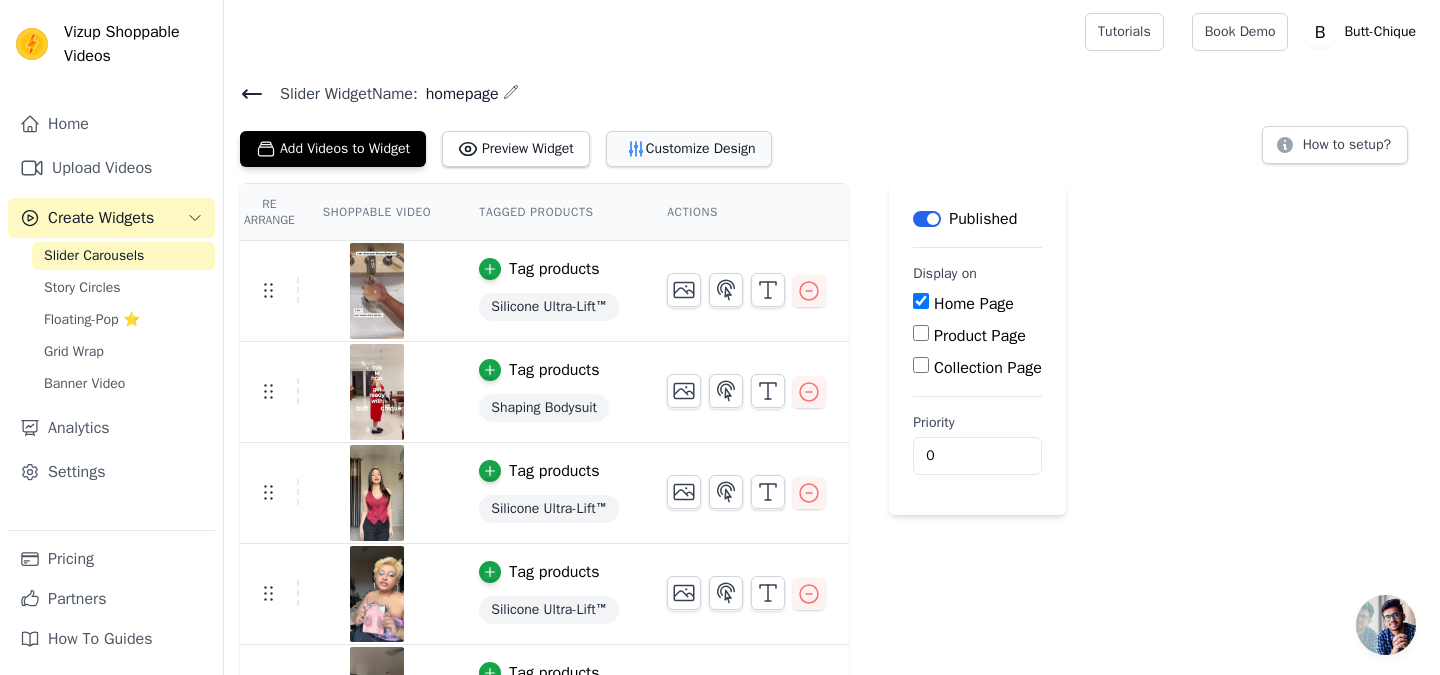click on "Customize Design" at bounding box center (689, 149) 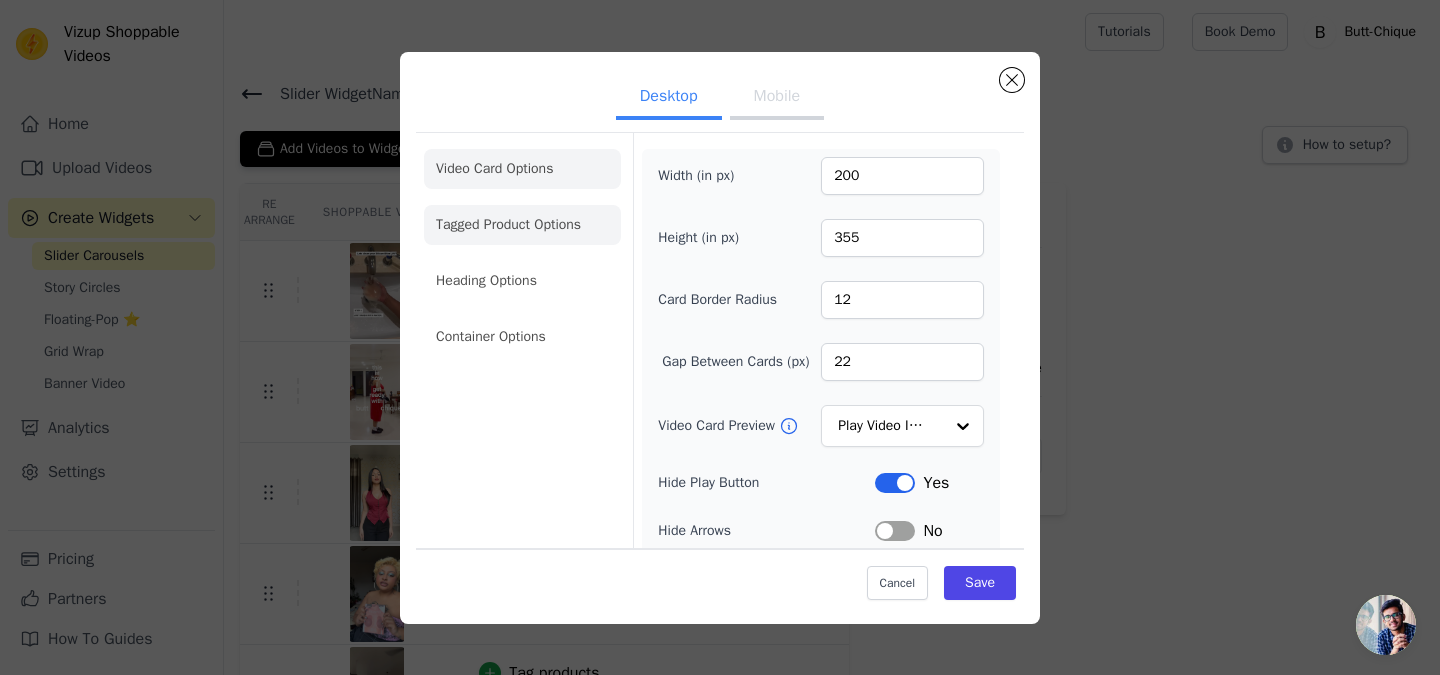 click on "Tagged Product Options" 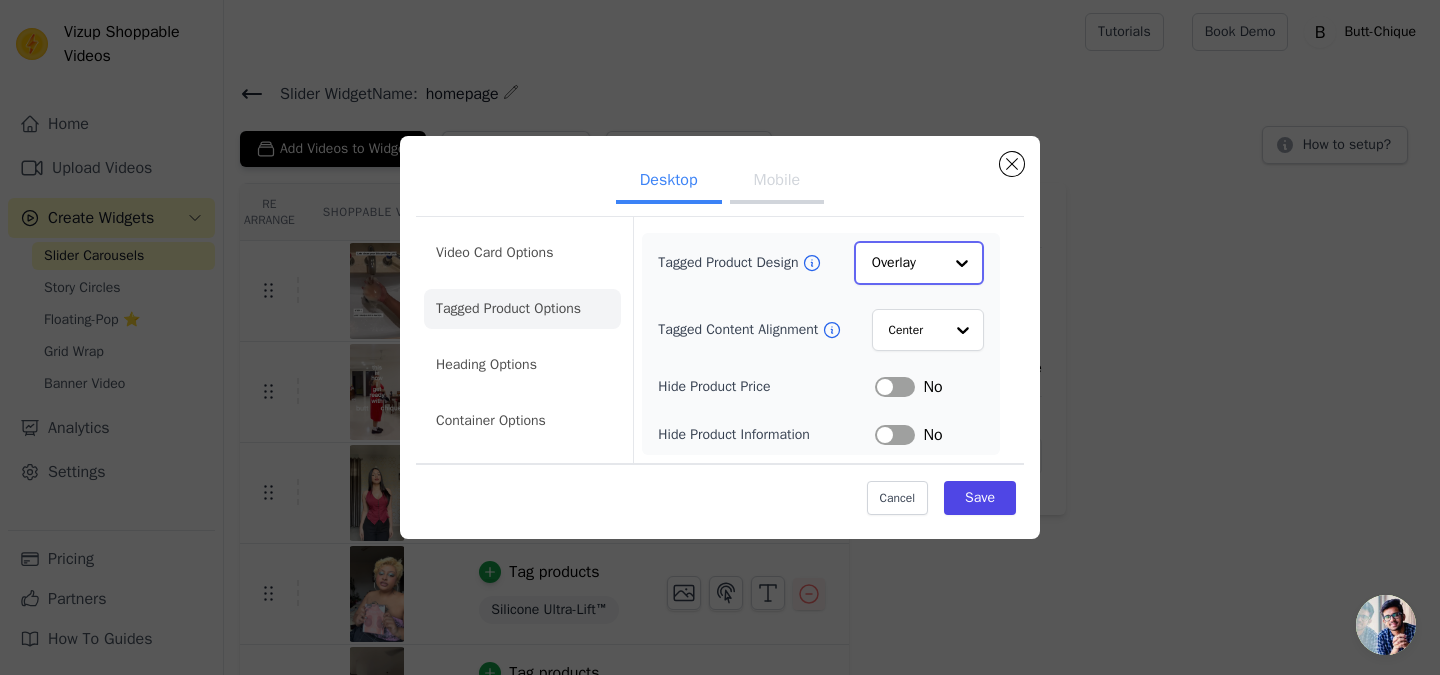 click on "Overlay" at bounding box center [919, 263] 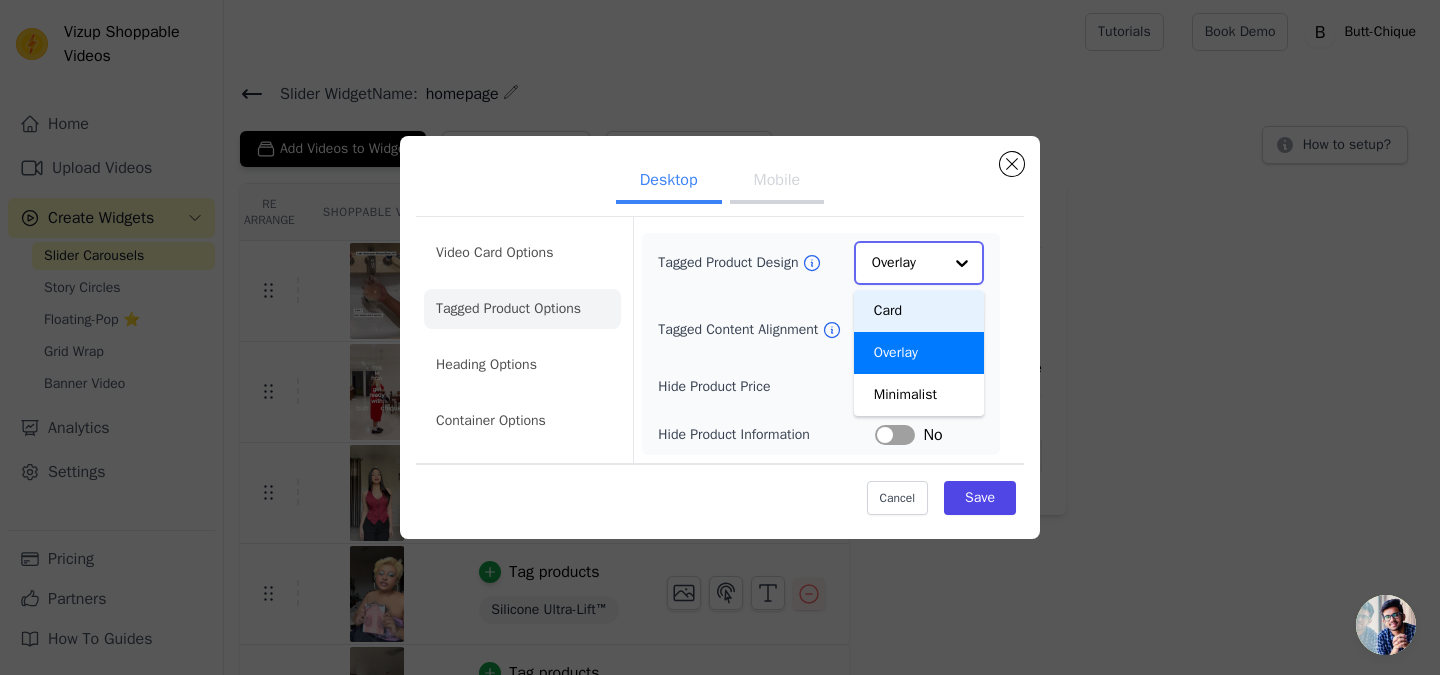 click on "Card" at bounding box center [919, 311] 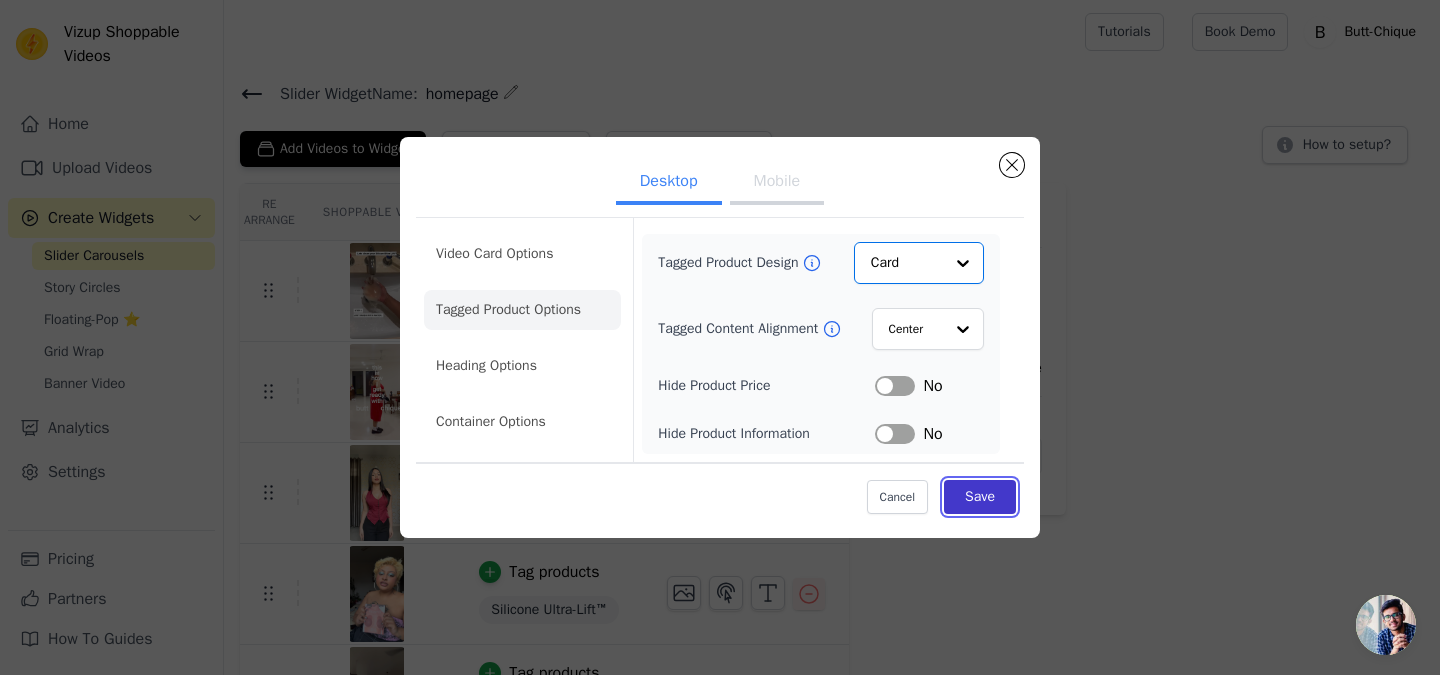 click on "Save" at bounding box center (980, 497) 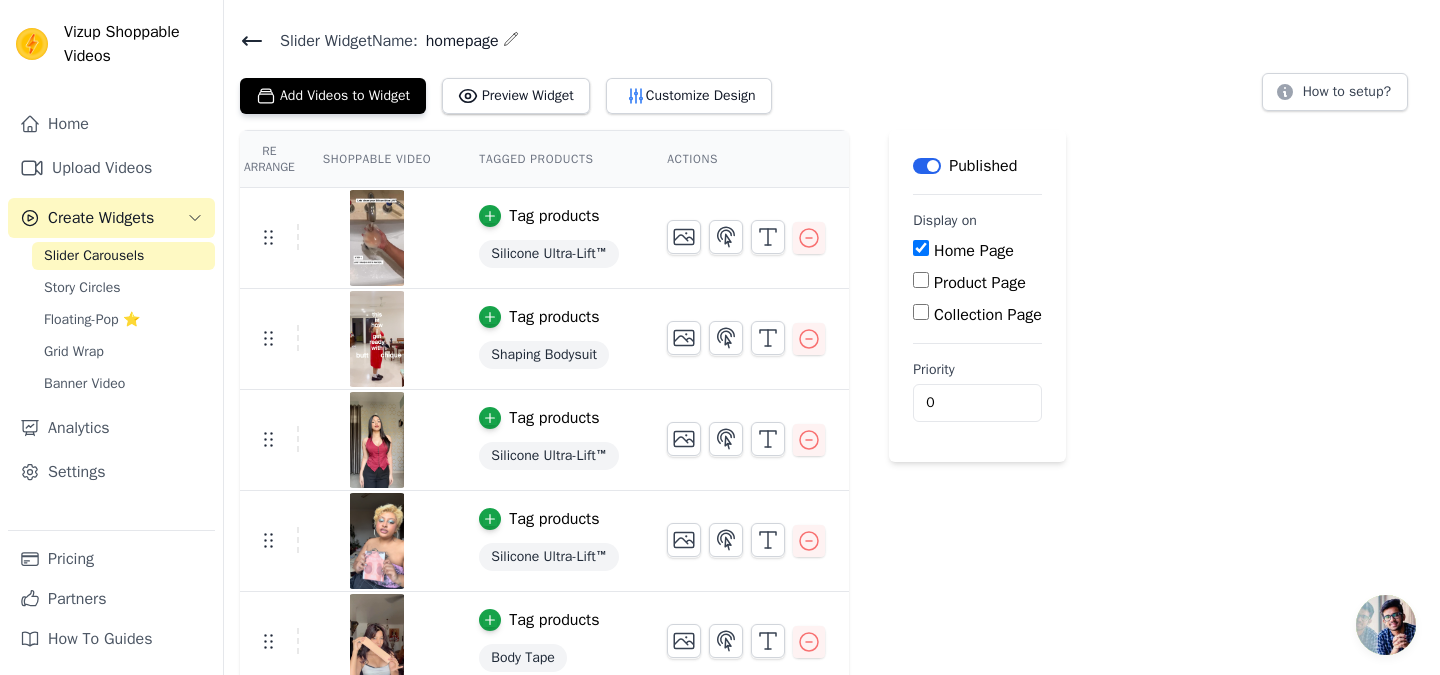 scroll, scrollTop: 61, scrollLeft: 0, axis: vertical 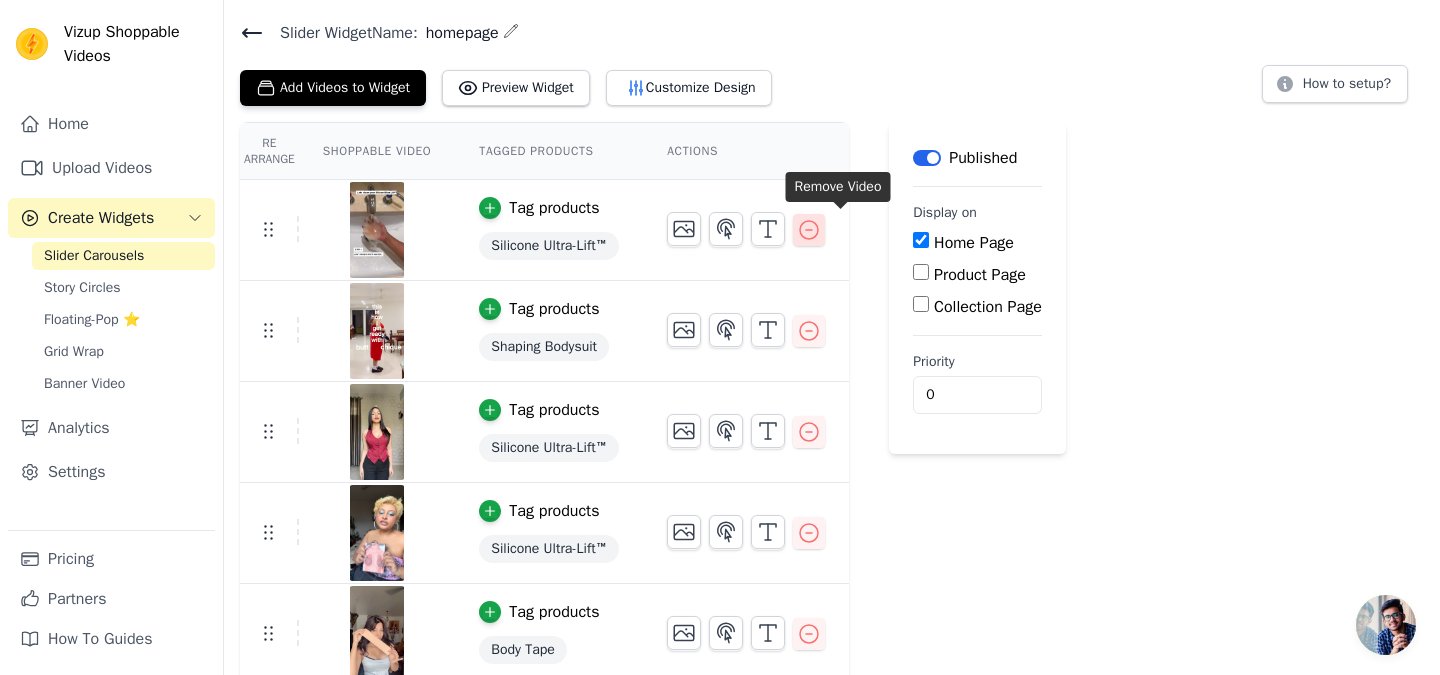 click 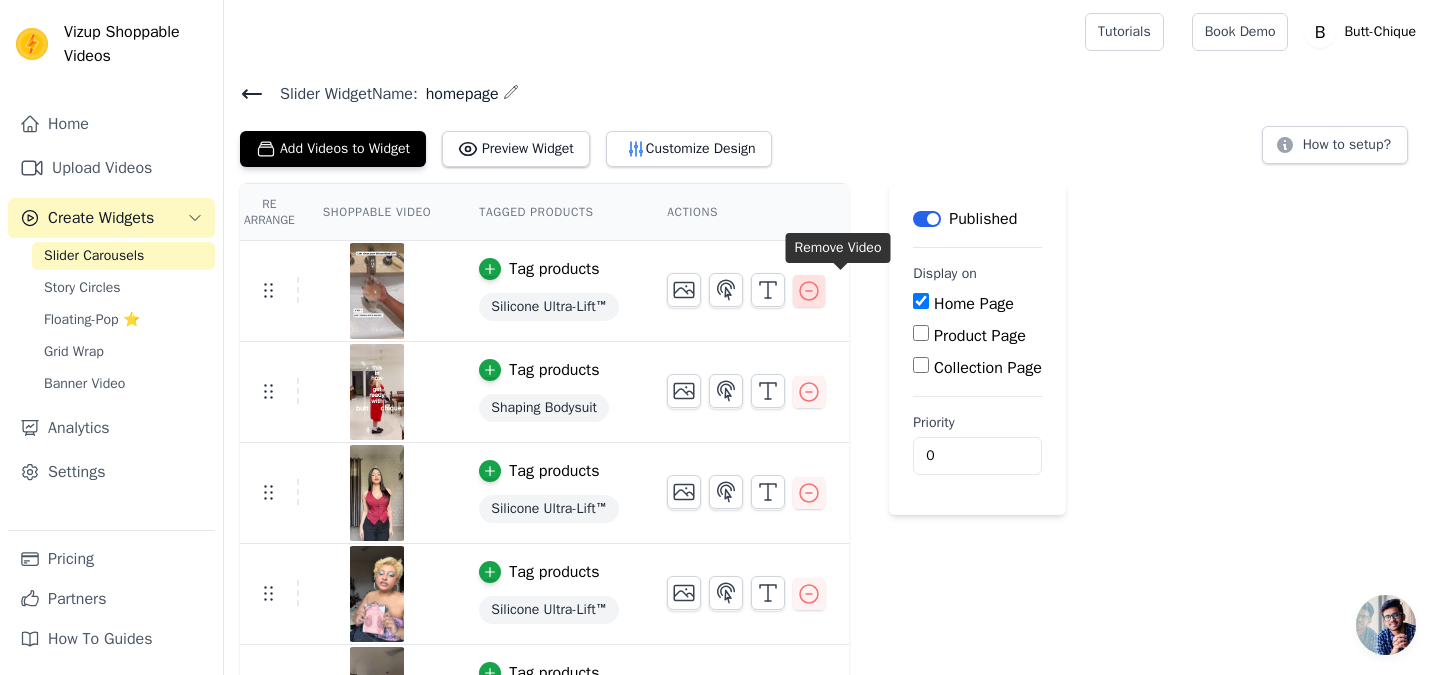 click on "Label     Published     Display on     Home Page     Product Page       Collection Page       Priority   0" at bounding box center (977, 349) 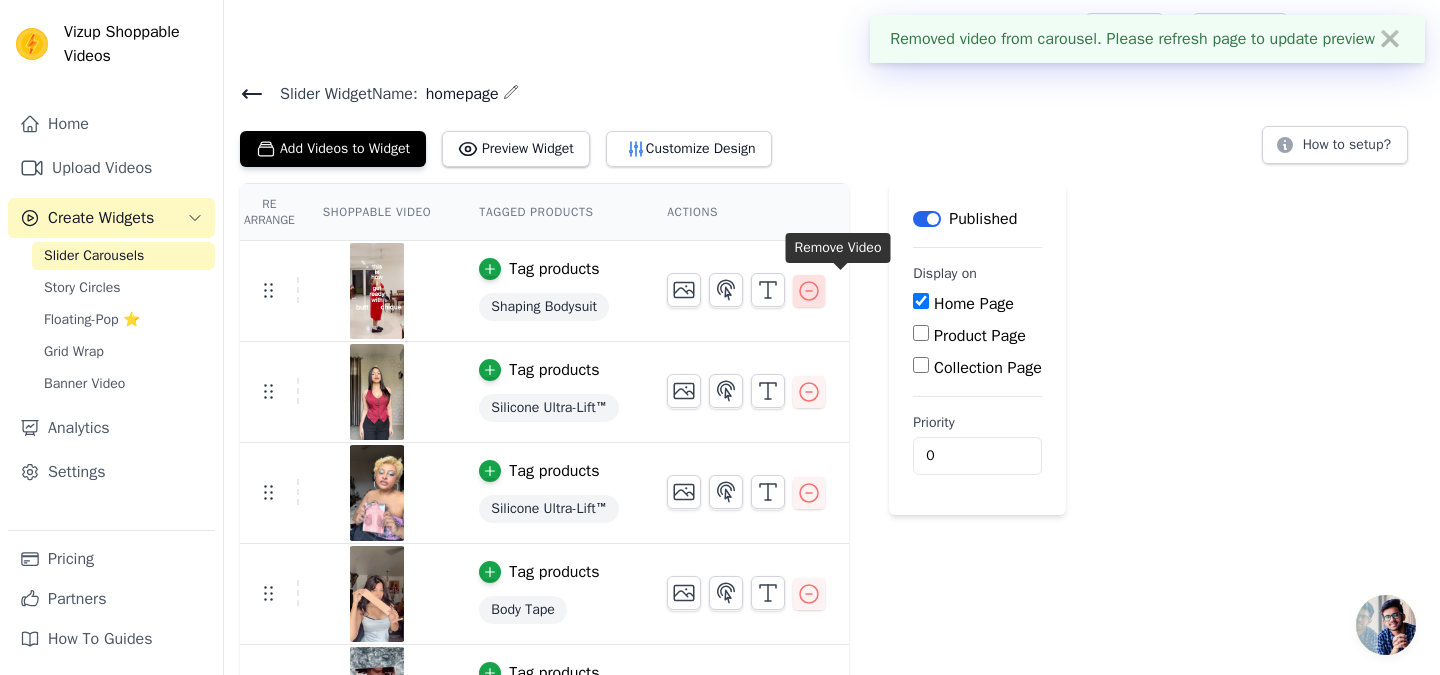 click 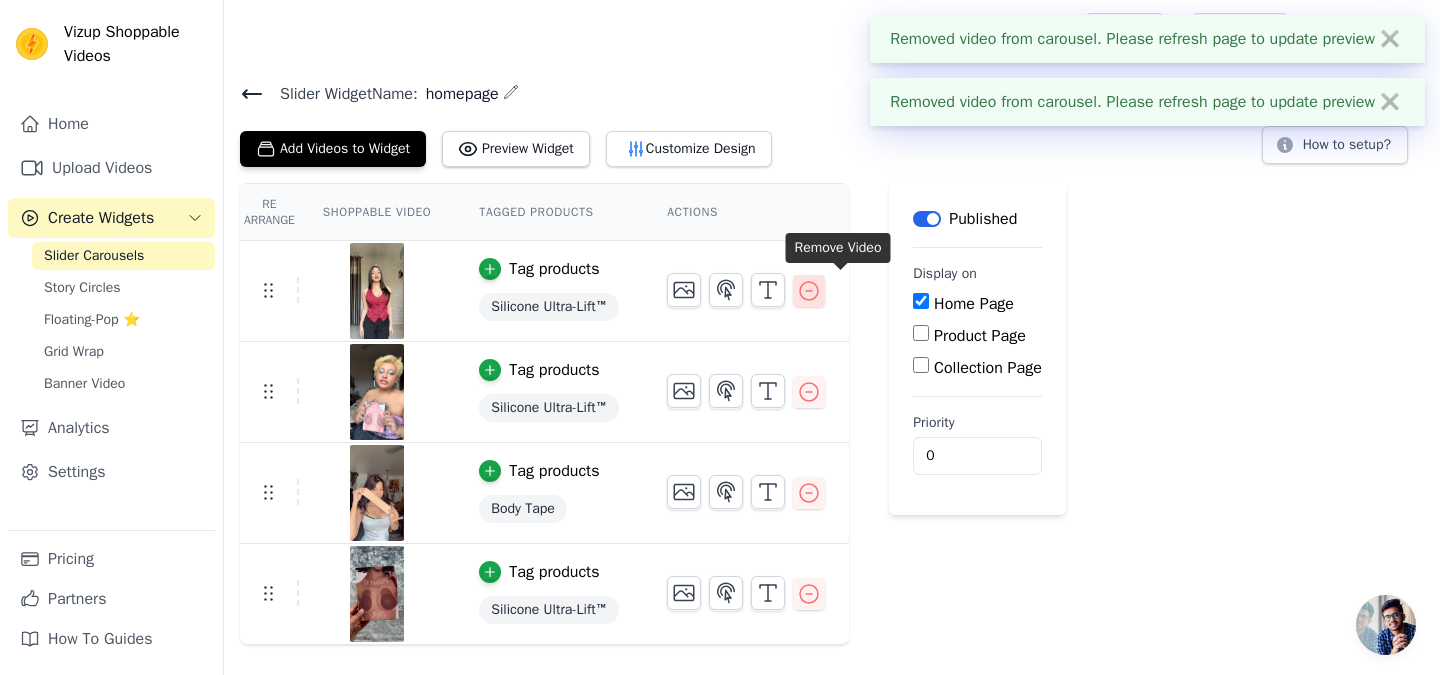click 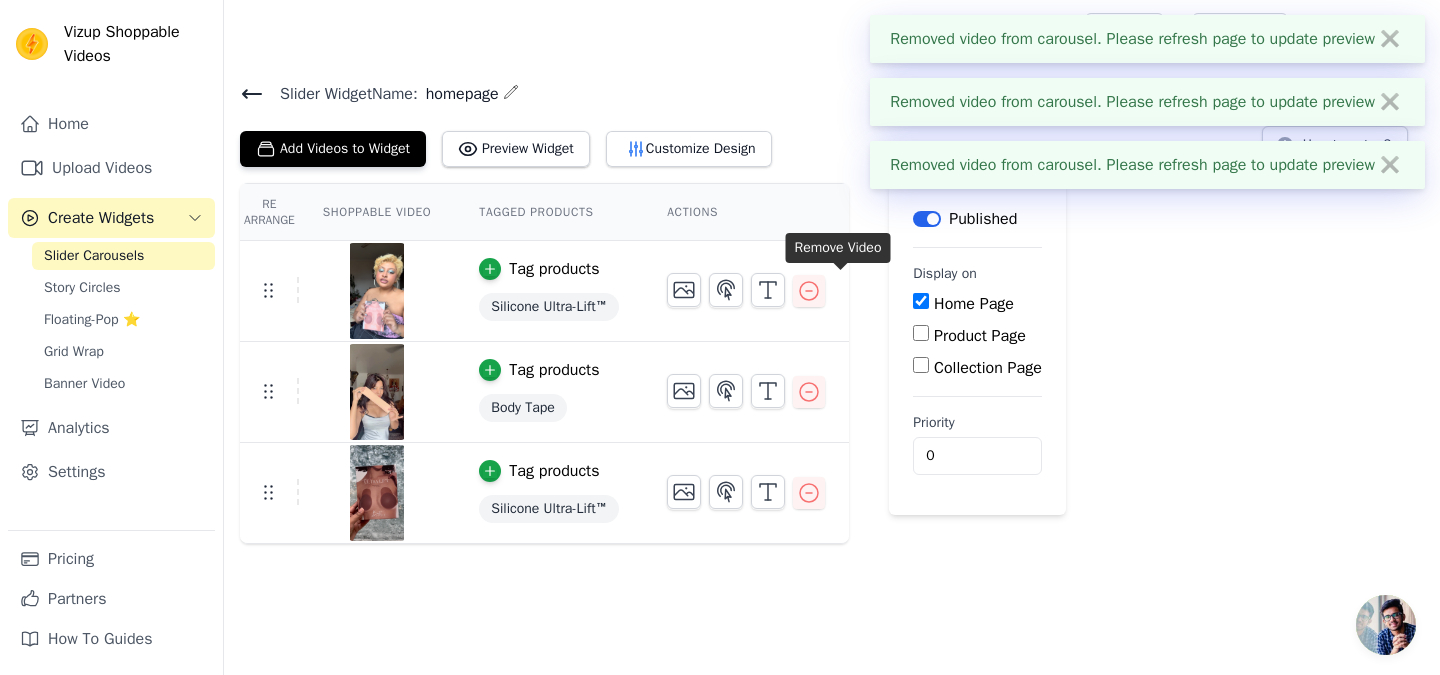 click 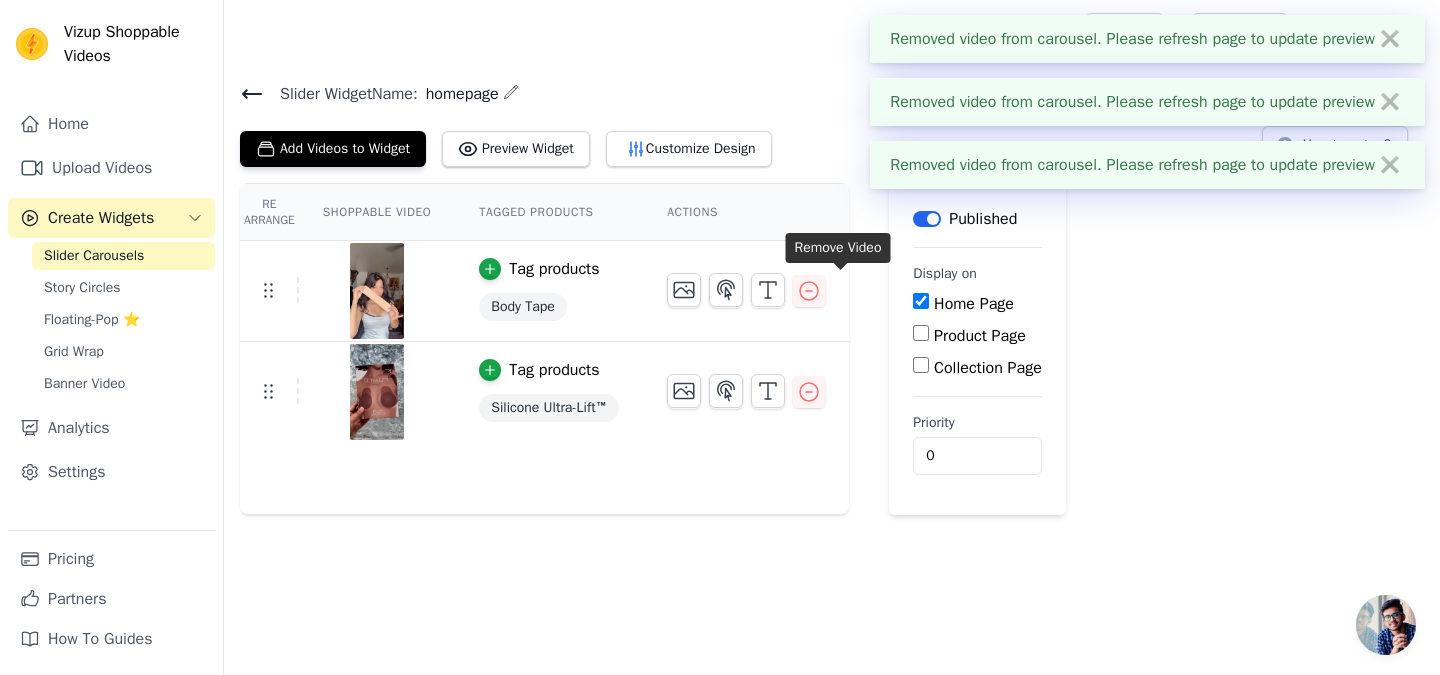 click 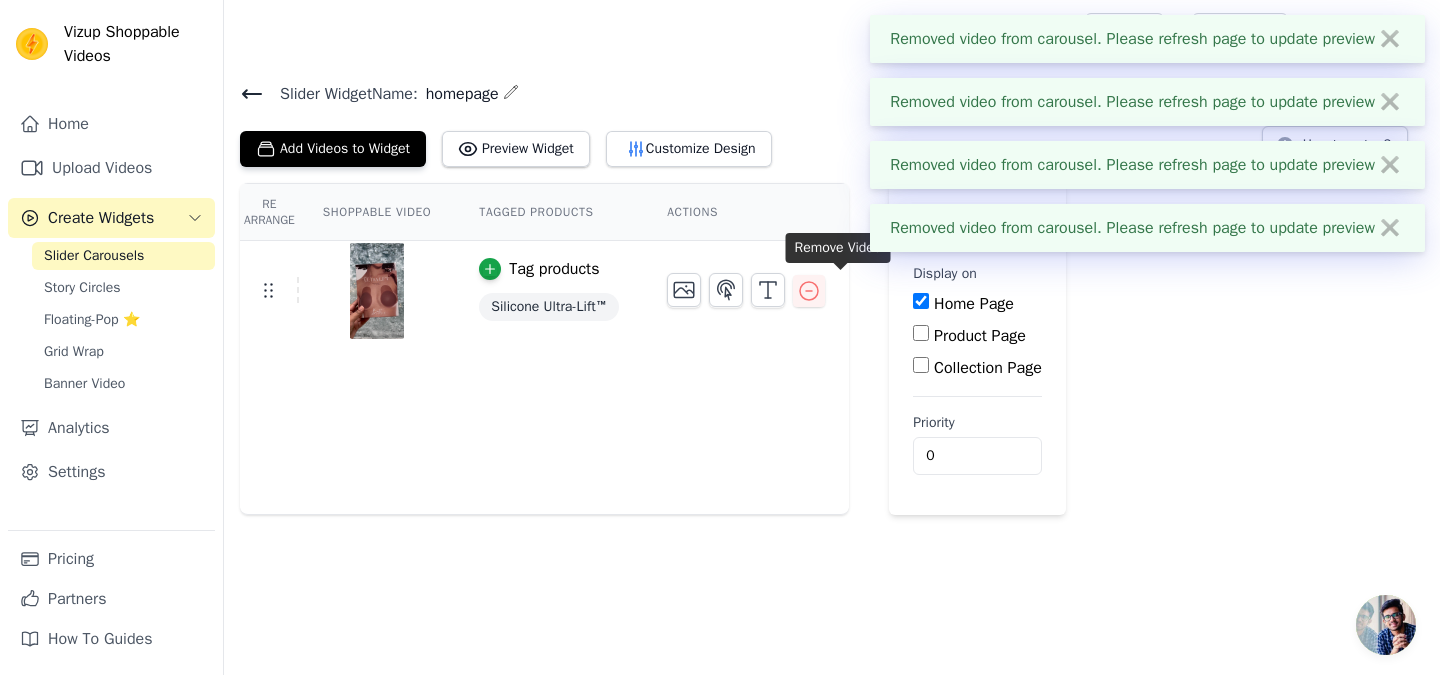 click 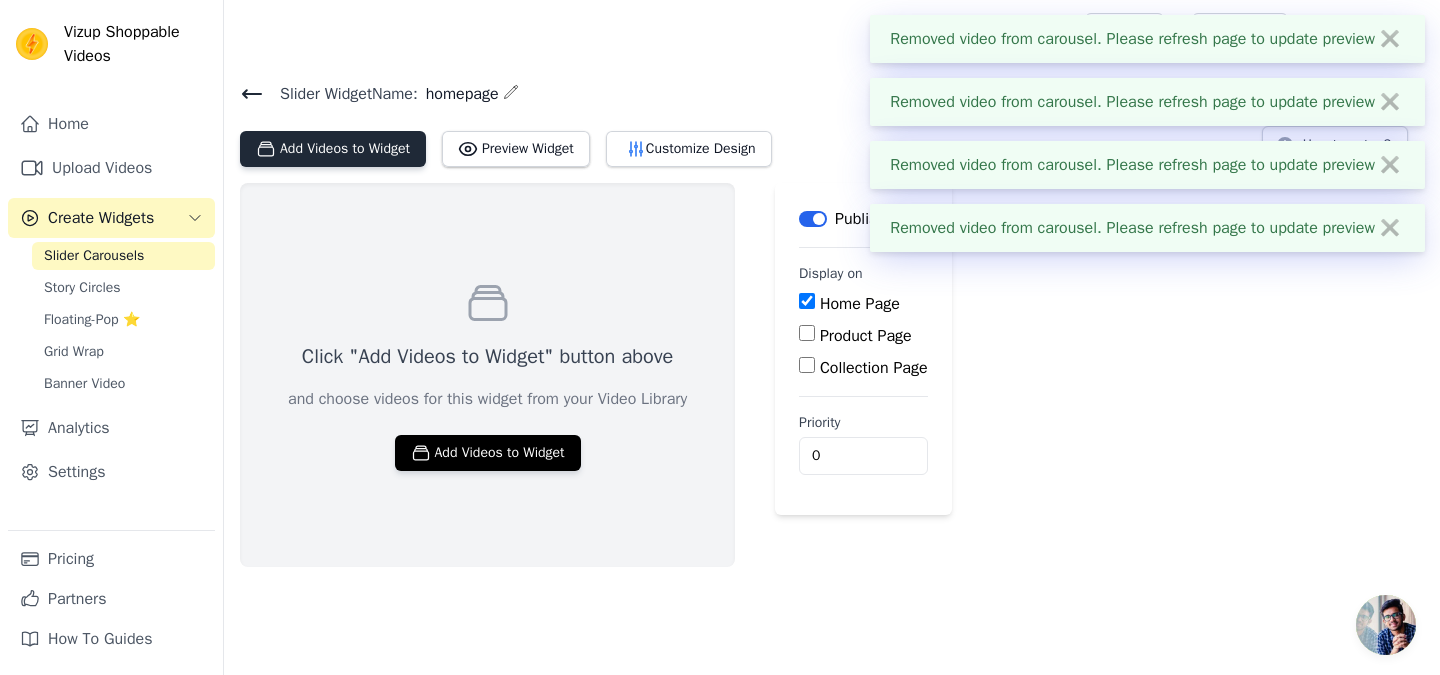 click on "Add Videos to Widget" at bounding box center (333, 149) 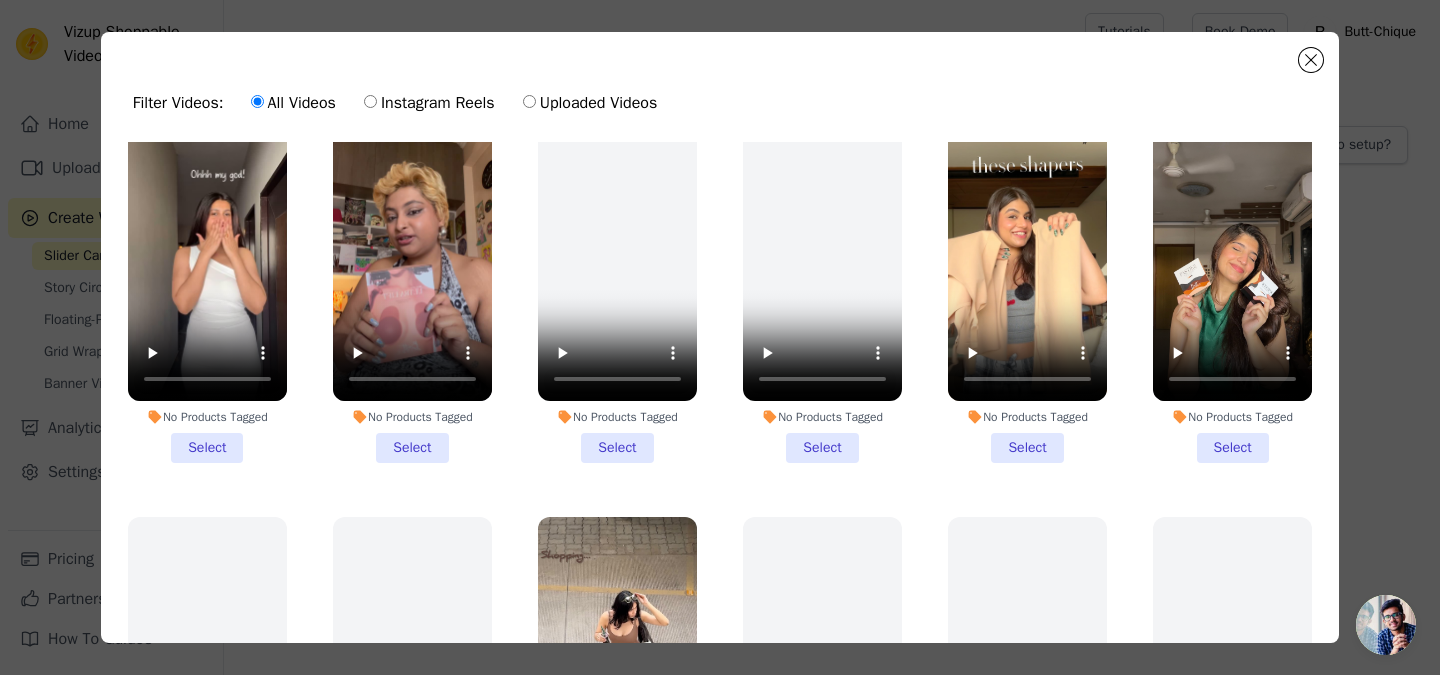 scroll, scrollTop: 437, scrollLeft: 0, axis: vertical 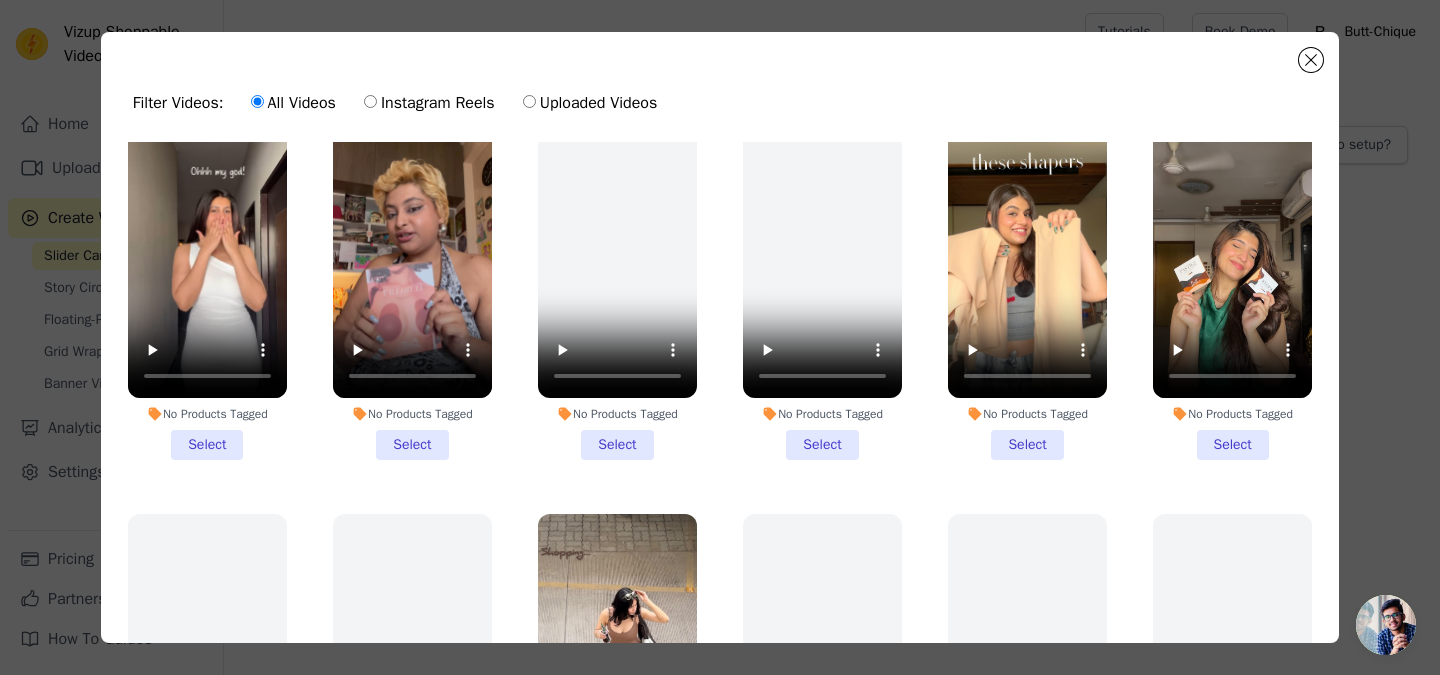 click on "No Products Tagged     Select" at bounding box center [1027, 287] 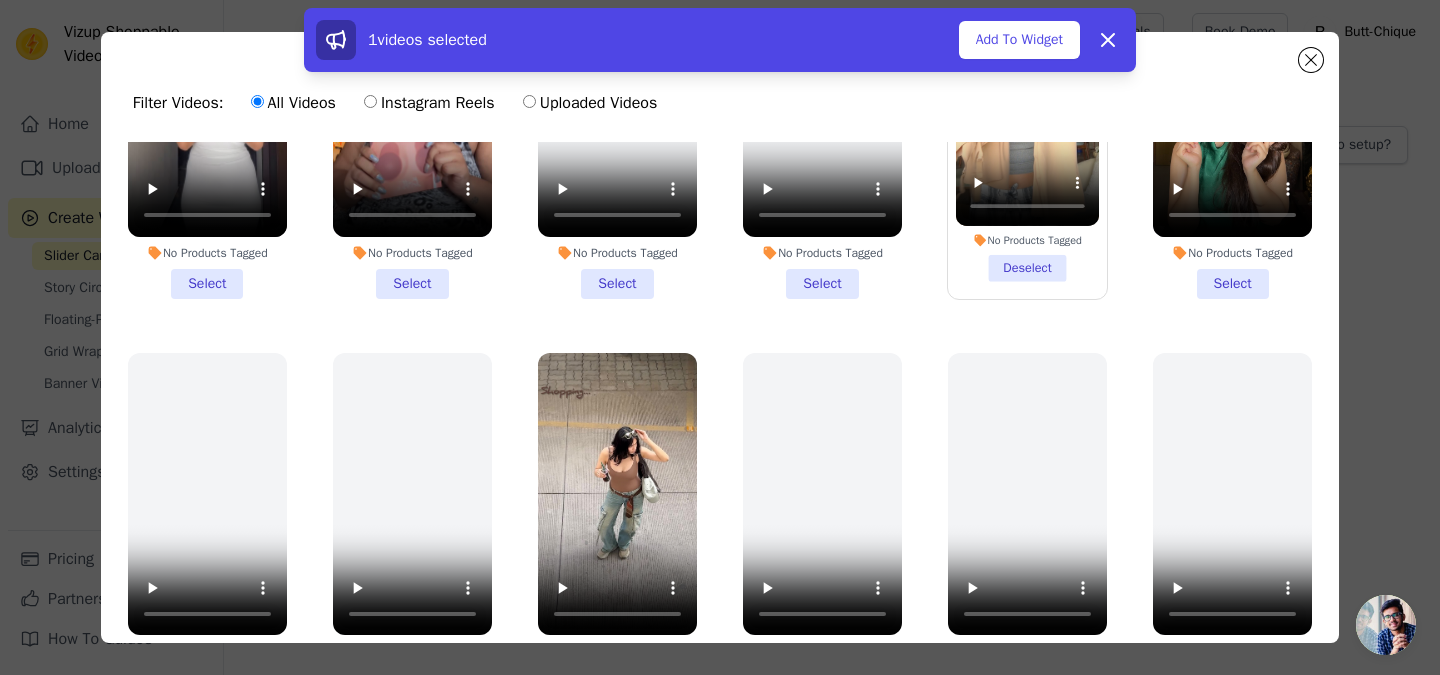 scroll, scrollTop: 617, scrollLeft: 0, axis: vertical 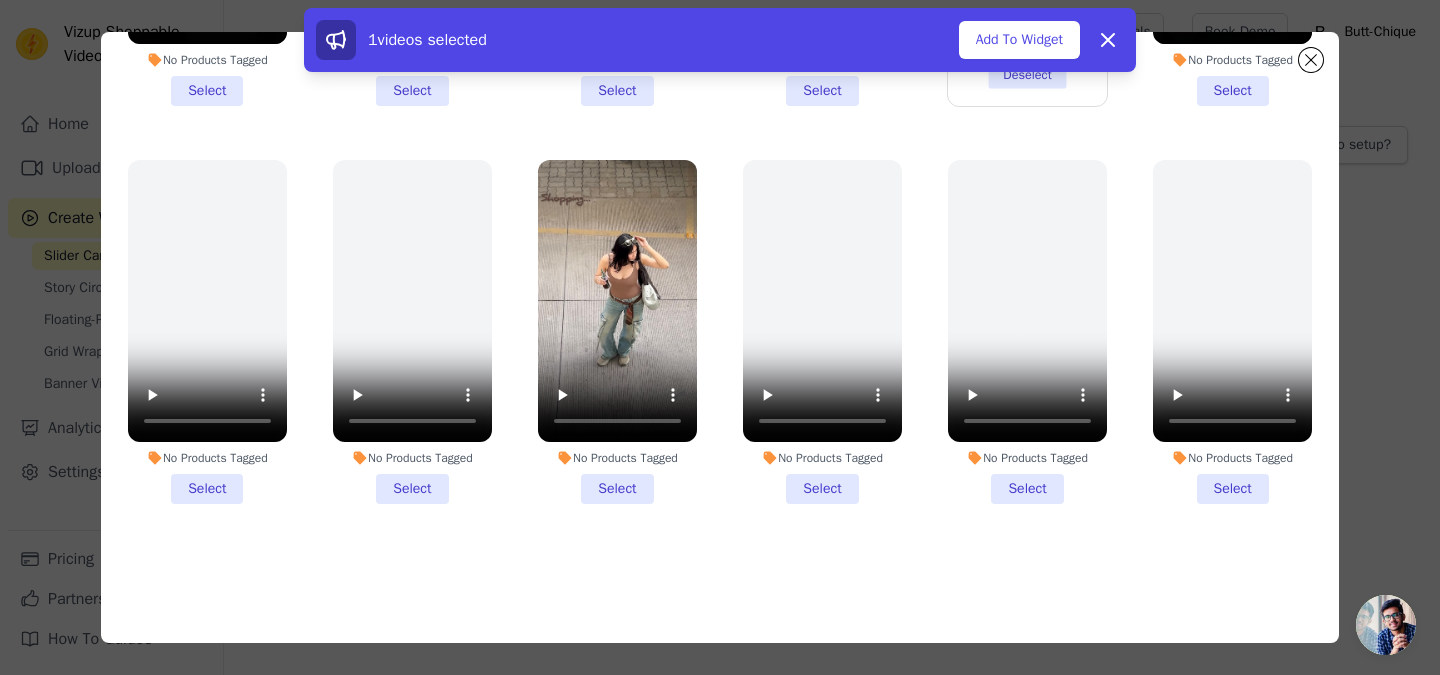 click on "No Products Tagged     Select" at bounding box center [617, 332] 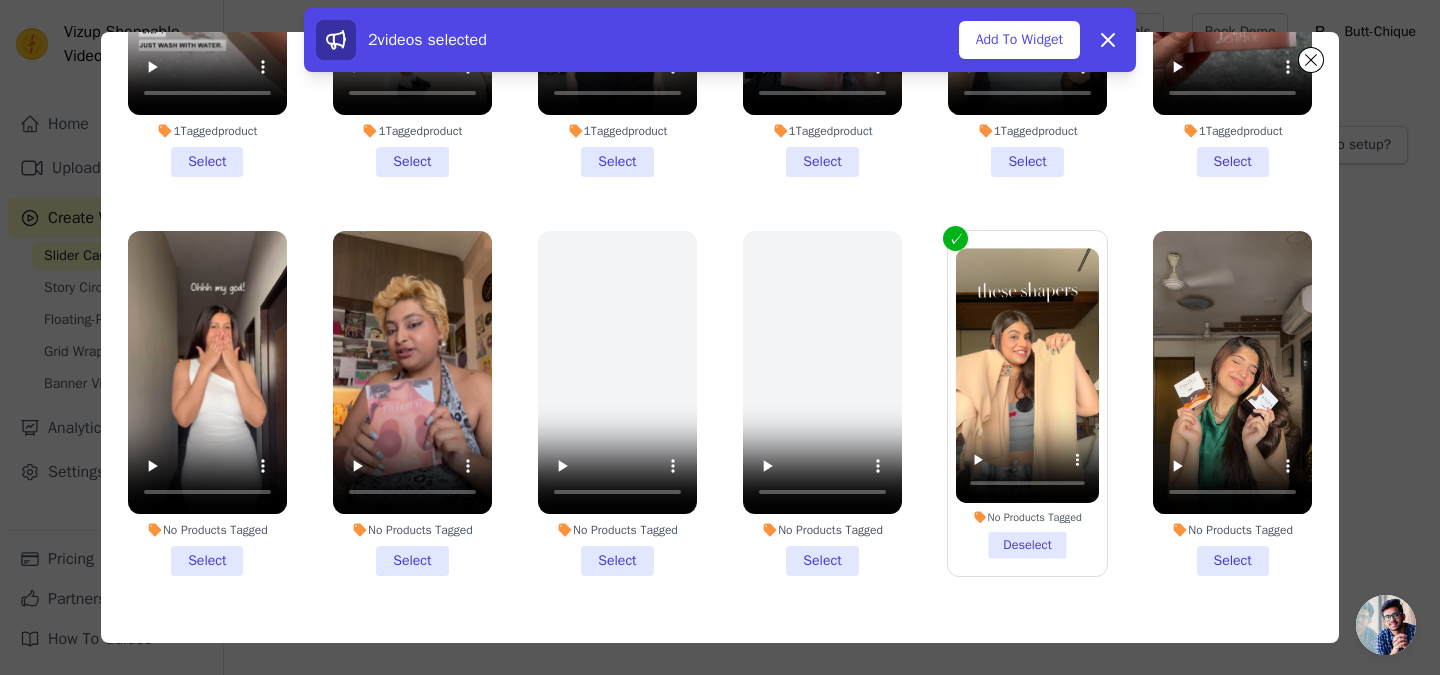 scroll, scrollTop: 0, scrollLeft: 0, axis: both 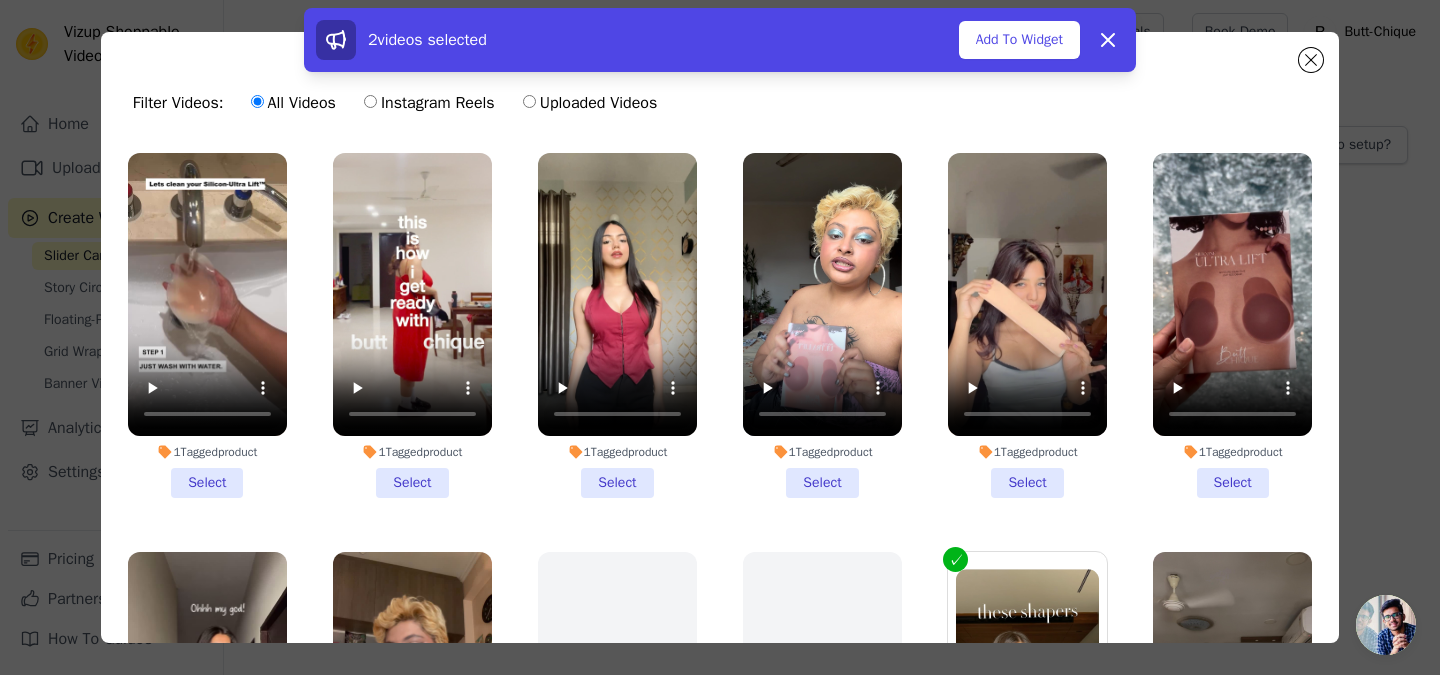 click on "Instagram Reels" at bounding box center [370, 101] 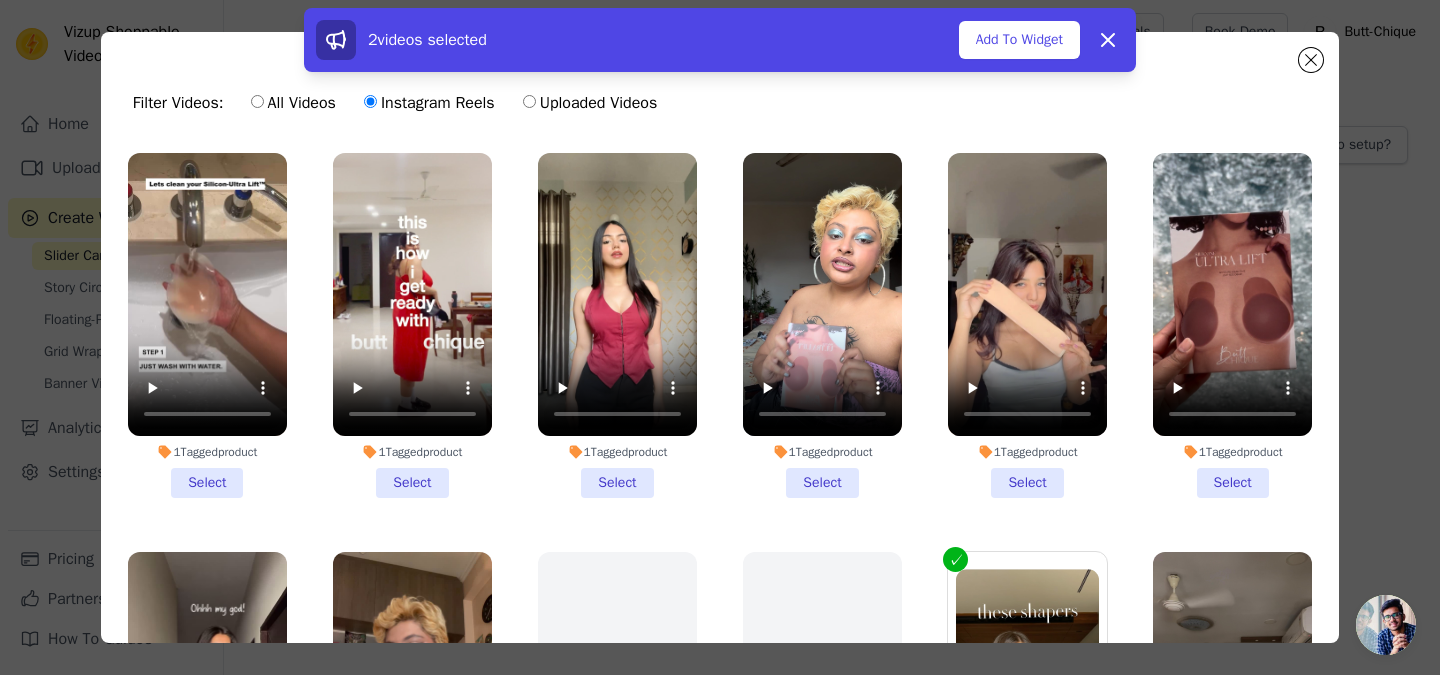 click on "All Videos" at bounding box center [257, 101] 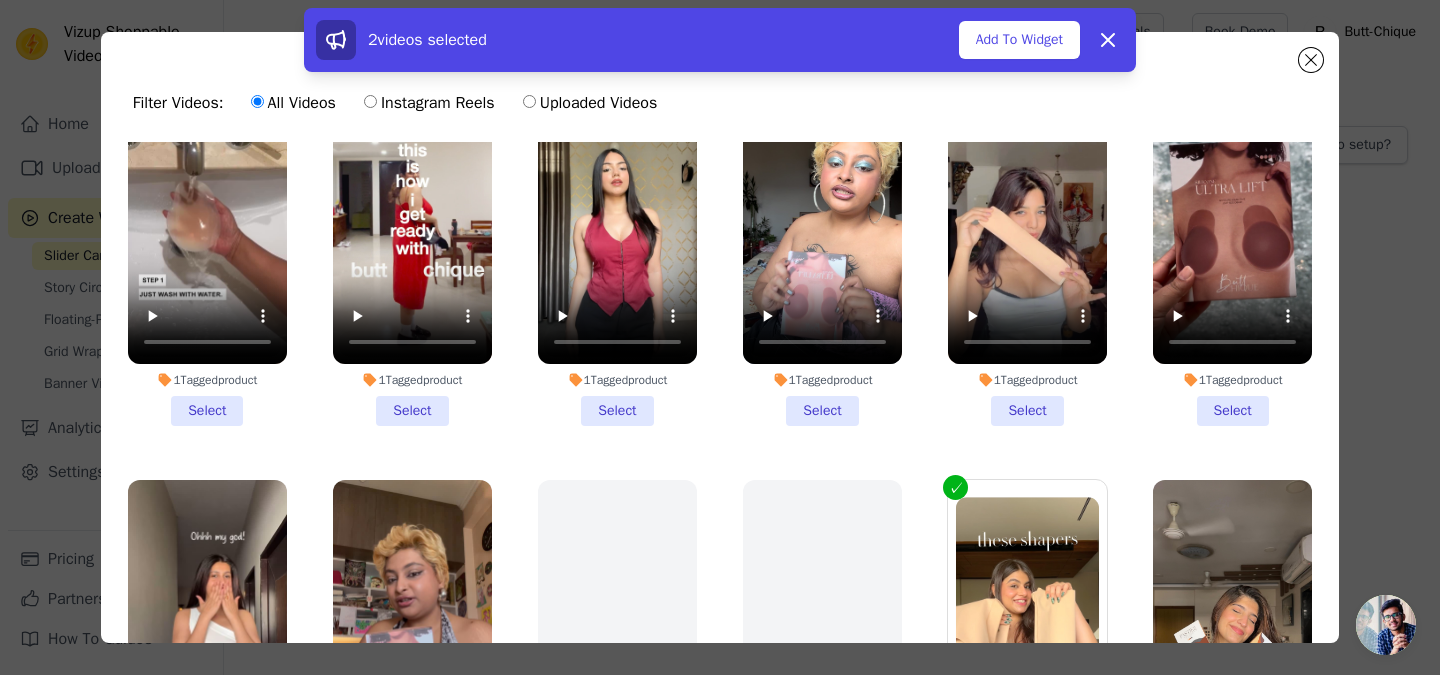 scroll, scrollTop: 39, scrollLeft: 0, axis: vertical 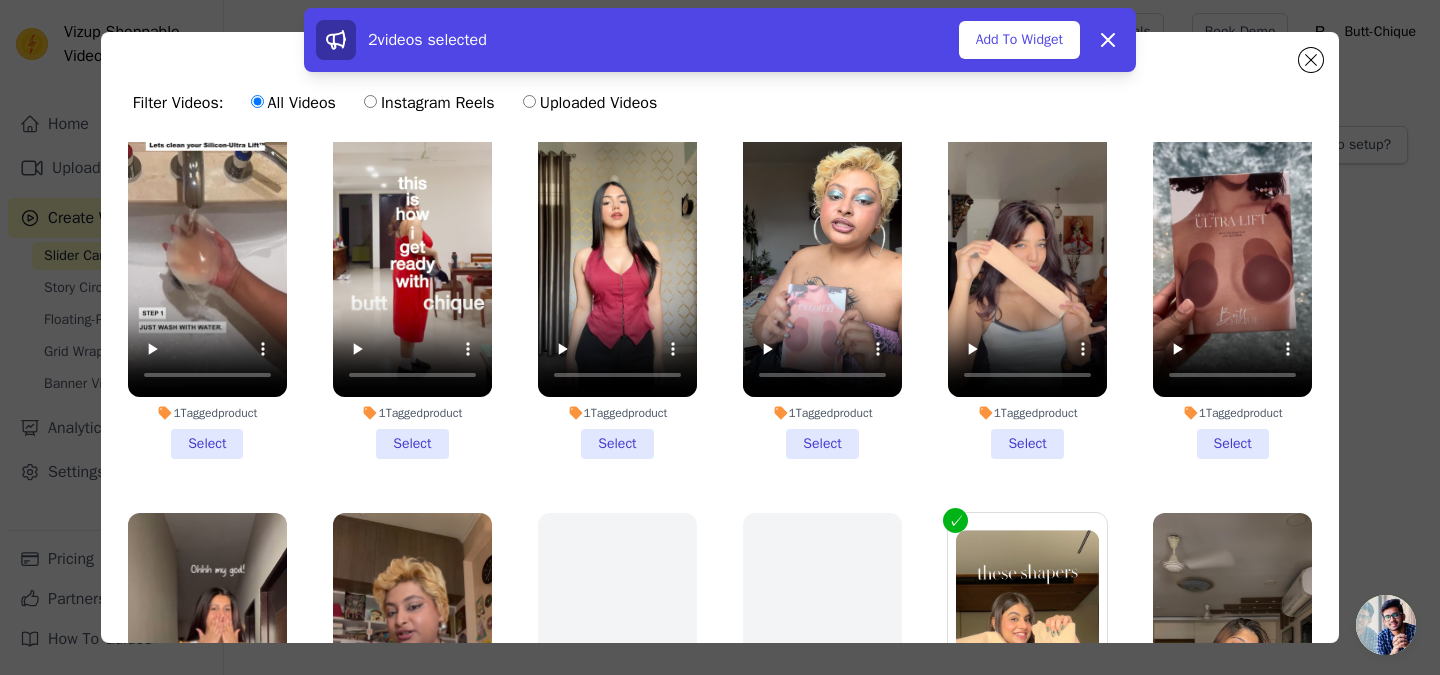 click on "1  Tagged  product     Select" at bounding box center [1027, 286] 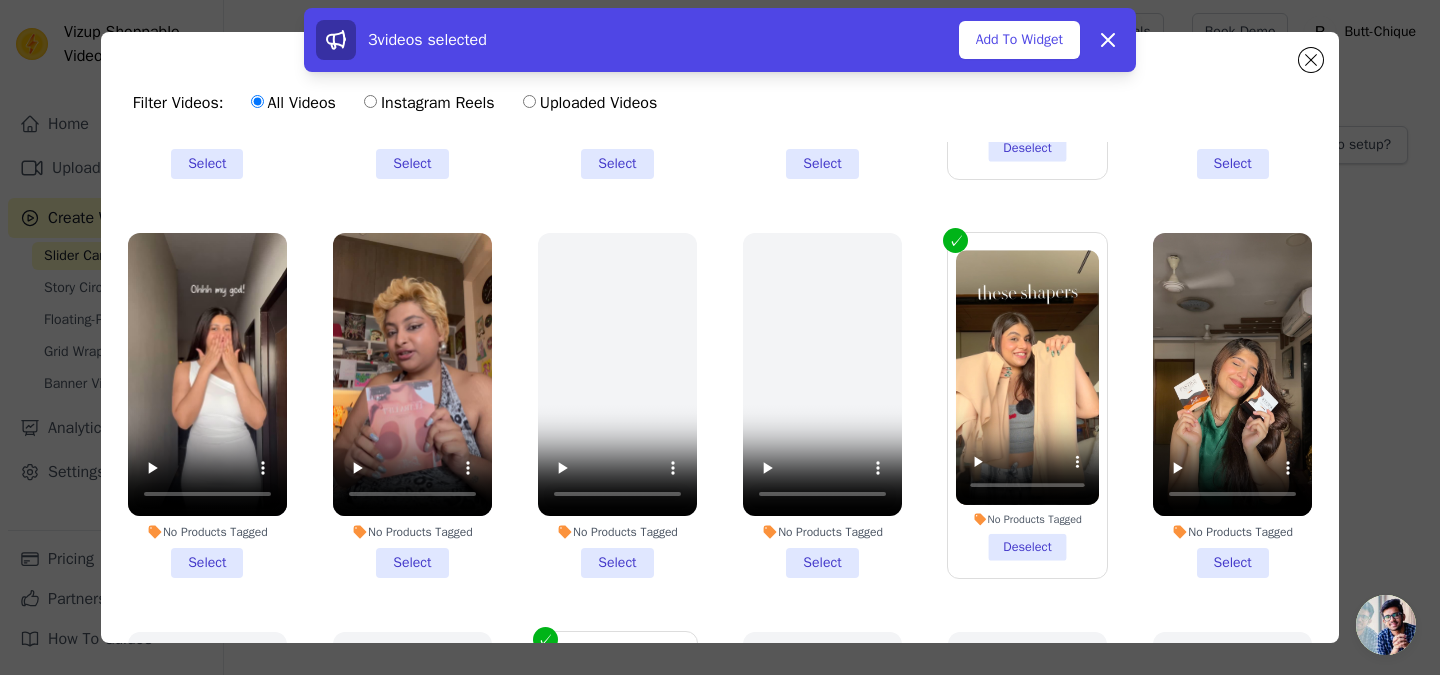scroll, scrollTop: 333, scrollLeft: 0, axis: vertical 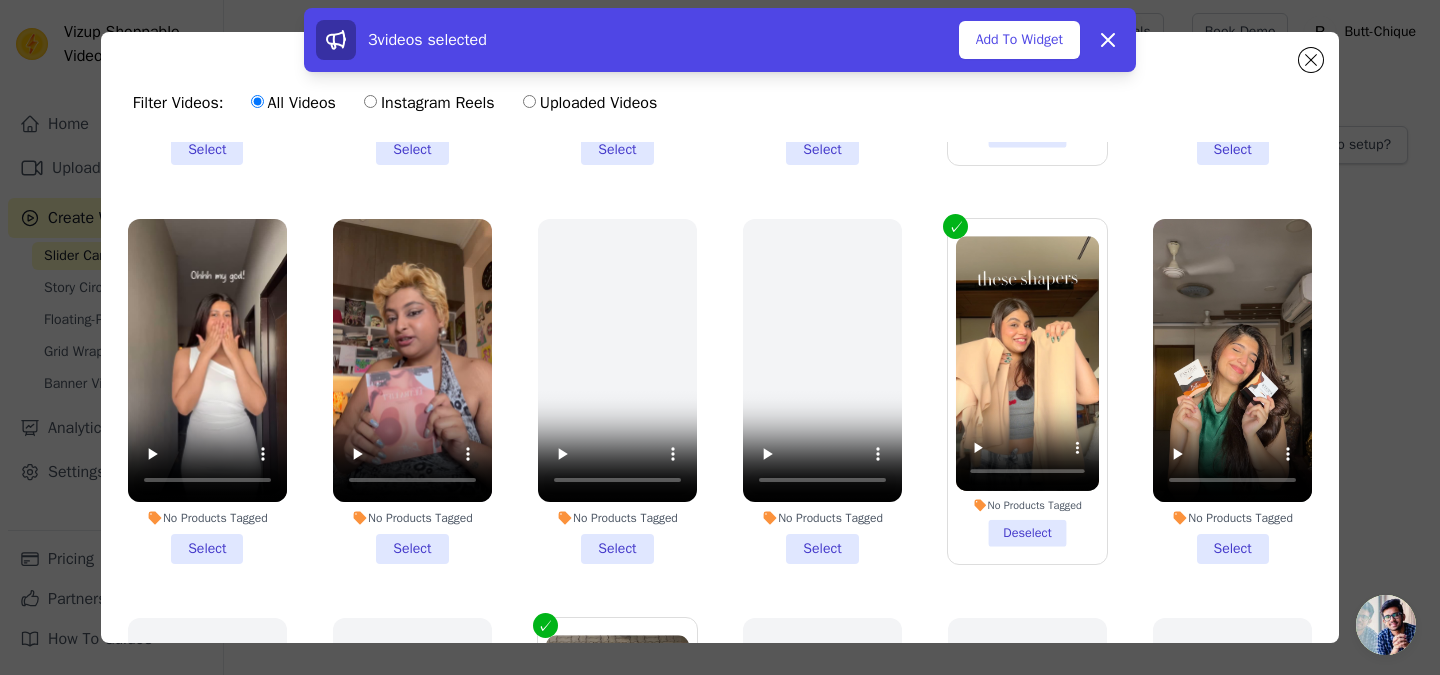 click on "No Products Tagged     Select" at bounding box center [412, 391] 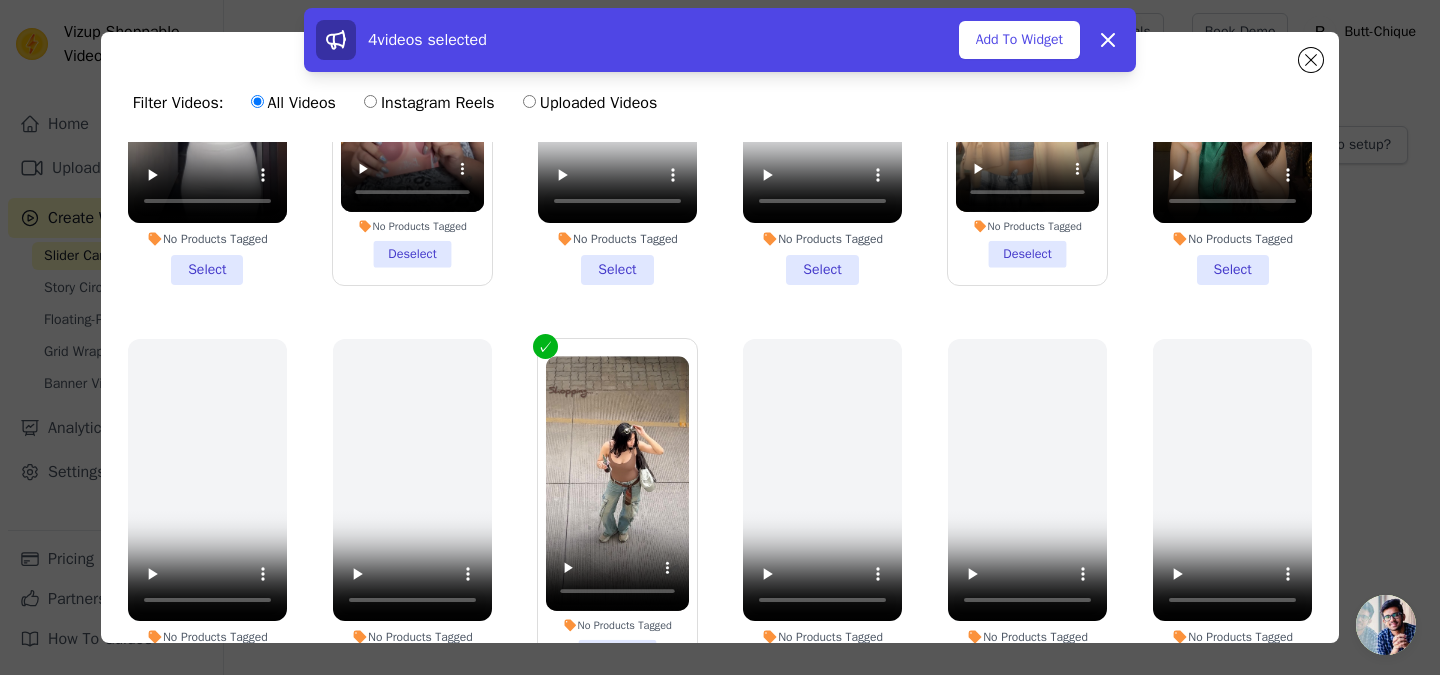scroll, scrollTop: 617, scrollLeft: 0, axis: vertical 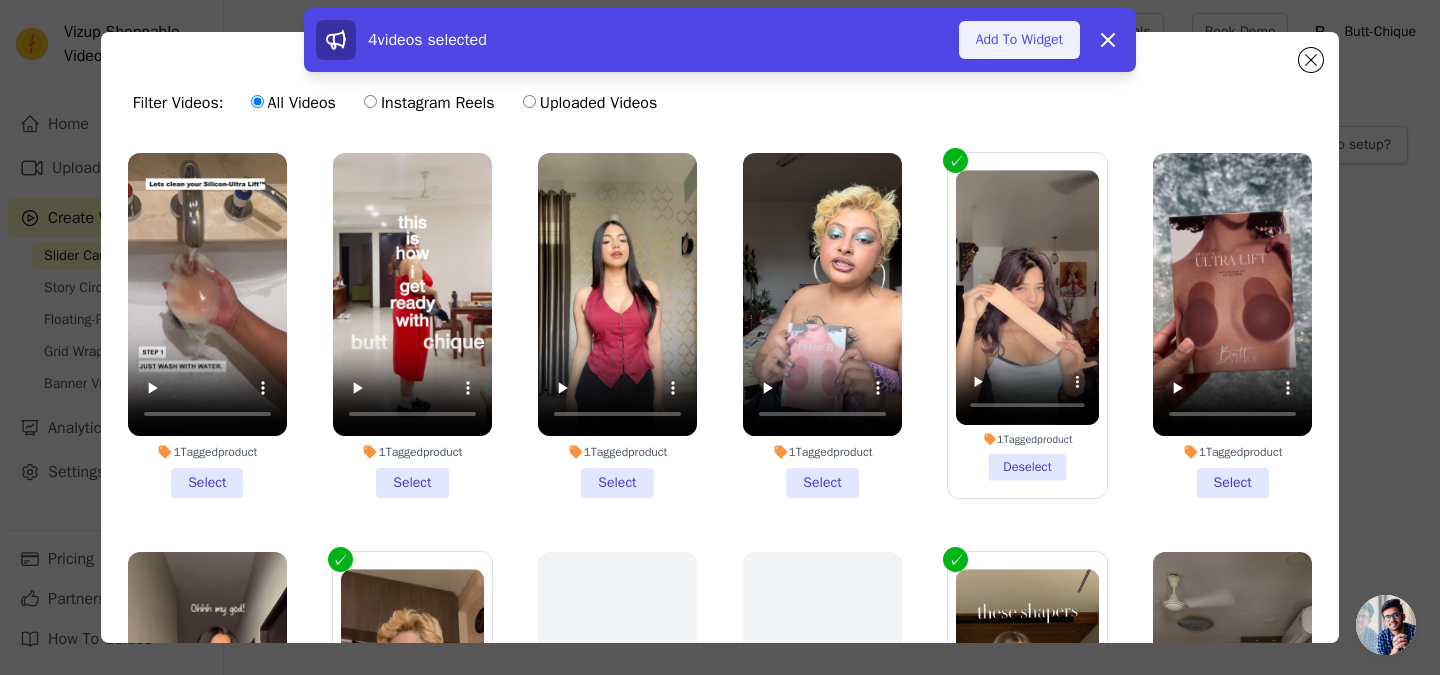 click on "Add To Widget" at bounding box center [1019, 40] 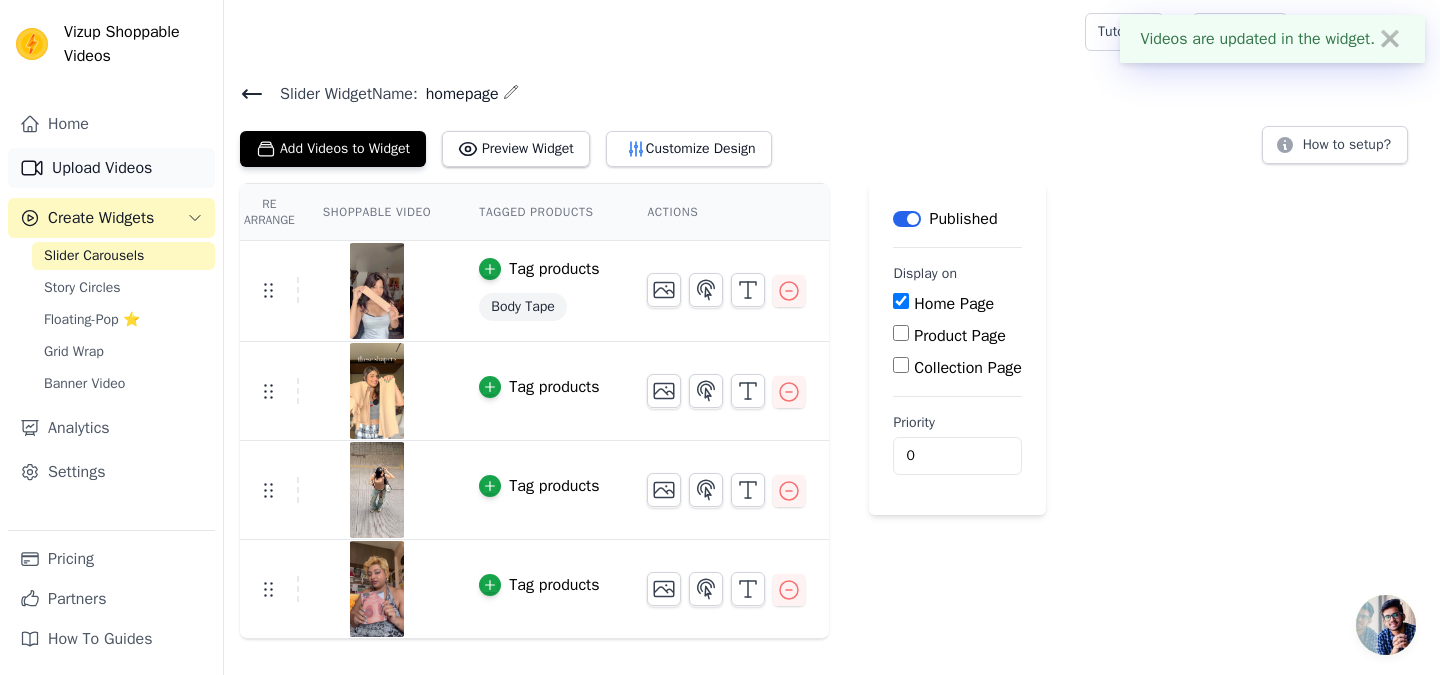 click on "Upload Videos" at bounding box center [111, 168] 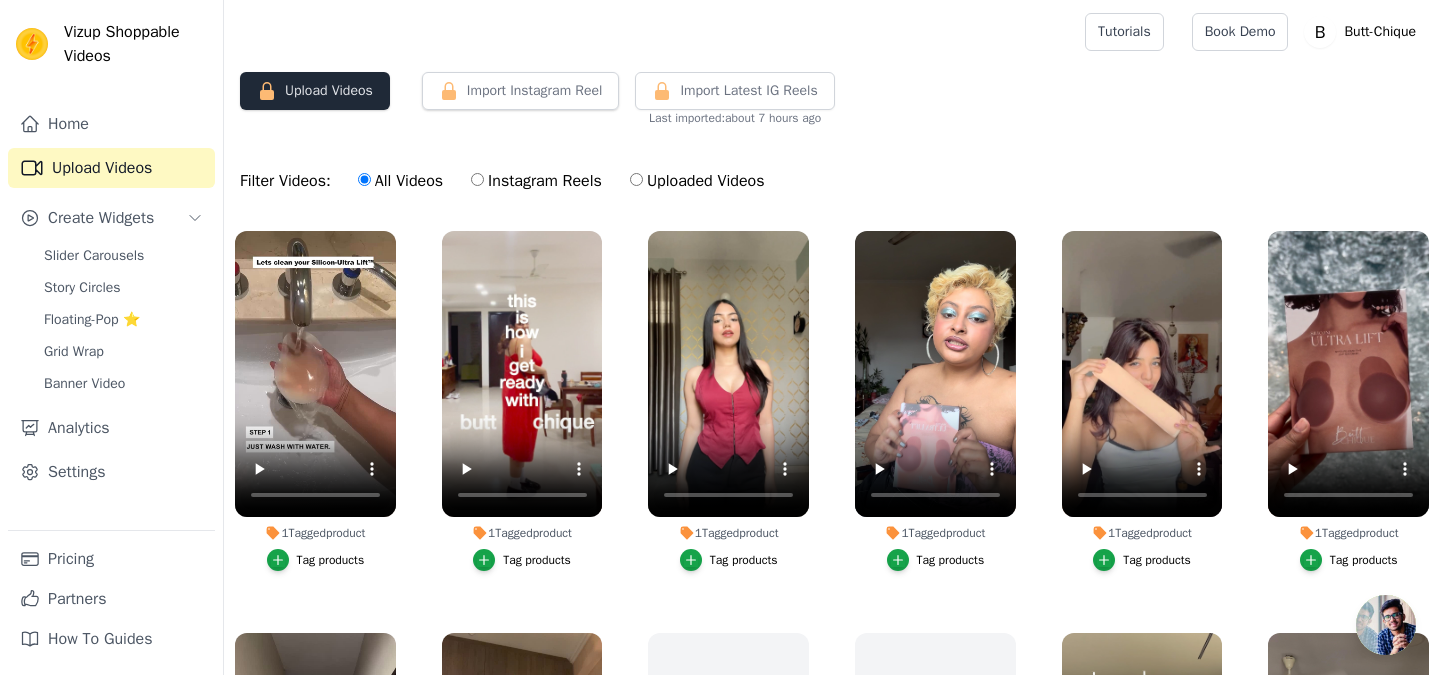 click on "Upload Videos" at bounding box center [315, 91] 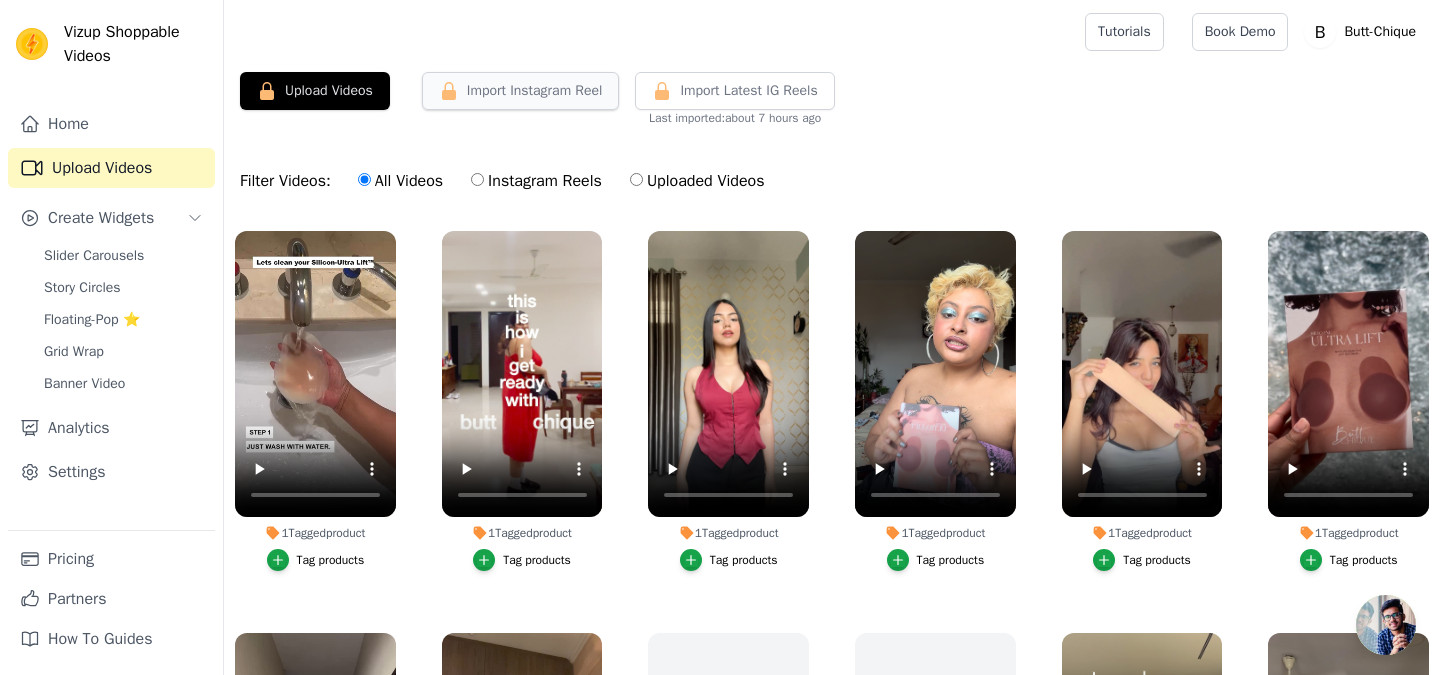 click on "Import Instagram Reel" at bounding box center [521, 91] 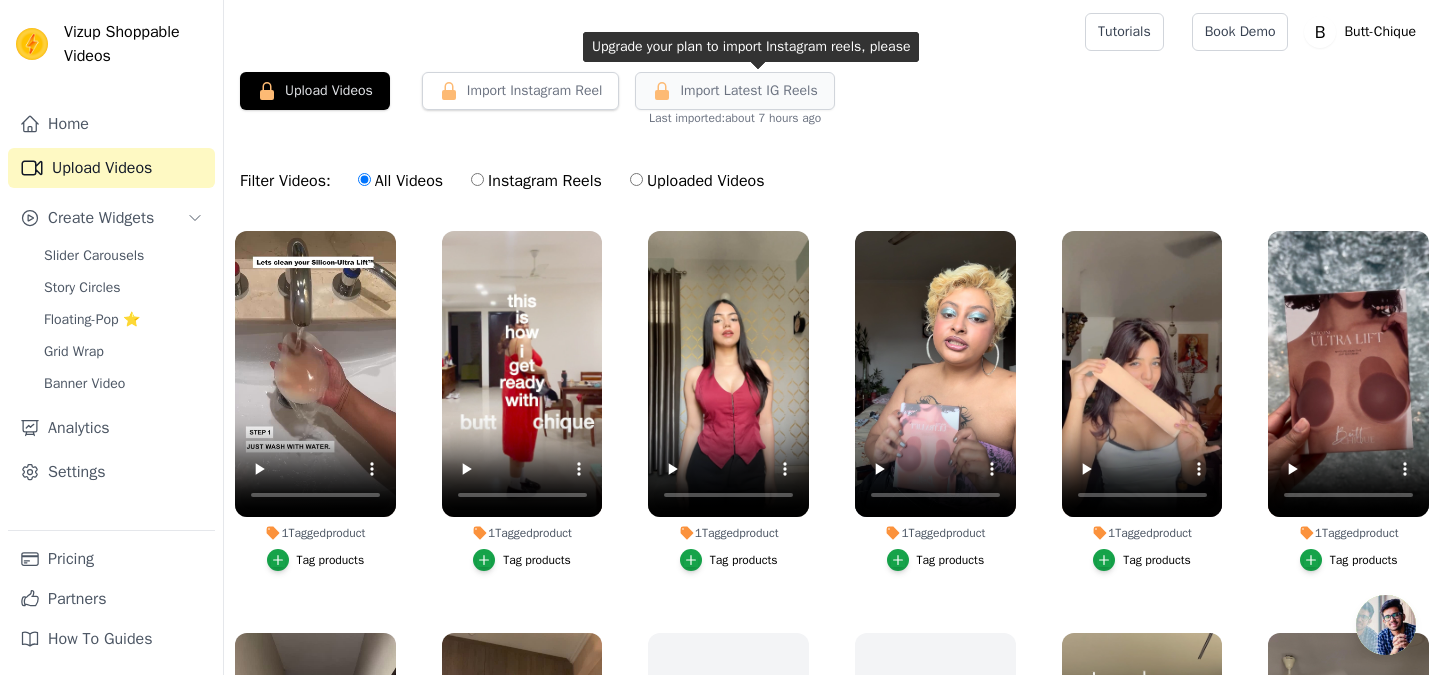 click on "Import Latest IG Reels" at bounding box center (748, 91) 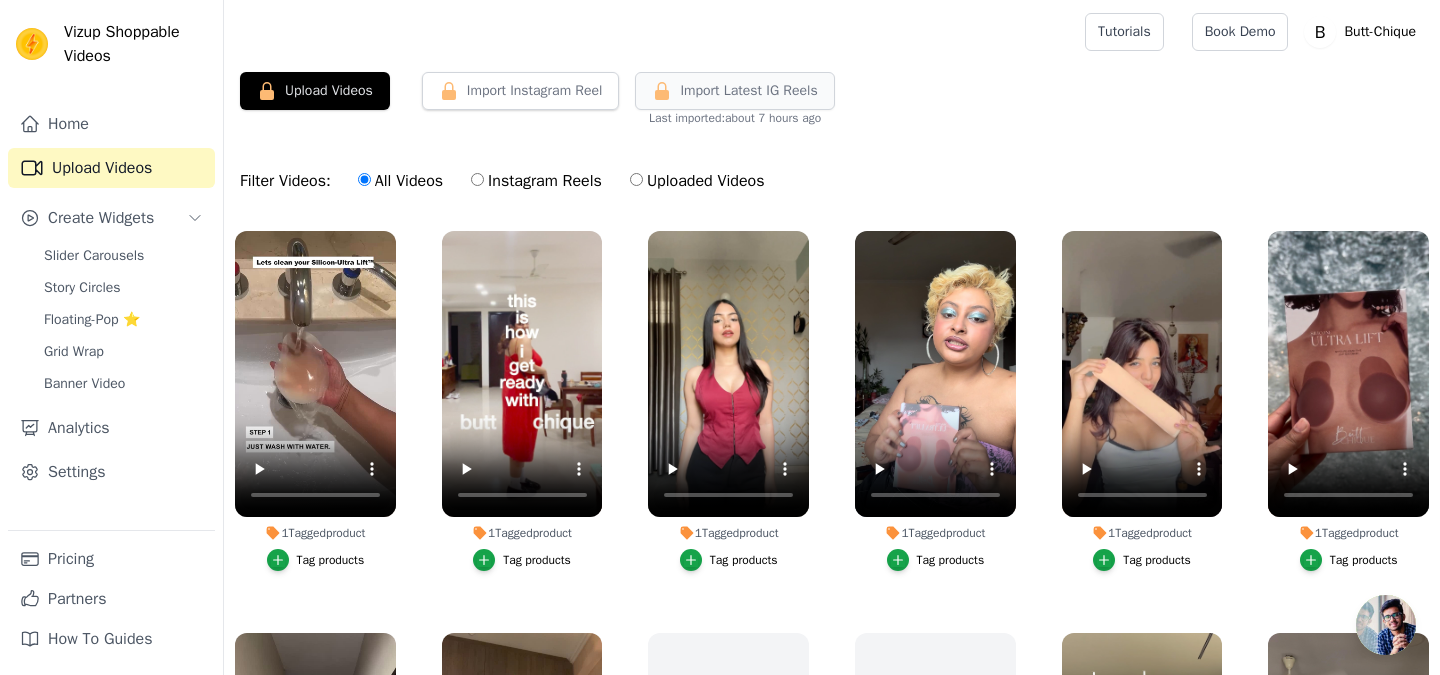 click on "Import Latest IG Reels" at bounding box center [748, 91] 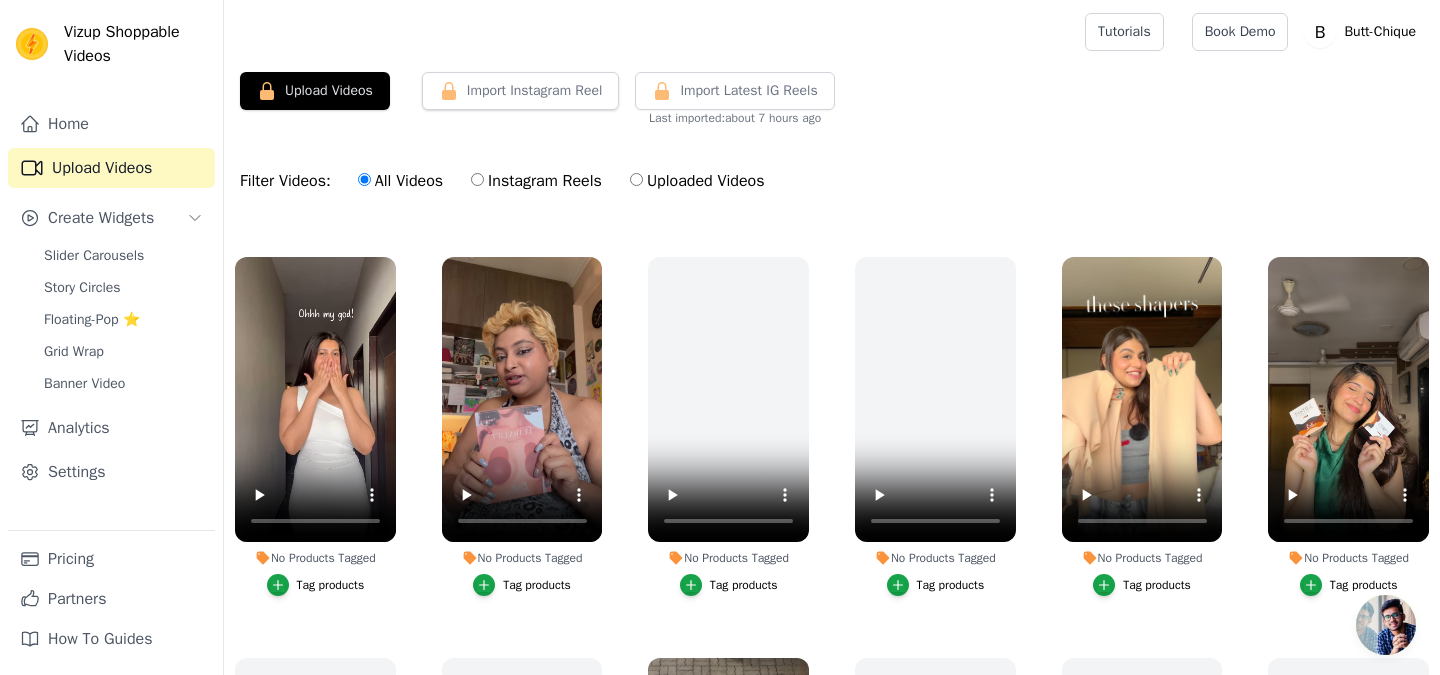 scroll, scrollTop: 626, scrollLeft: 0, axis: vertical 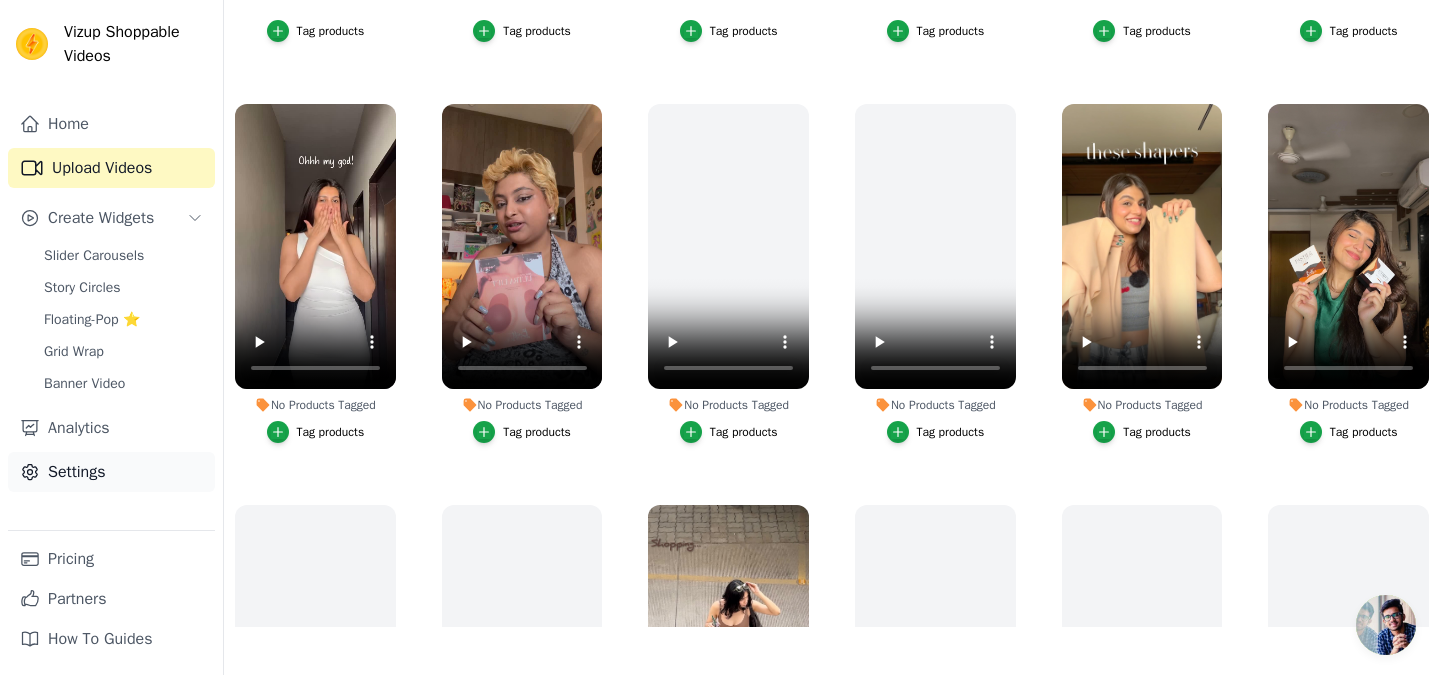 click on "Settings" at bounding box center [111, 472] 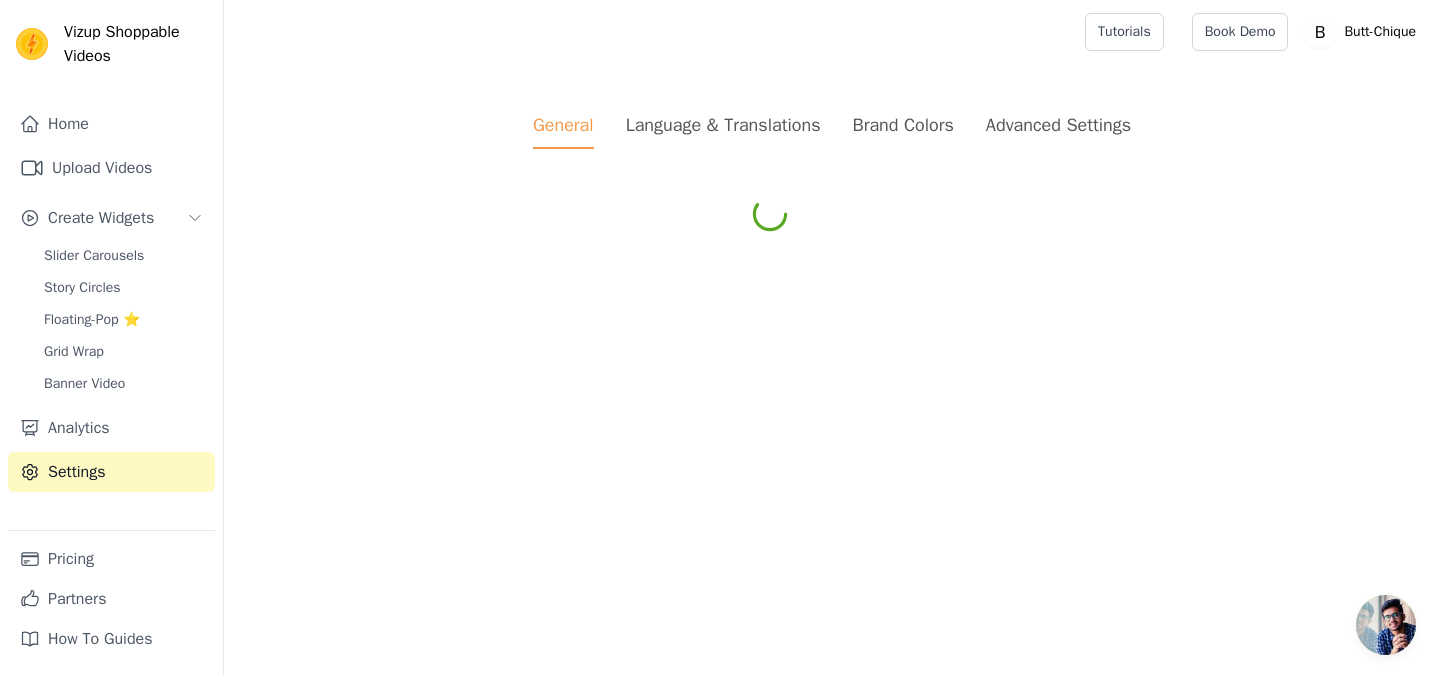 scroll, scrollTop: 0, scrollLeft: 0, axis: both 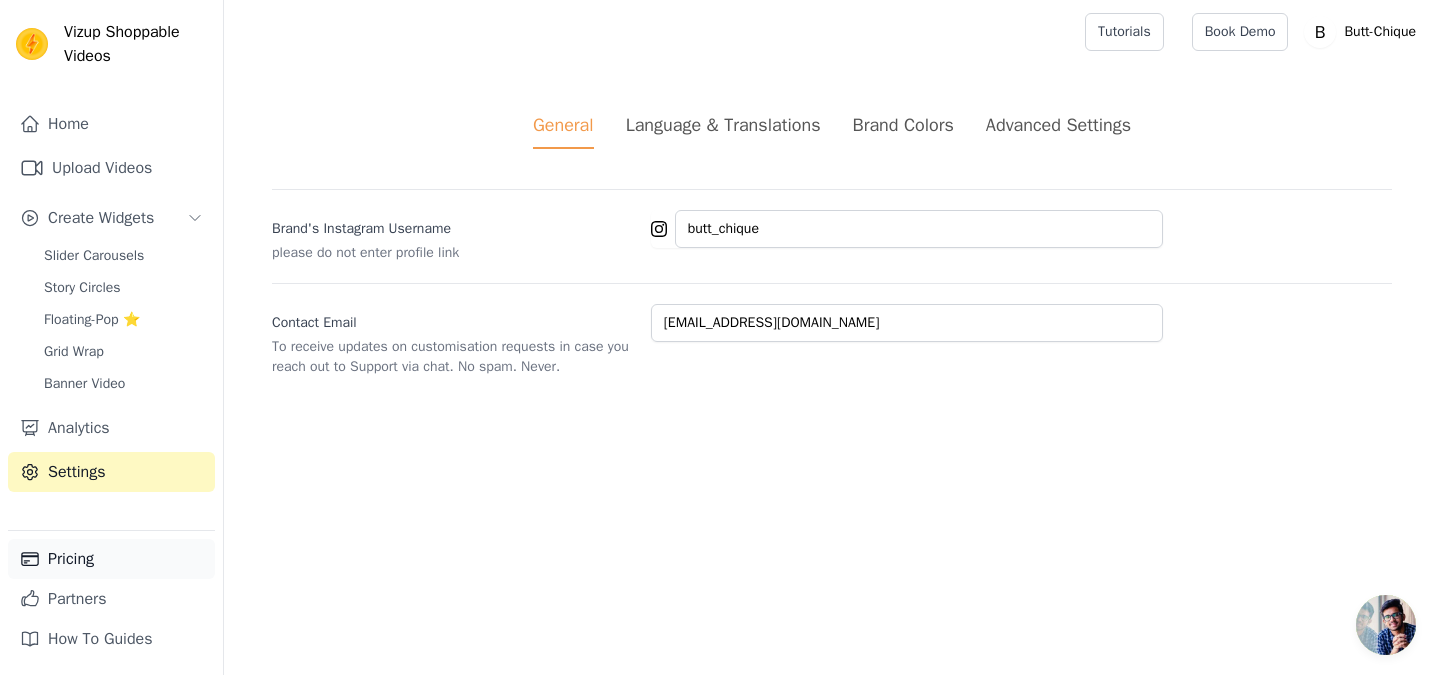click on "Pricing" at bounding box center (111, 559) 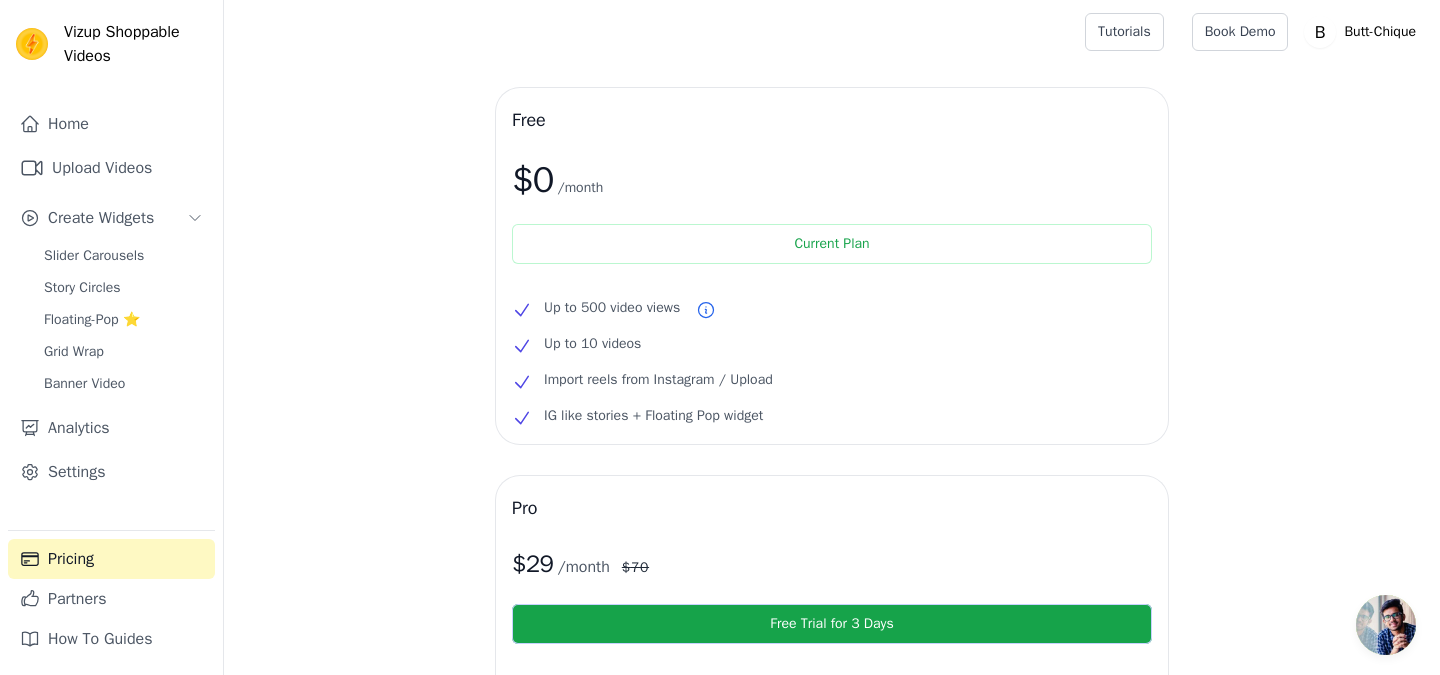 click on "Import reels from Instagram / Upload" at bounding box center (658, 380) 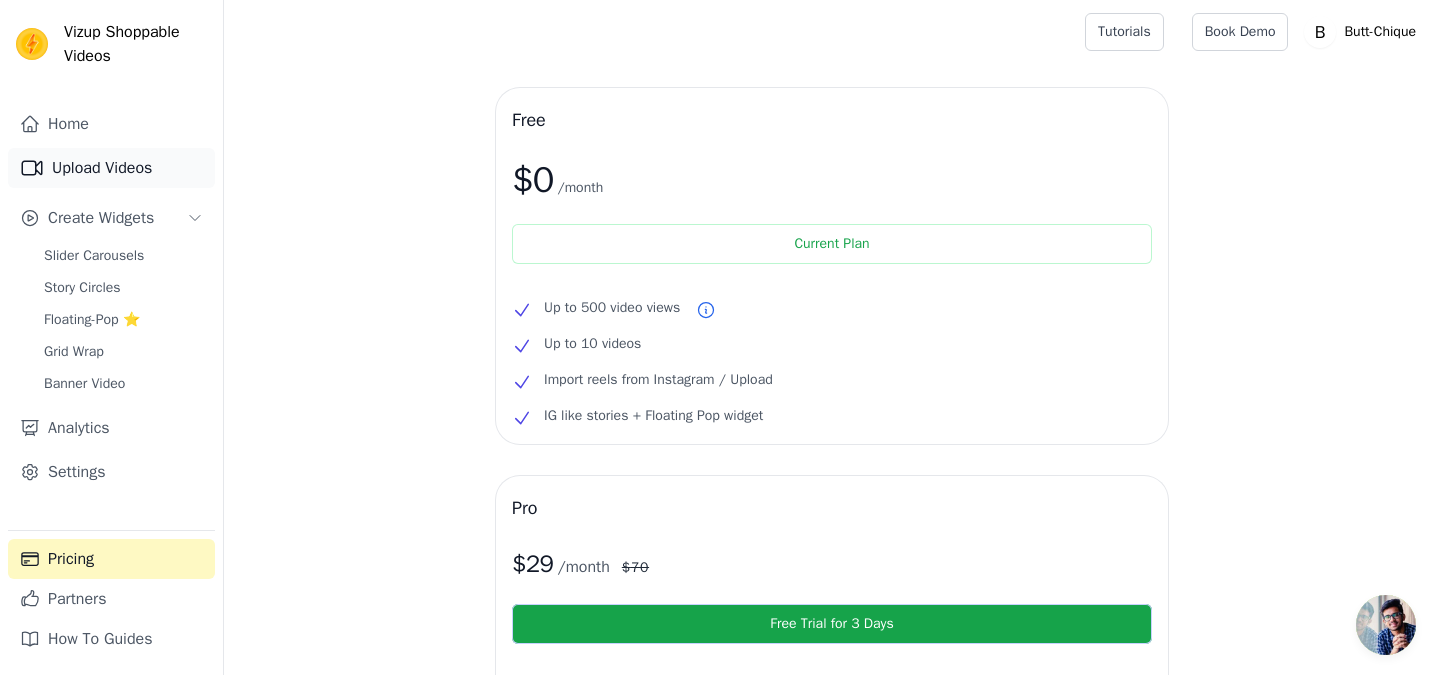 click on "Upload Videos" at bounding box center (111, 168) 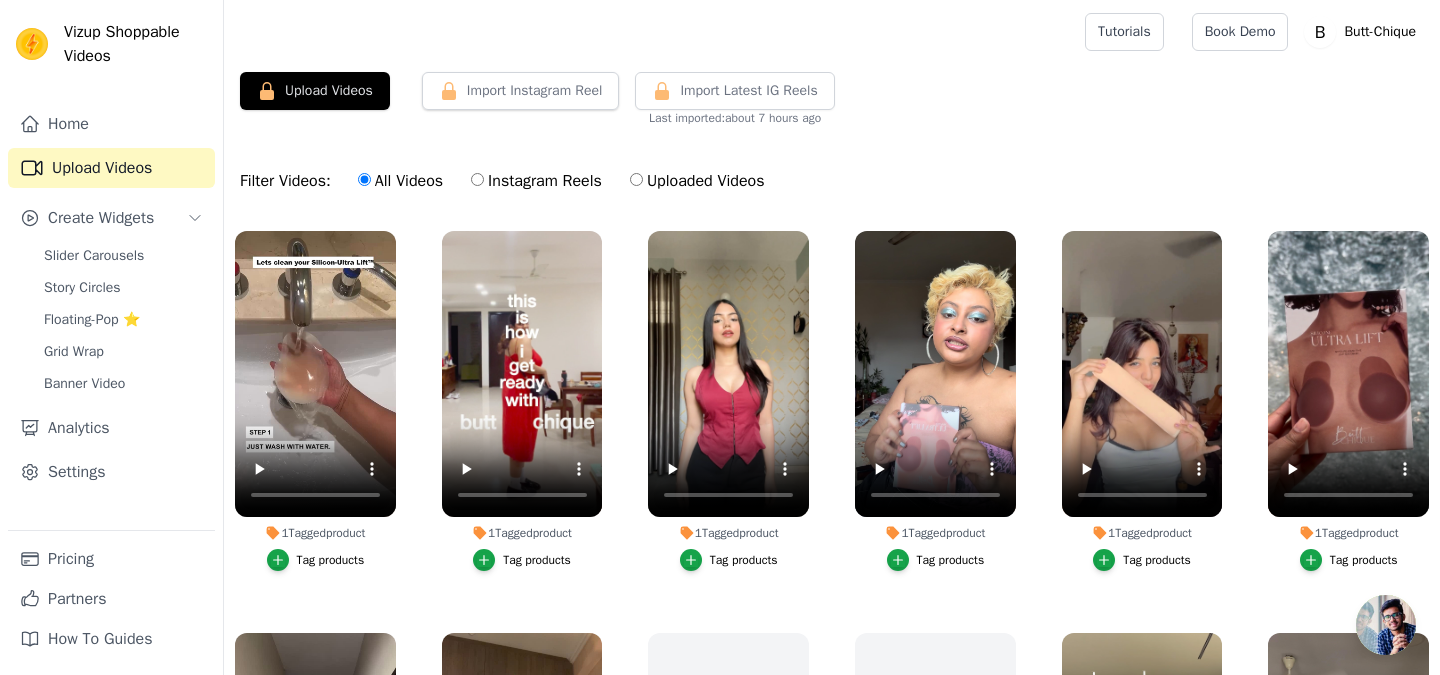 click on "Import Instagram Reel" at bounding box center (513, 99) 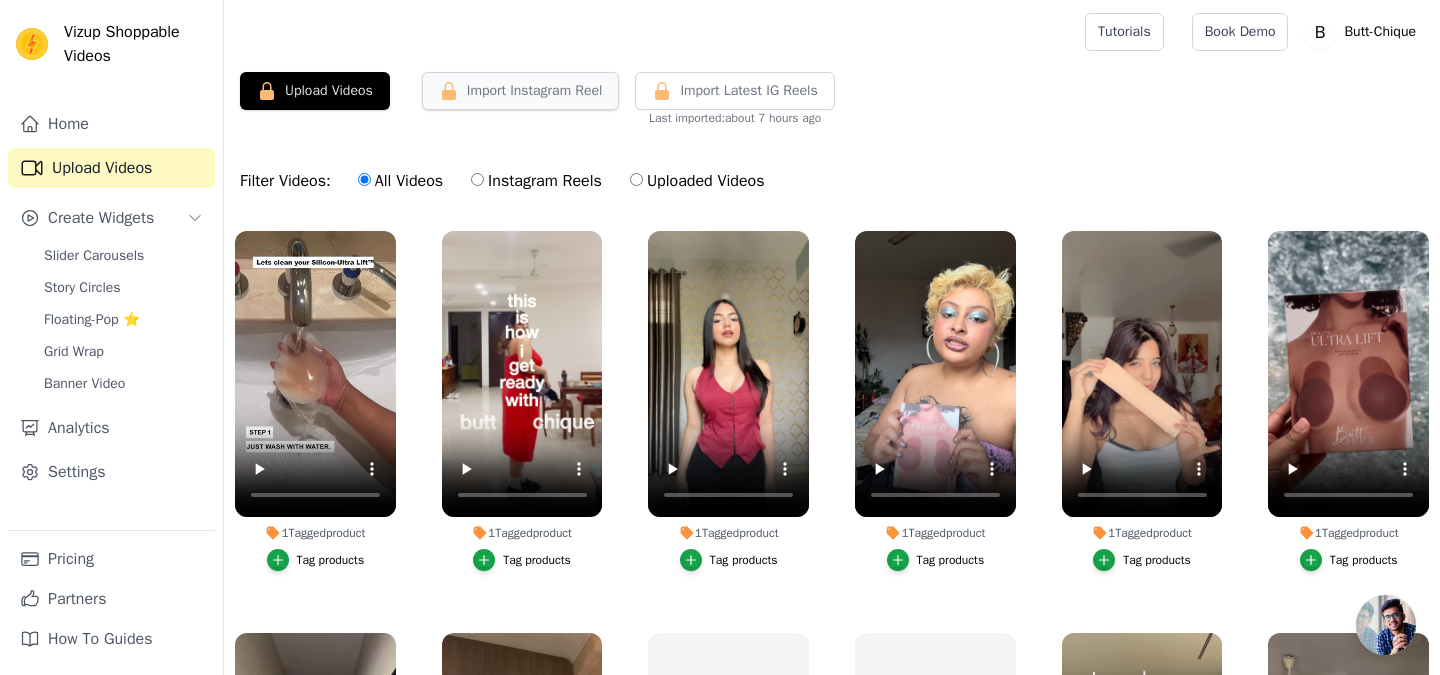 click on "Import Instagram Reel" at bounding box center (521, 91) 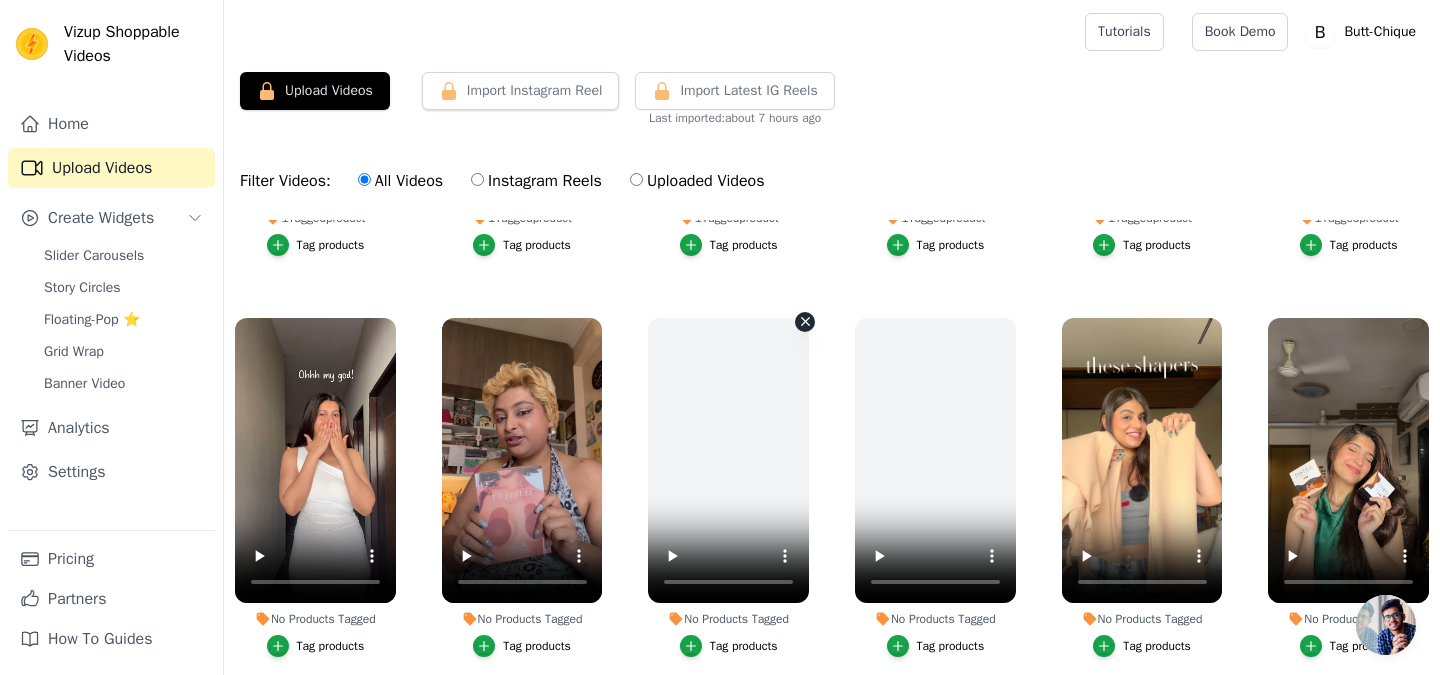 scroll, scrollTop: 626, scrollLeft: 0, axis: vertical 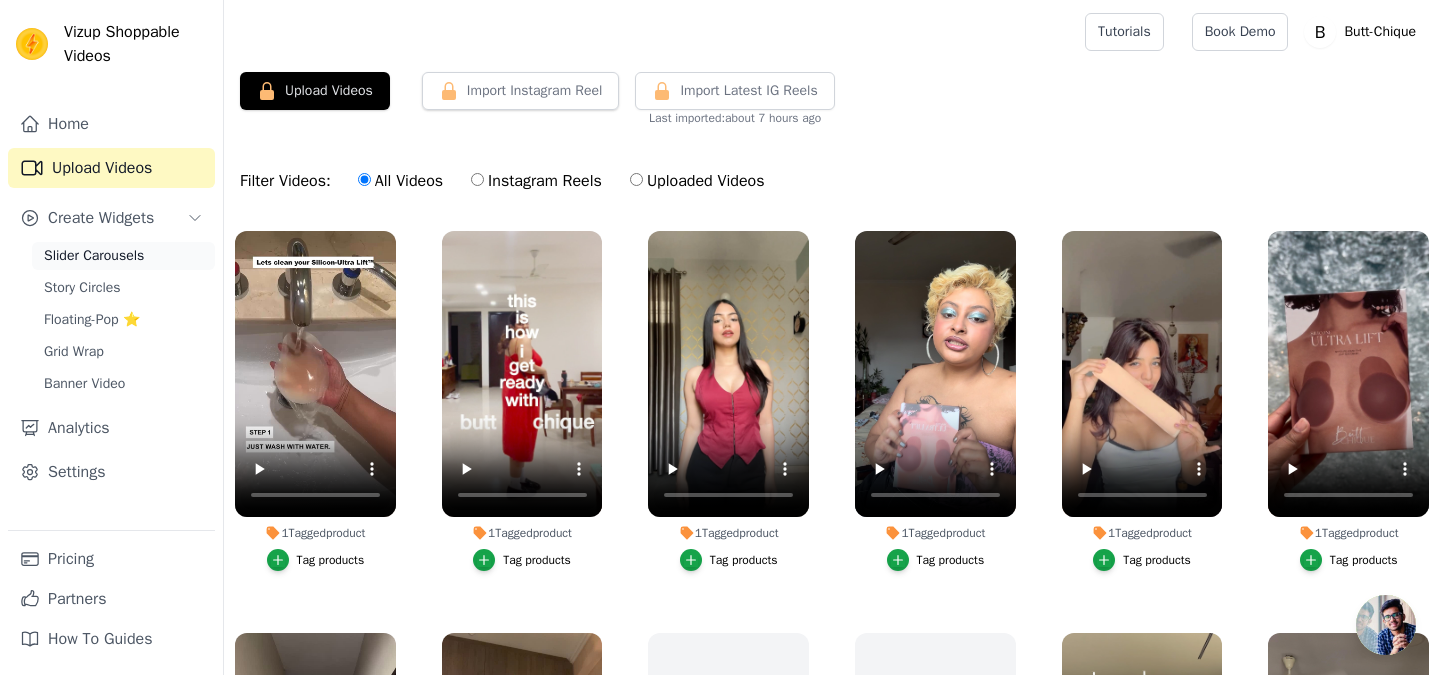 click on "Slider Carousels" at bounding box center [94, 256] 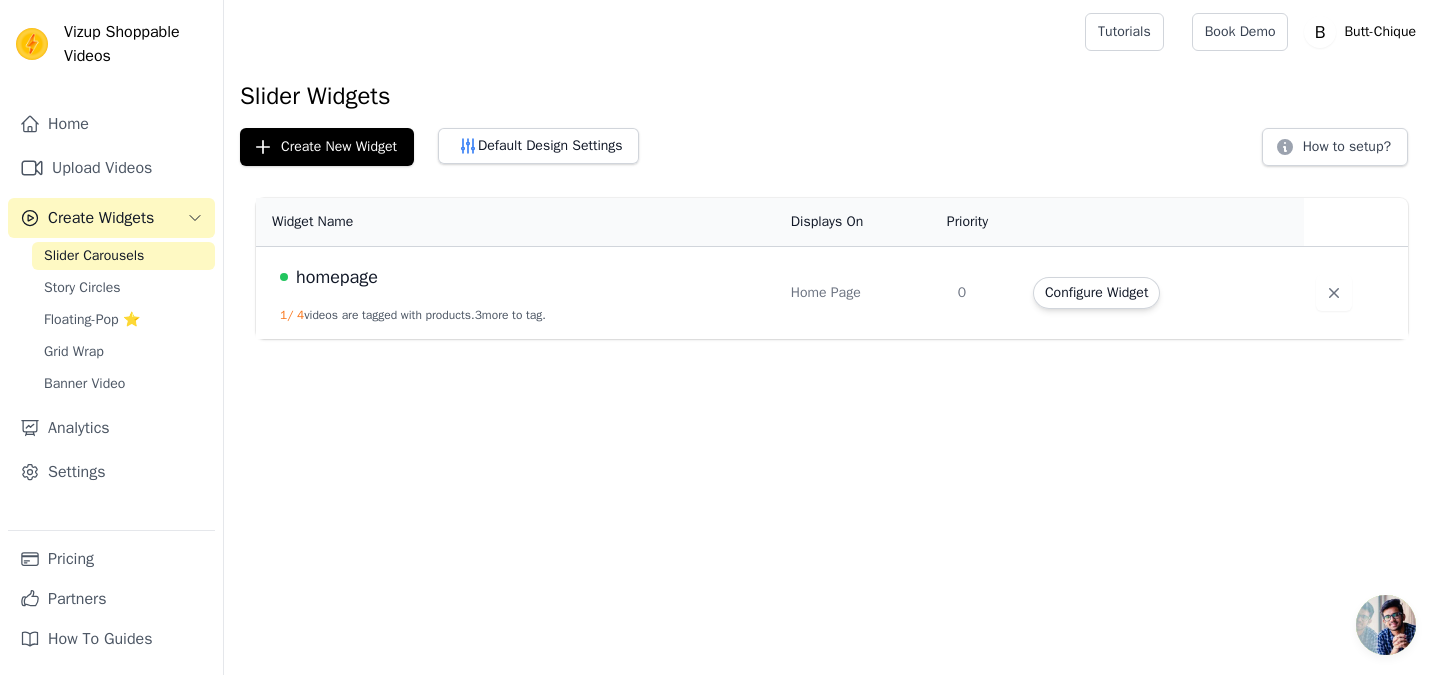 click on "1  /   4  videos are tagged with products.
3  more to tag." at bounding box center (413, 315) 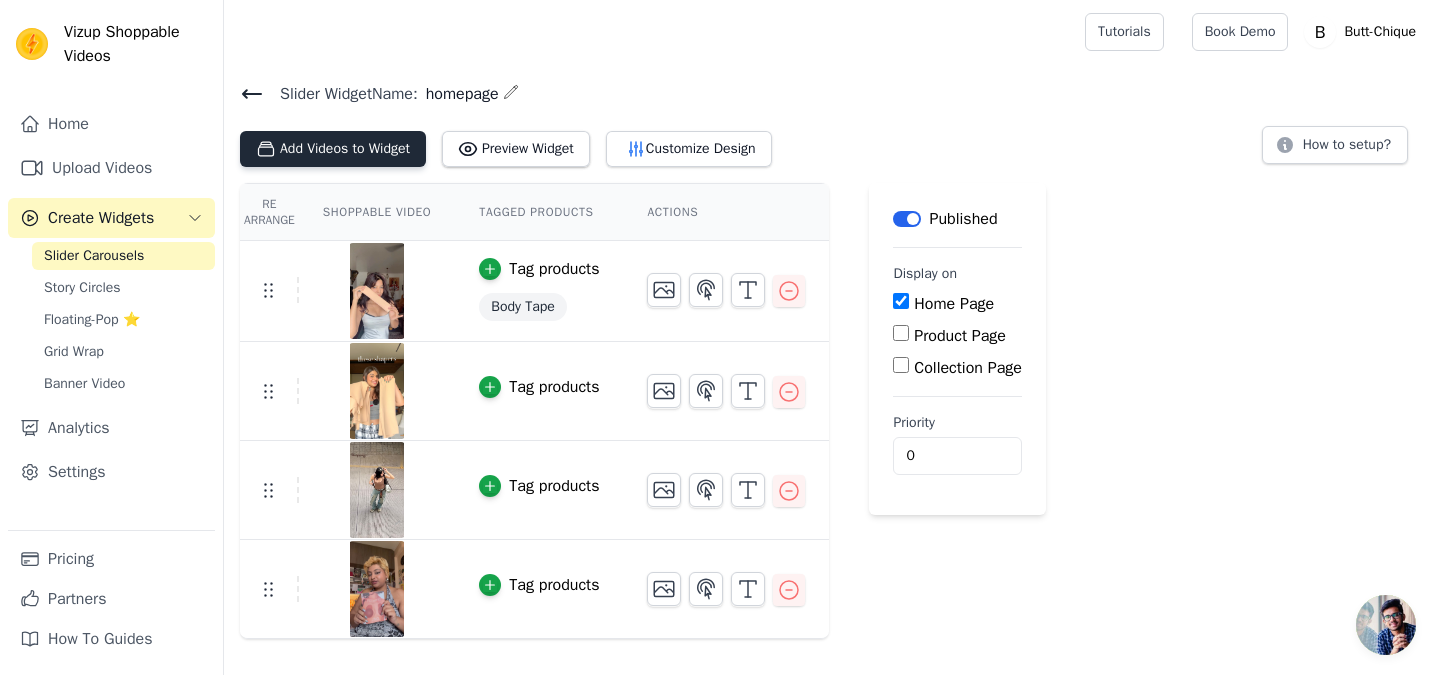 click on "Add Videos to Widget" at bounding box center (333, 149) 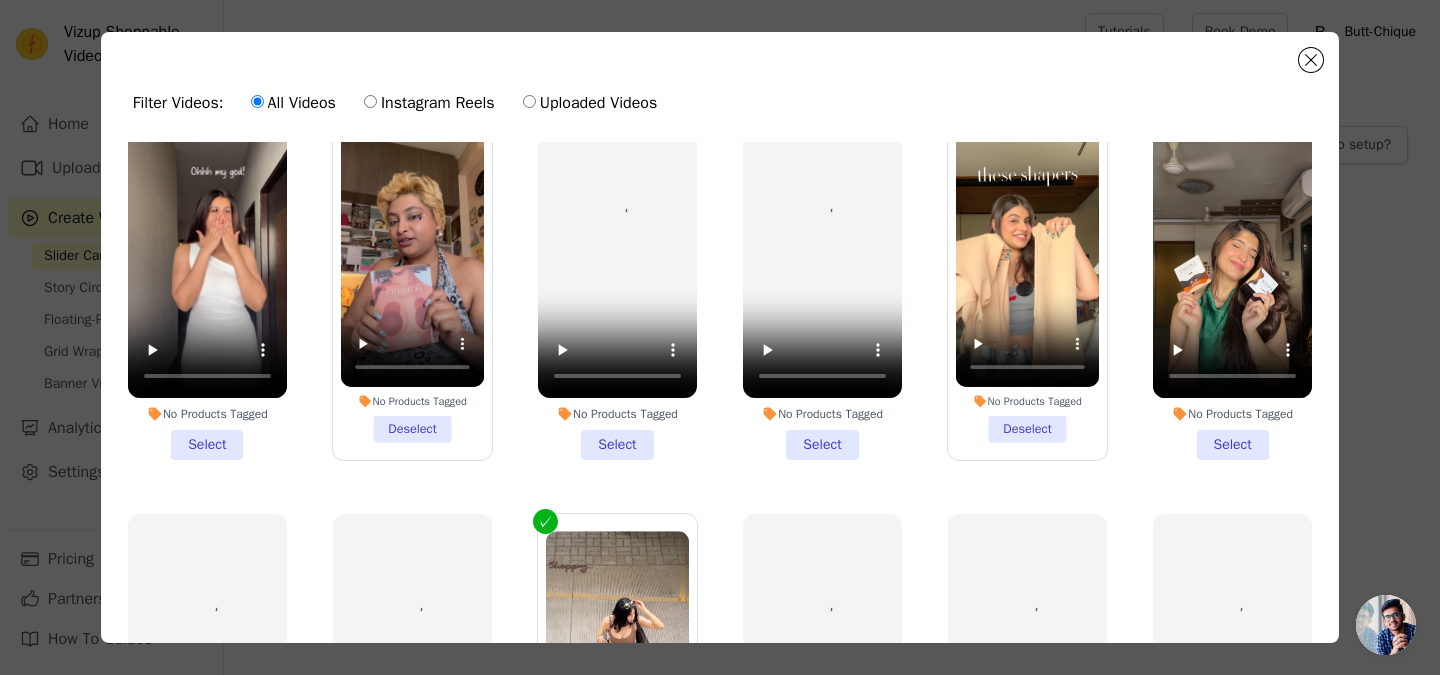 scroll, scrollTop: 617, scrollLeft: 0, axis: vertical 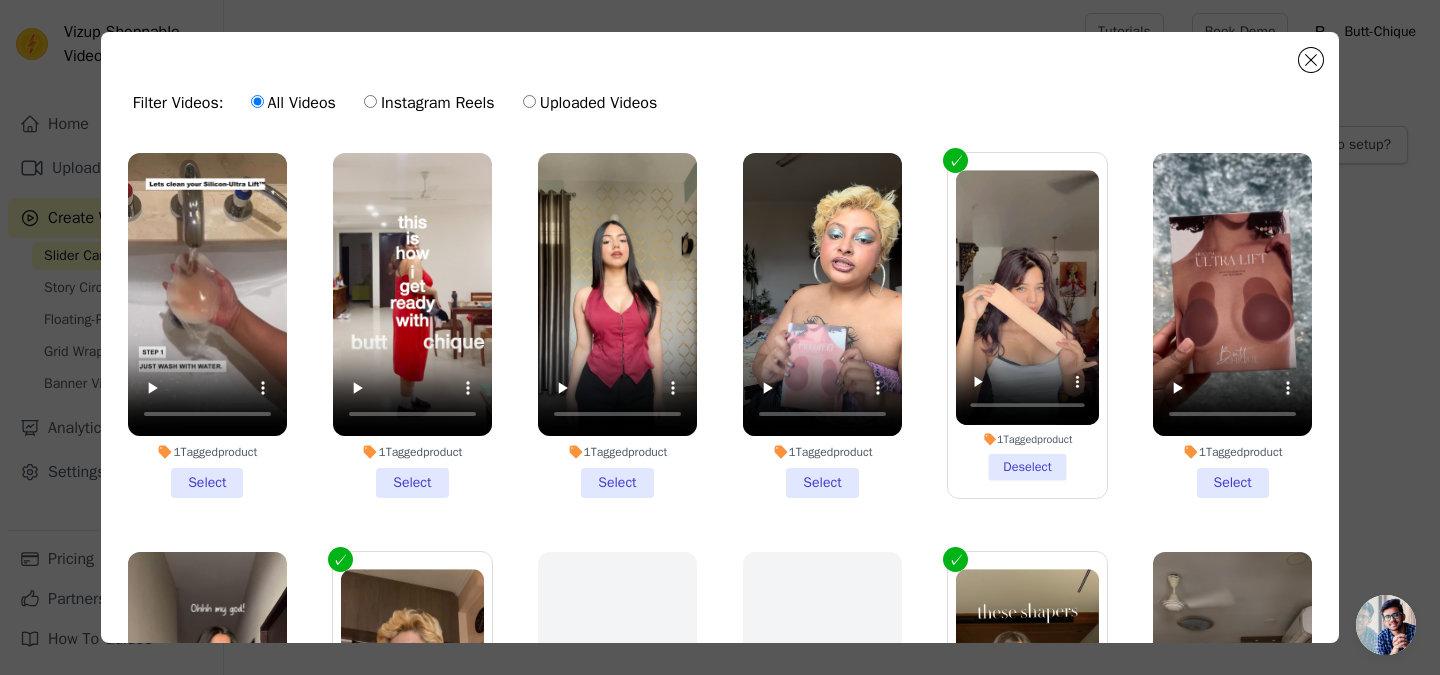 click on "Uploaded Videos" at bounding box center (529, 101) 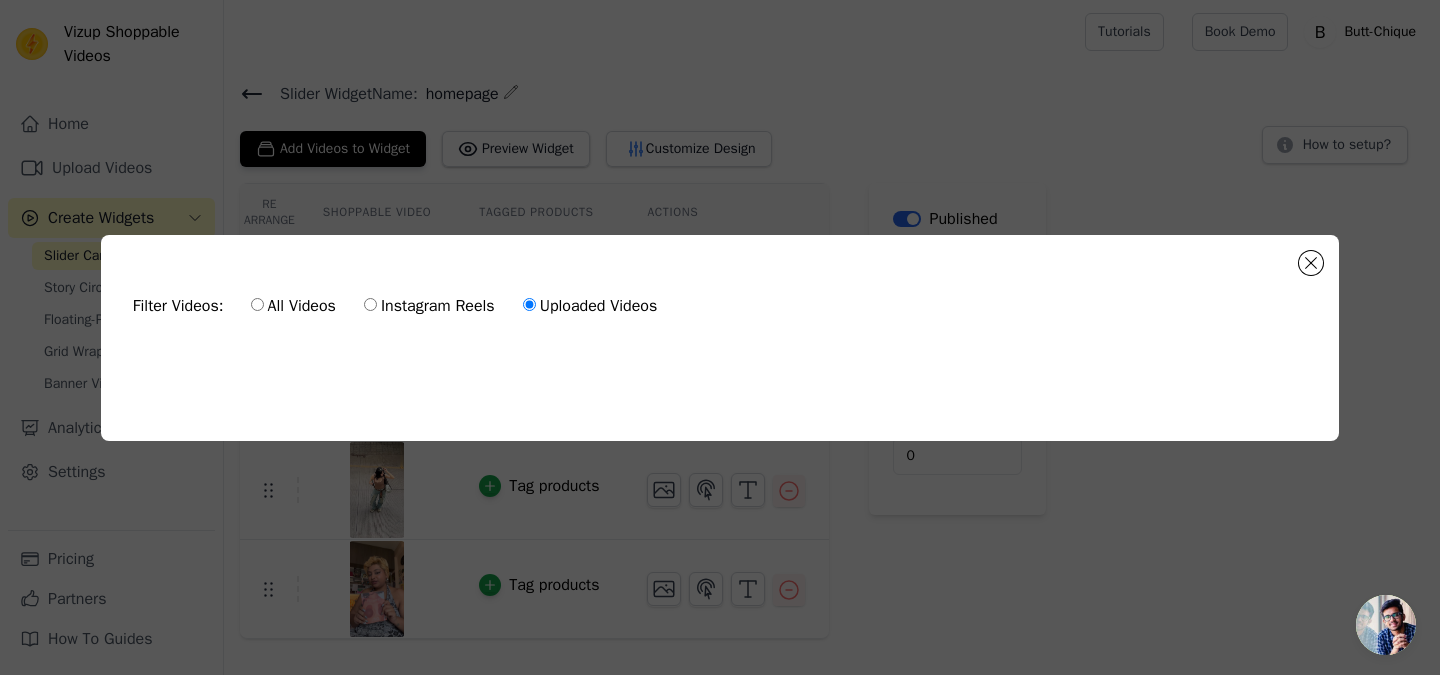 click on "Instagram Reels" at bounding box center (370, 304) 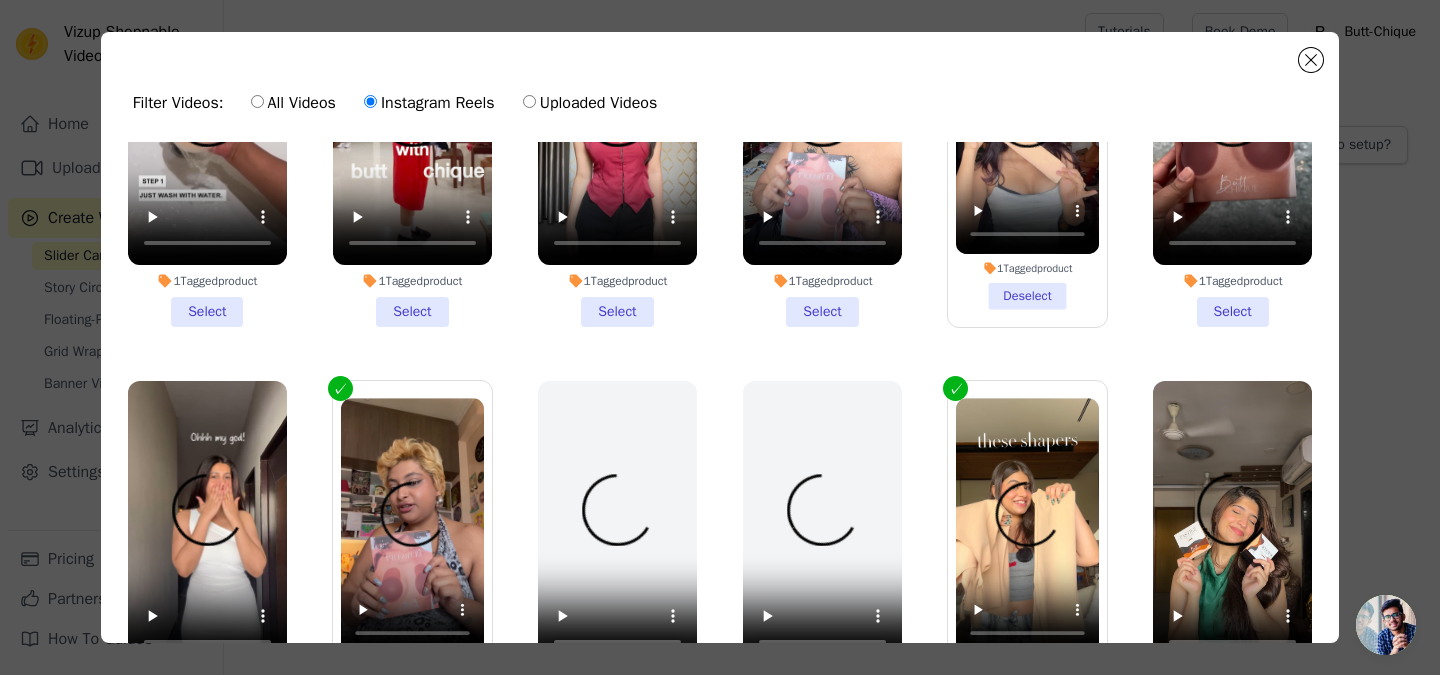 scroll, scrollTop: 0, scrollLeft: 0, axis: both 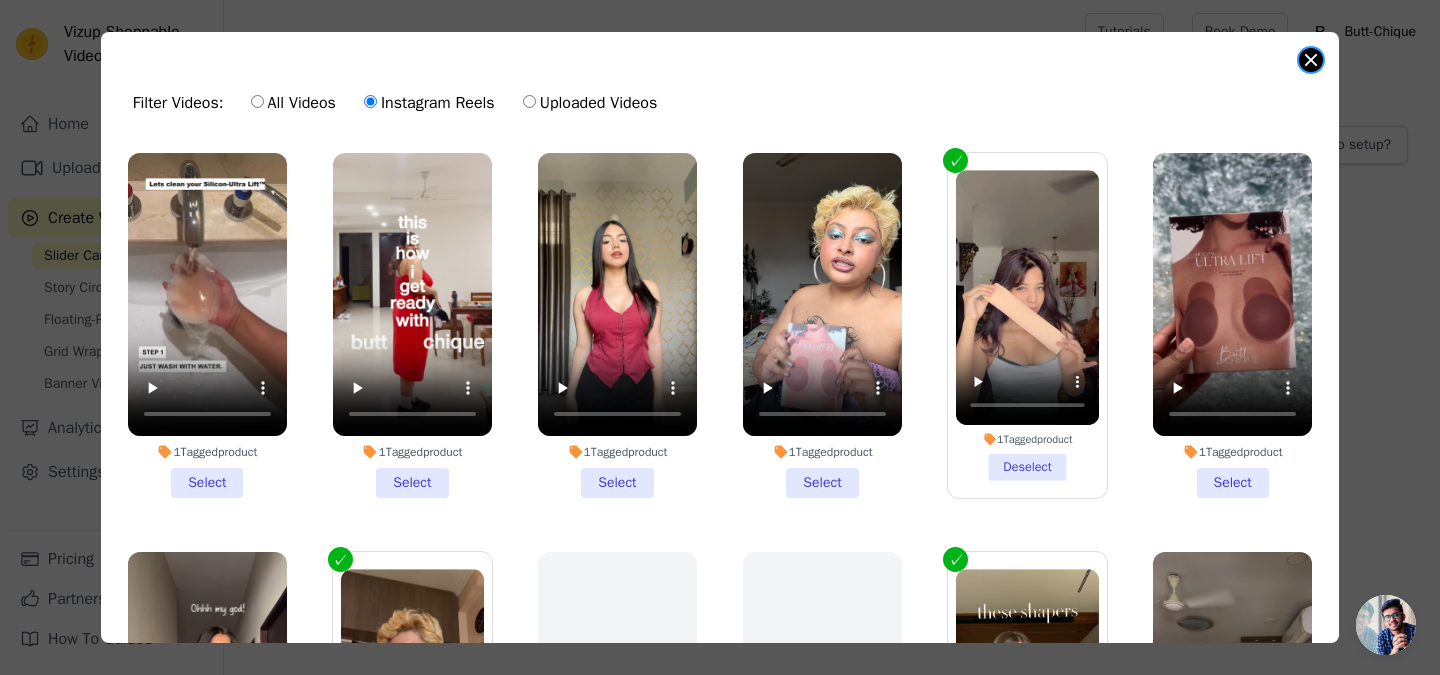 click at bounding box center (1311, 60) 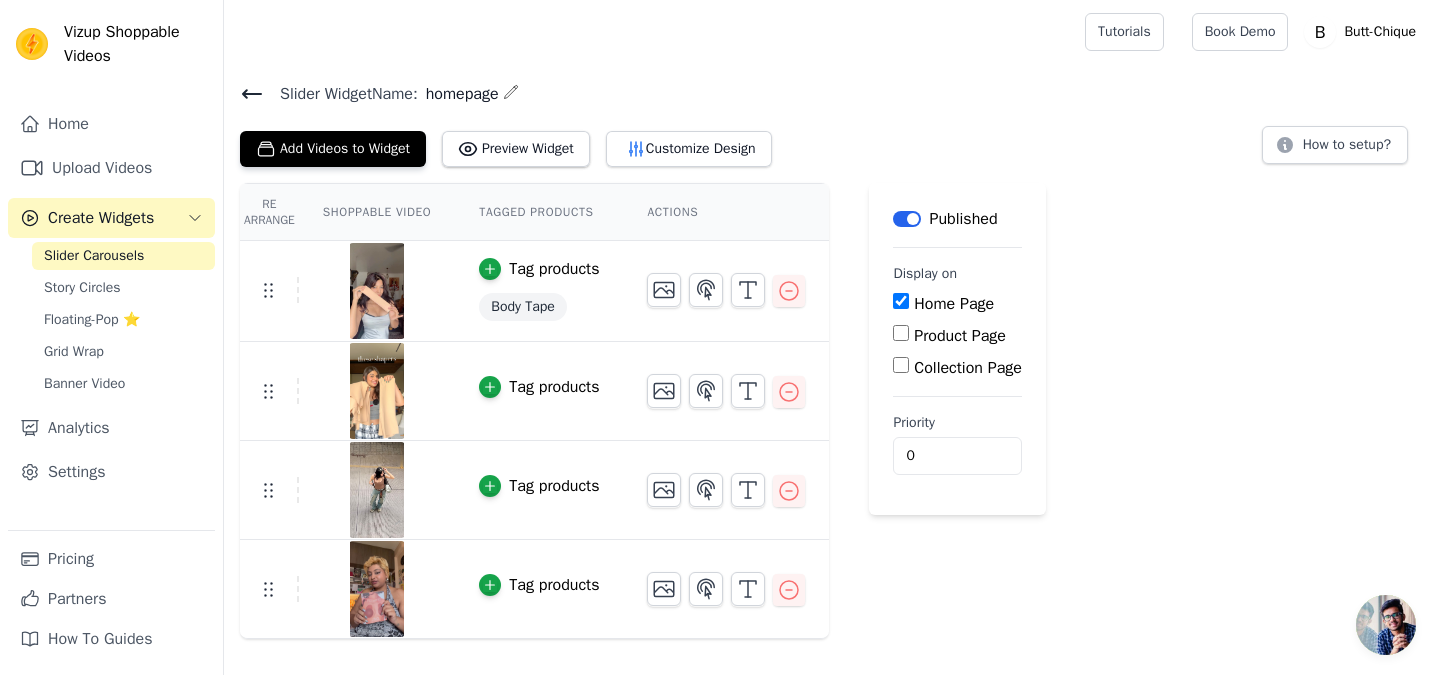 click on "Create Widgets" at bounding box center [101, 218] 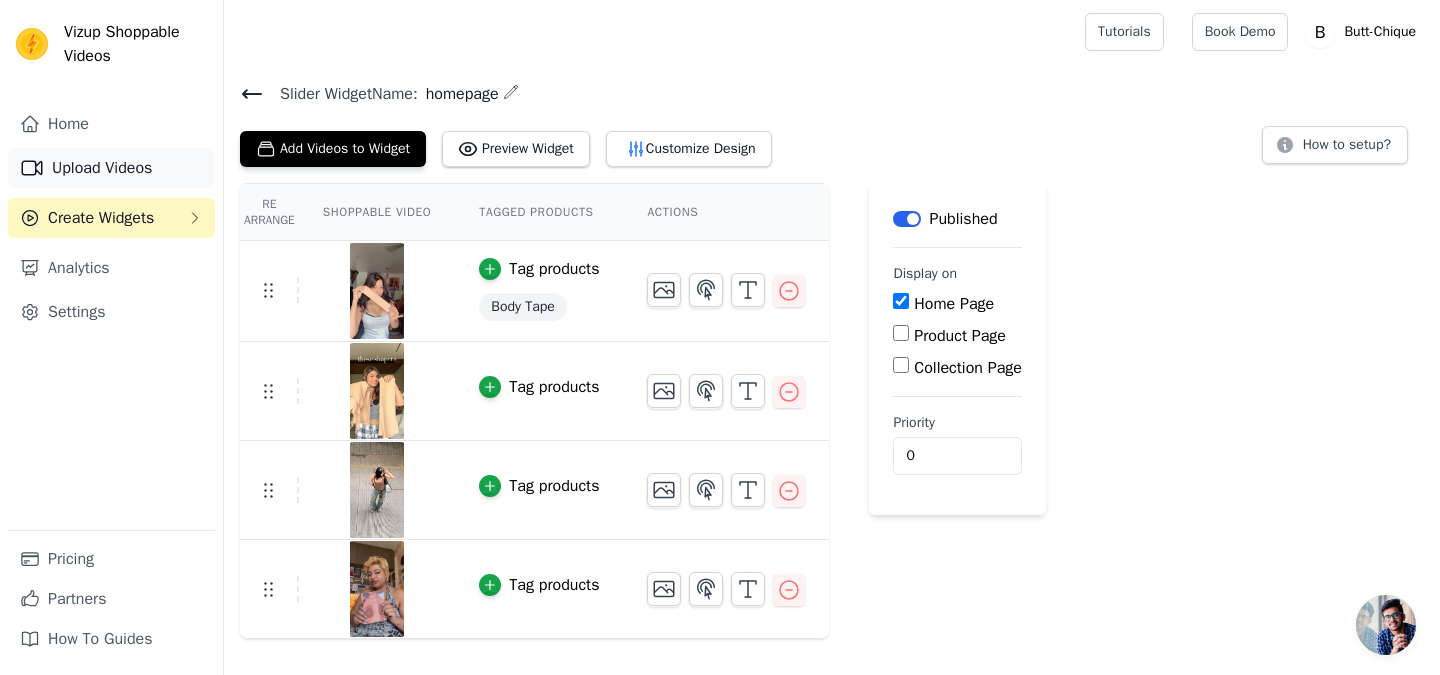 click on "Upload Videos" at bounding box center [111, 168] 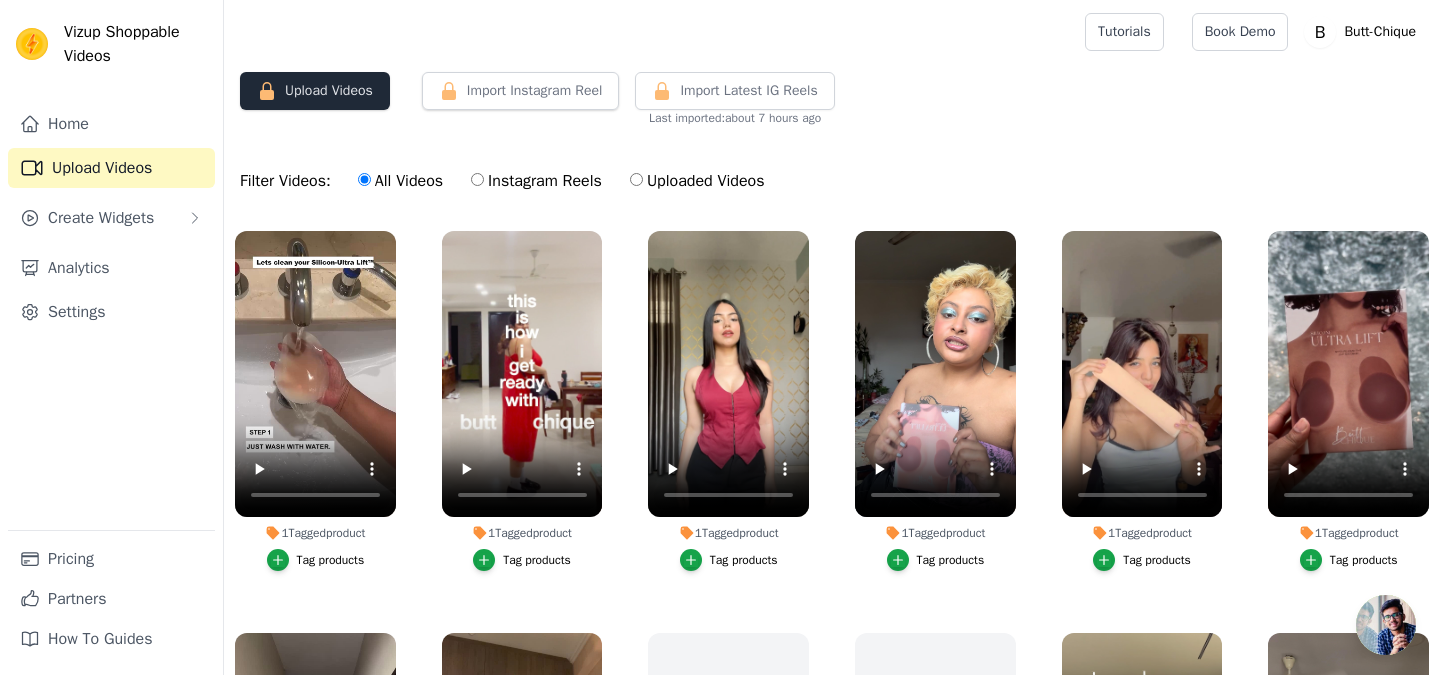 click on "Upload Videos" at bounding box center (315, 91) 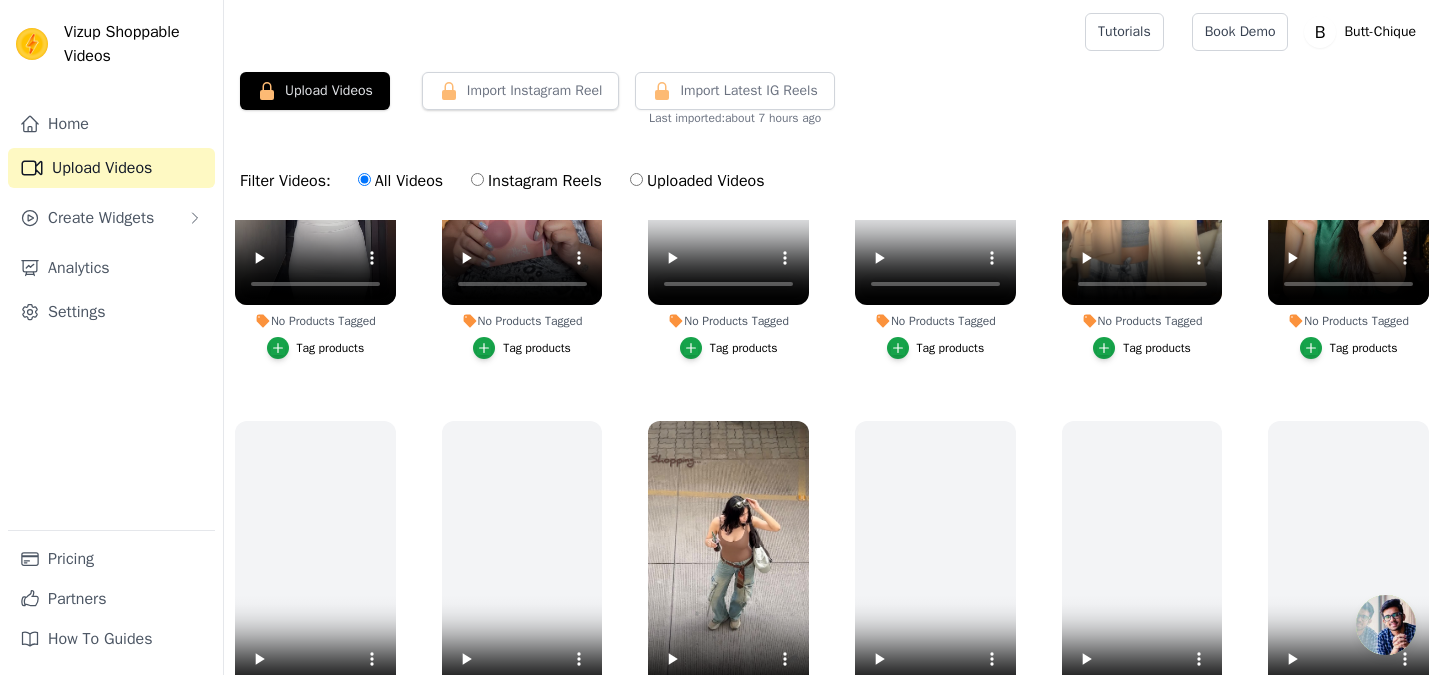 scroll, scrollTop: 626, scrollLeft: 0, axis: vertical 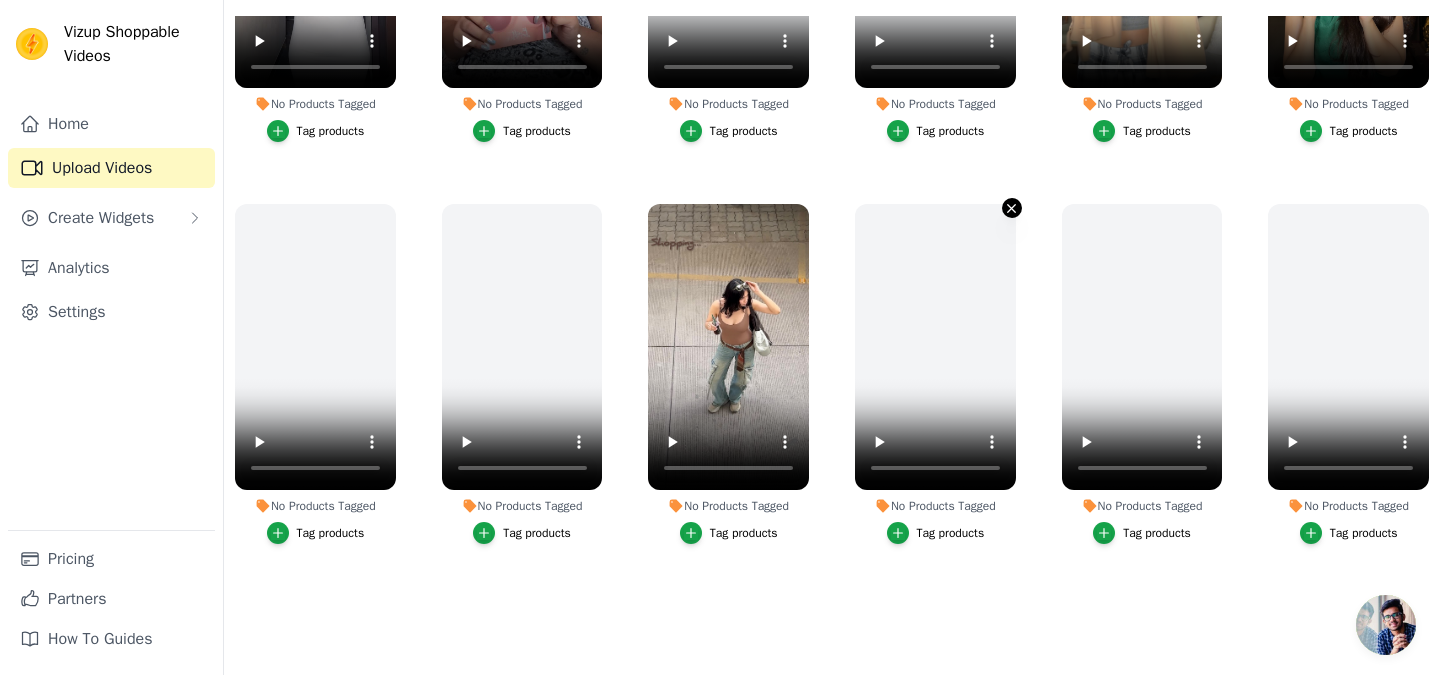 click 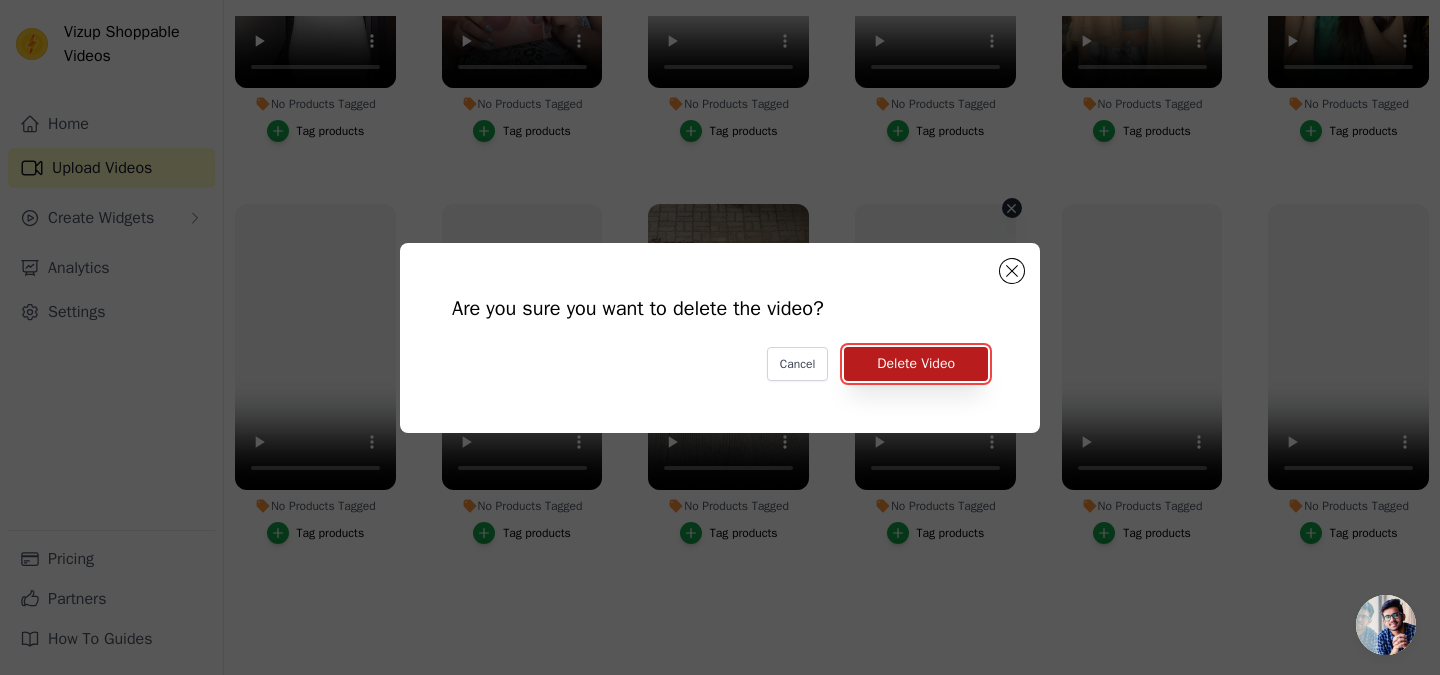 click on "Delete Video" at bounding box center (916, 364) 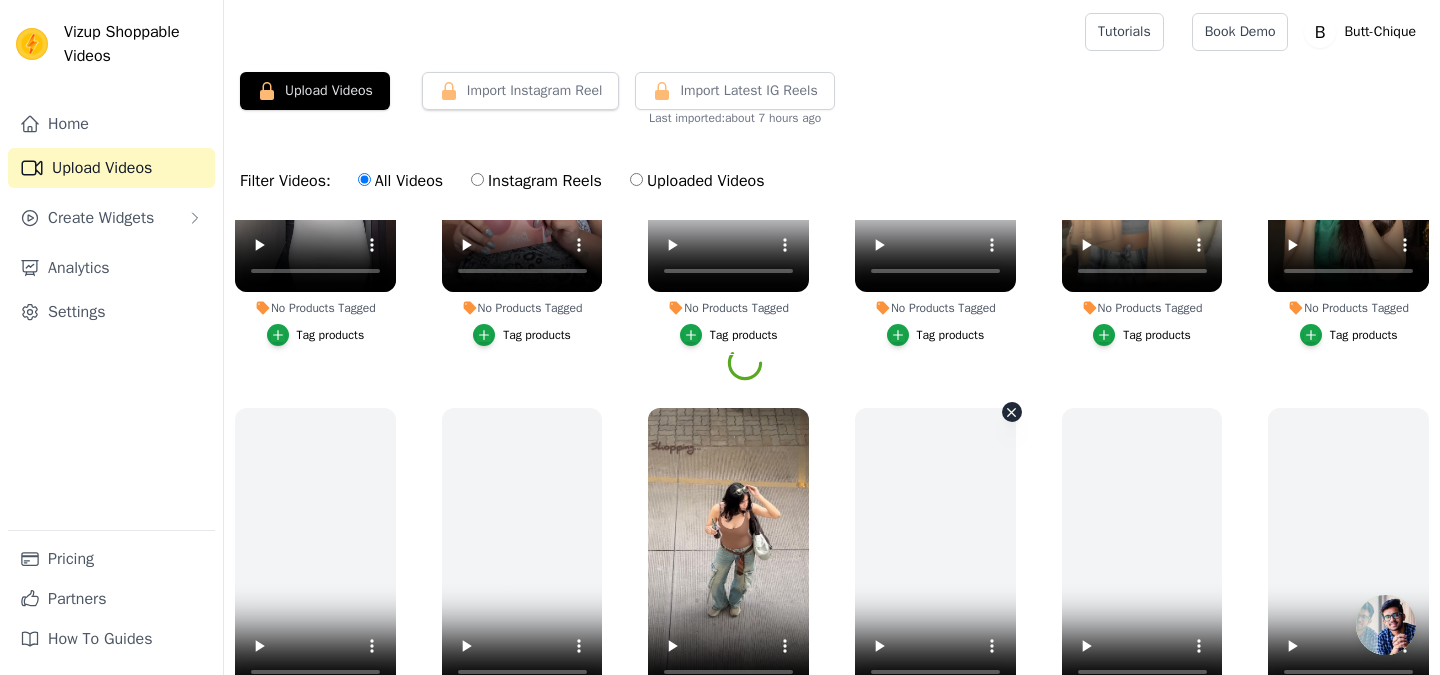 scroll, scrollTop: 204, scrollLeft: 0, axis: vertical 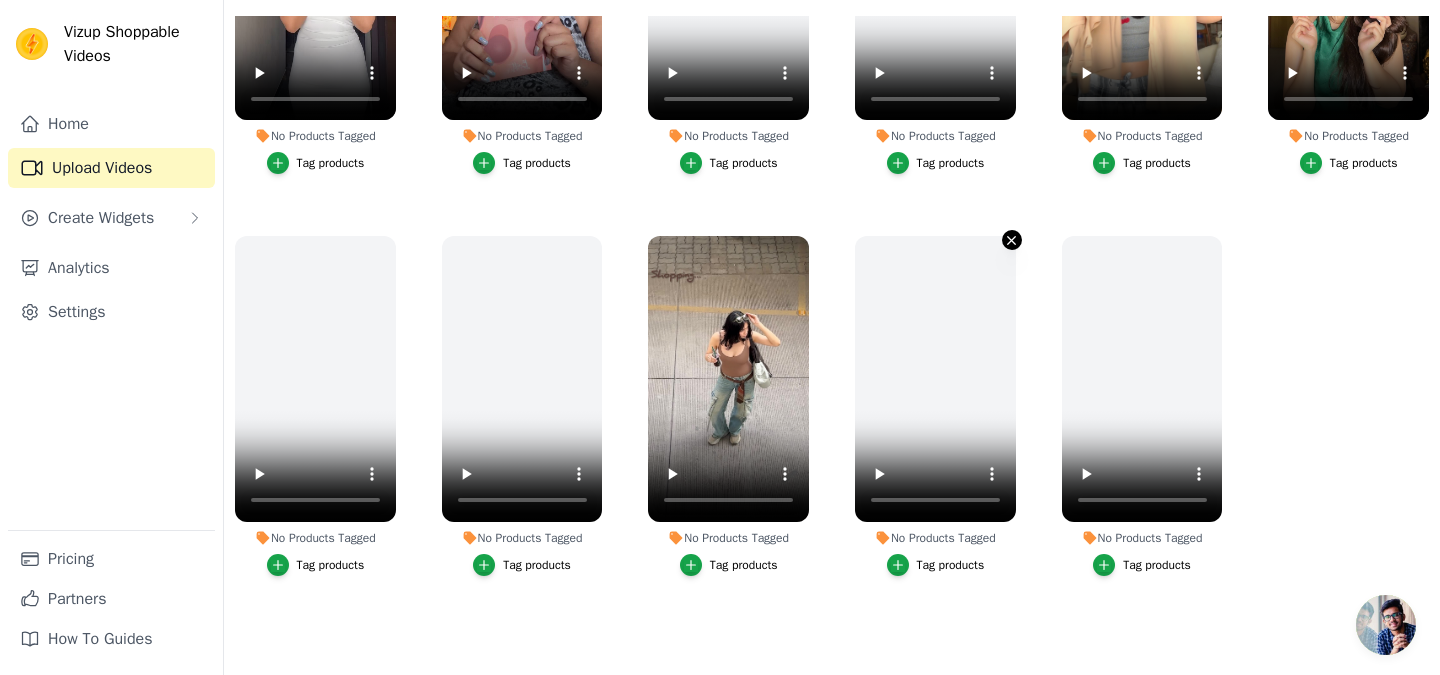 click 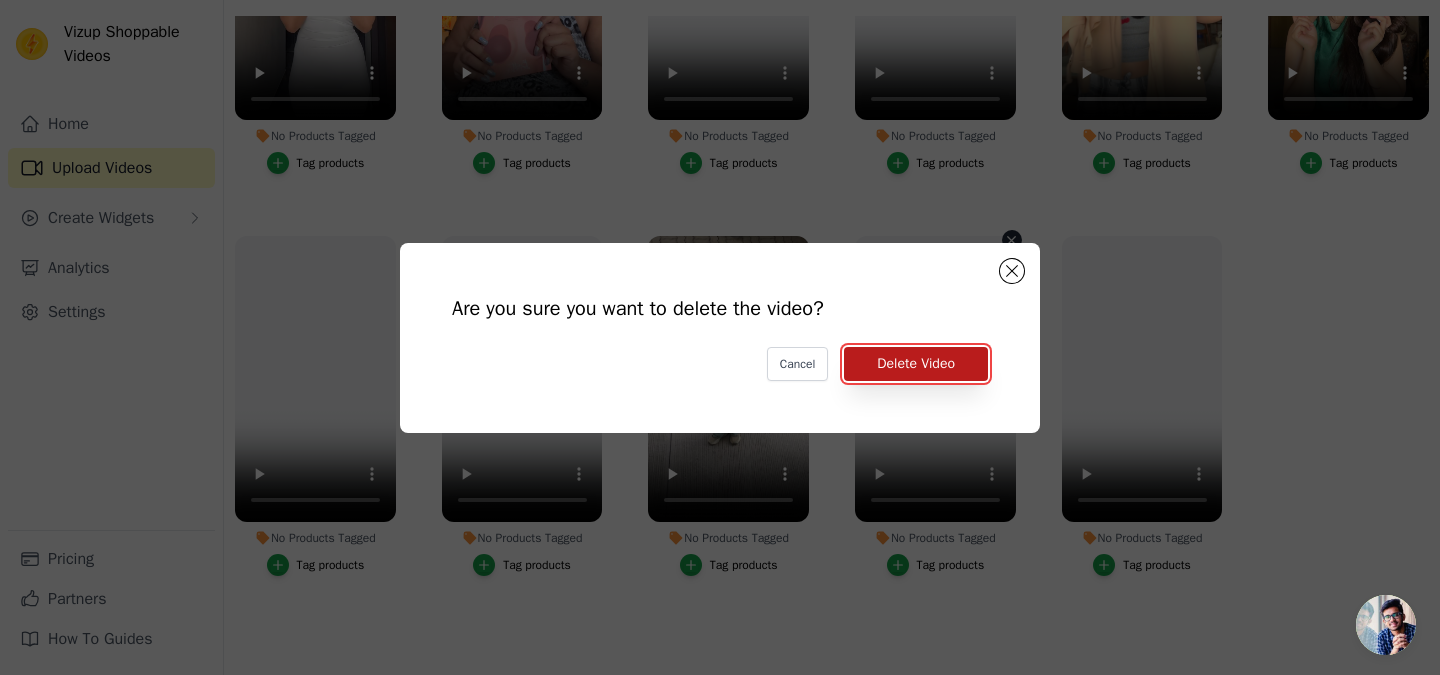 click on "Delete Video" at bounding box center [916, 364] 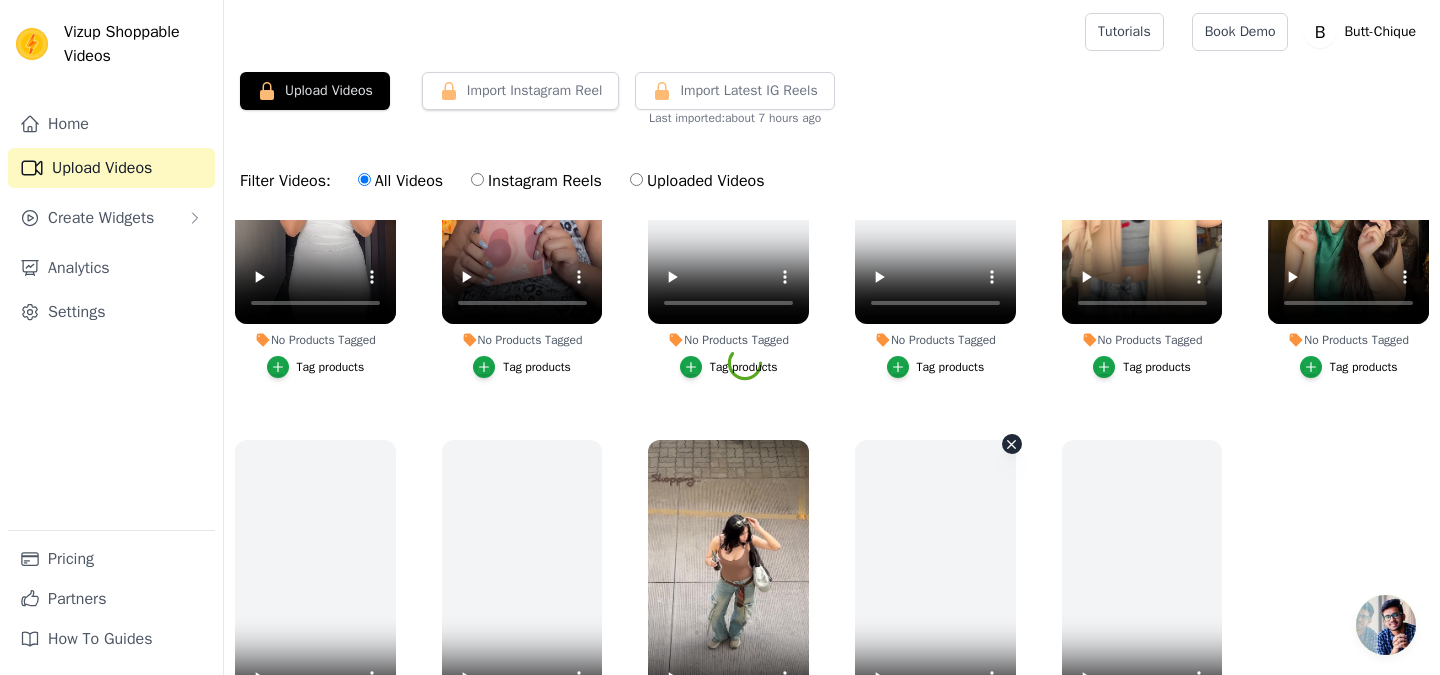 scroll, scrollTop: 204, scrollLeft: 0, axis: vertical 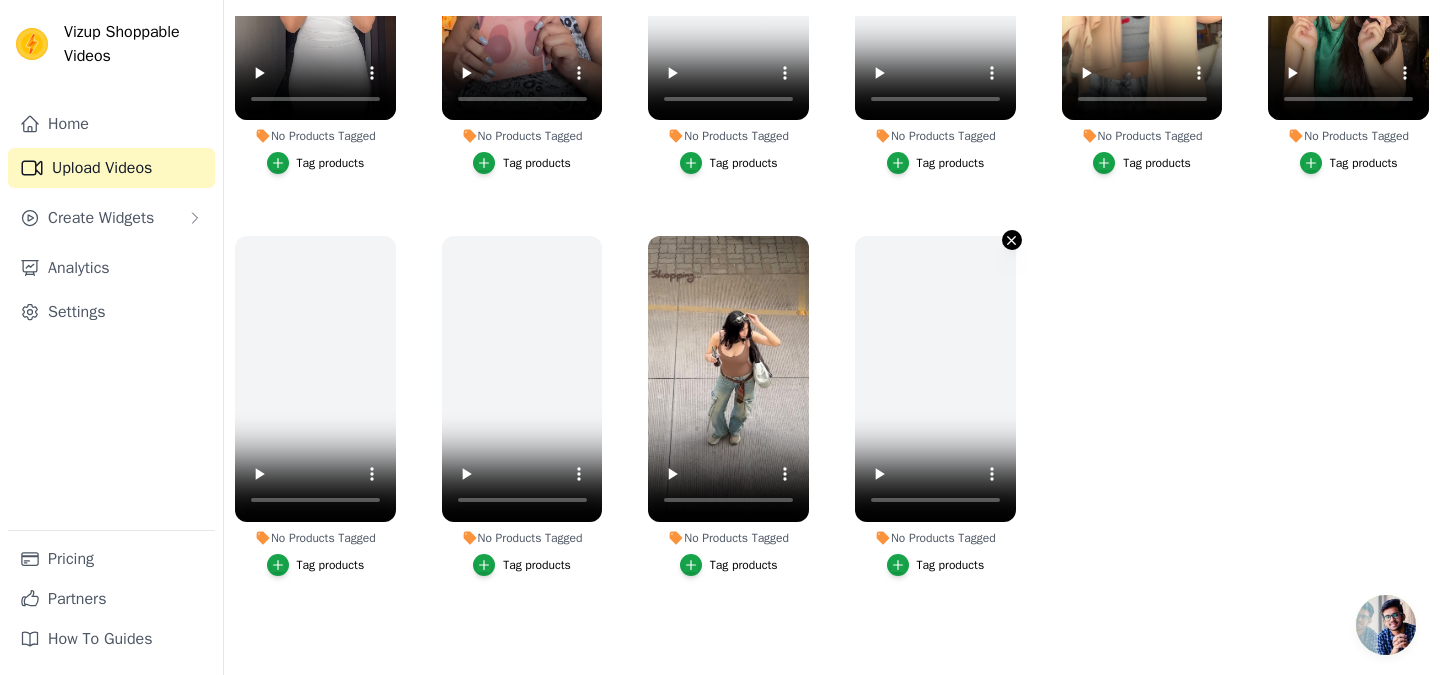 click 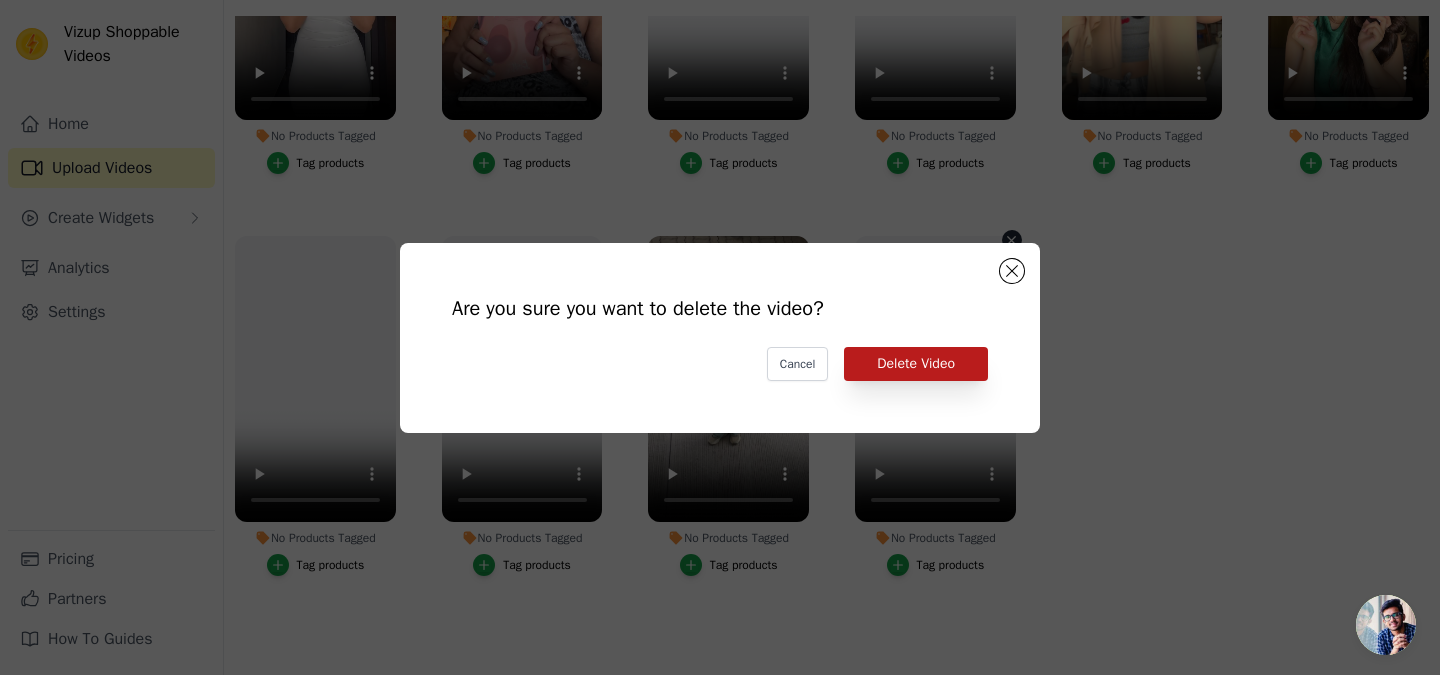 click on "Delete Video" at bounding box center [916, 364] 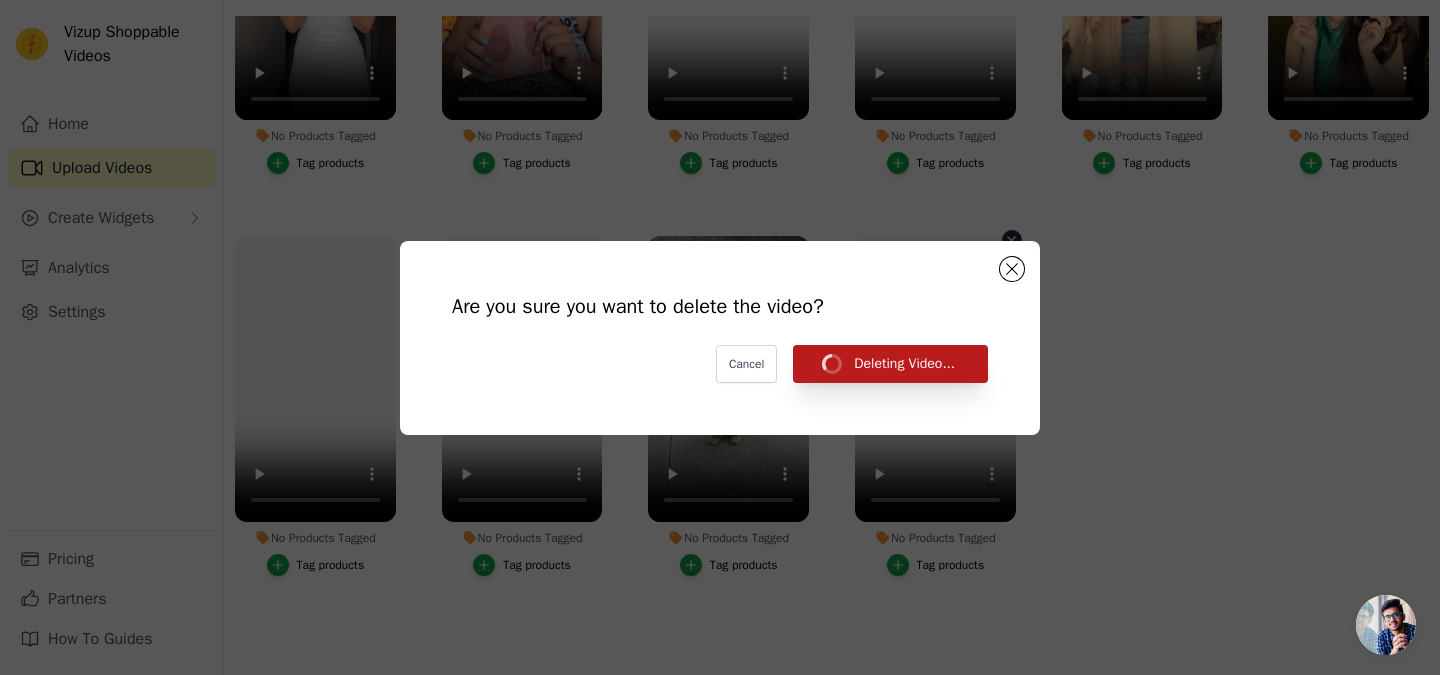scroll, scrollTop: 204, scrollLeft: 0, axis: vertical 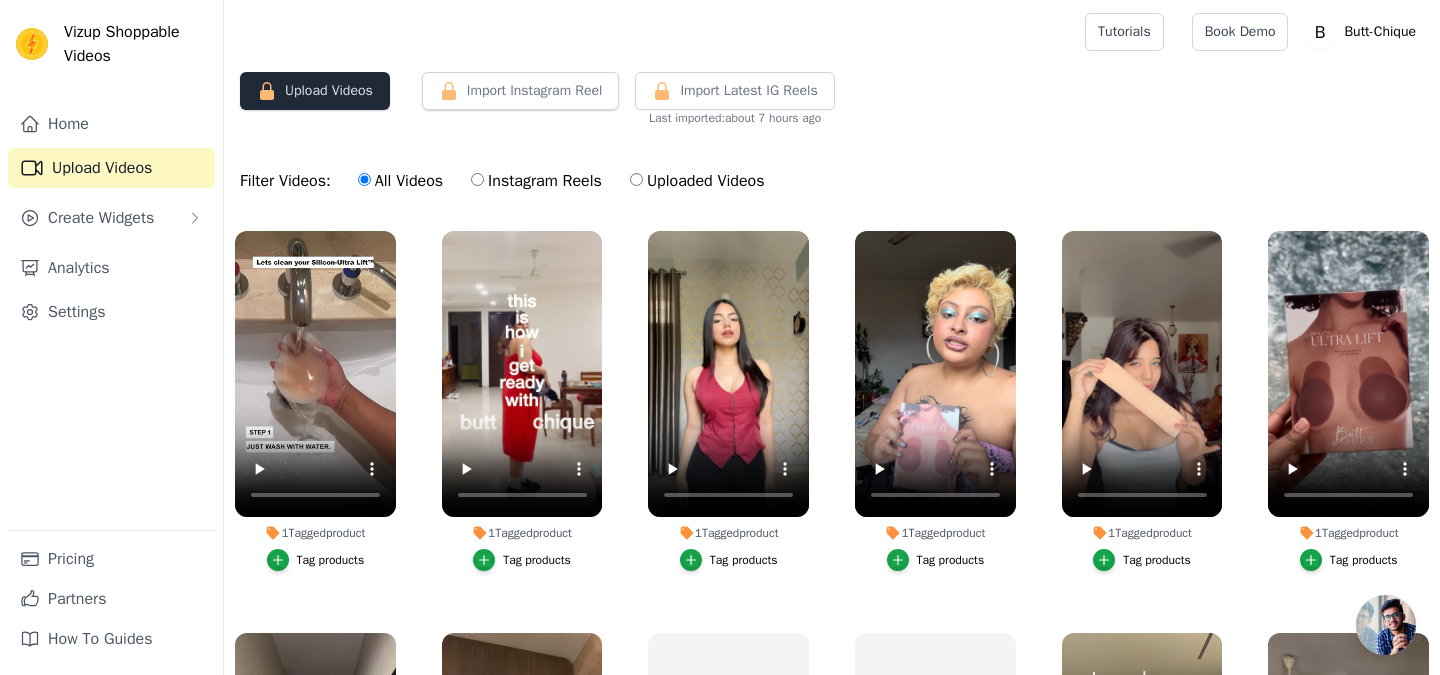 click on "Upload Videos" at bounding box center (315, 91) 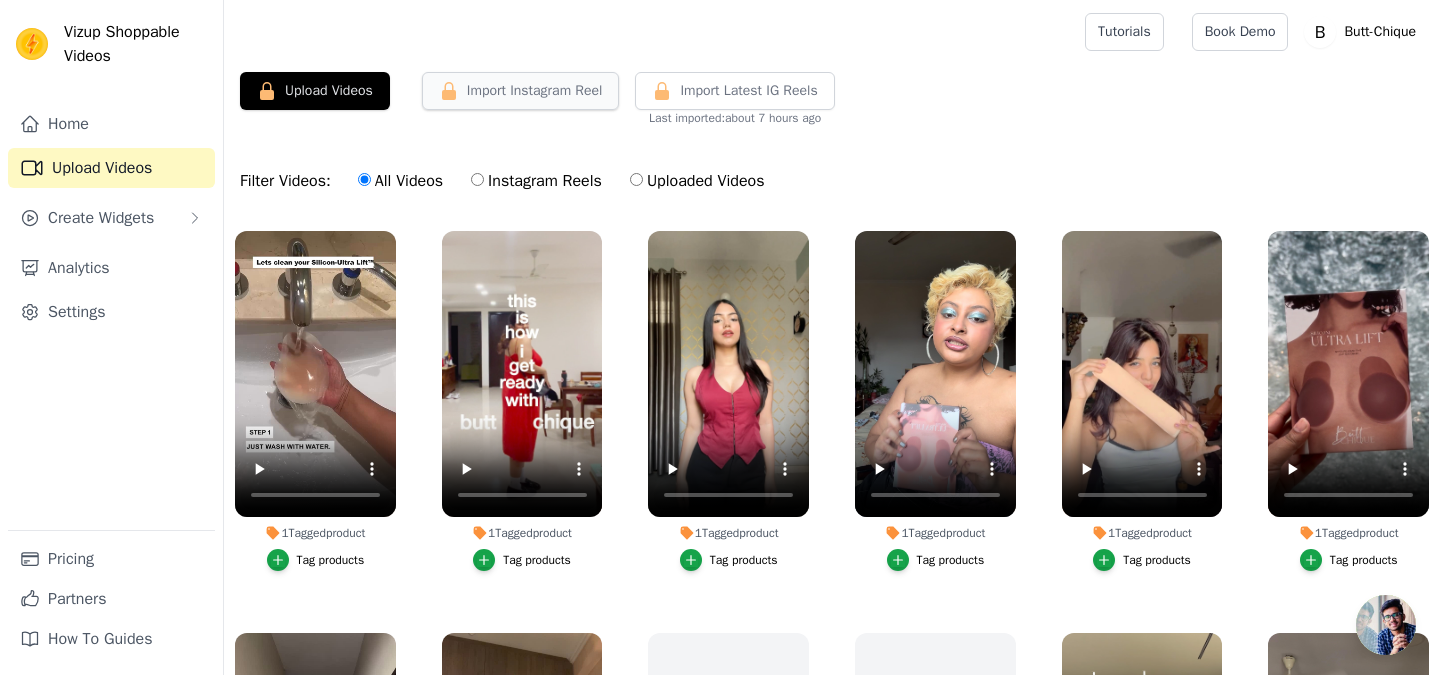 click on "Import Instagram Reel" at bounding box center [521, 91] 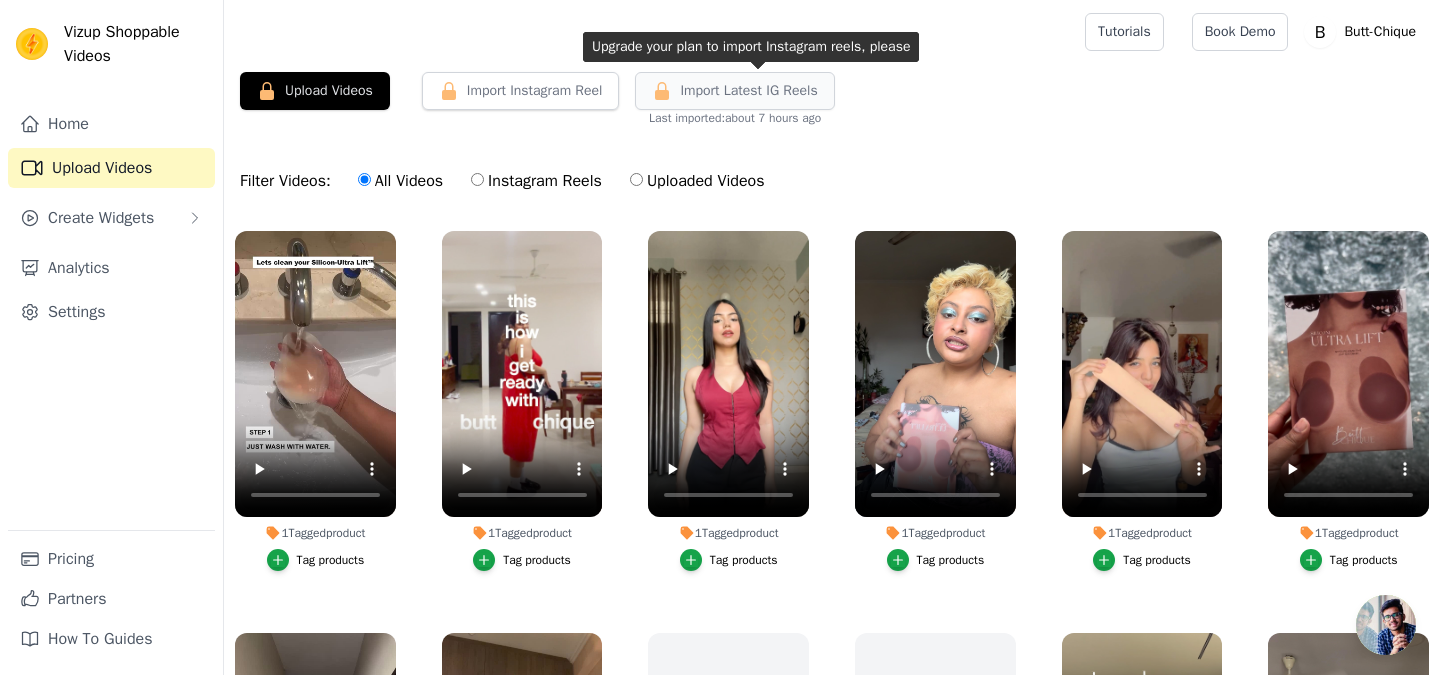 click on "Import Latest IG Reels" at bounding box center (748, 91) 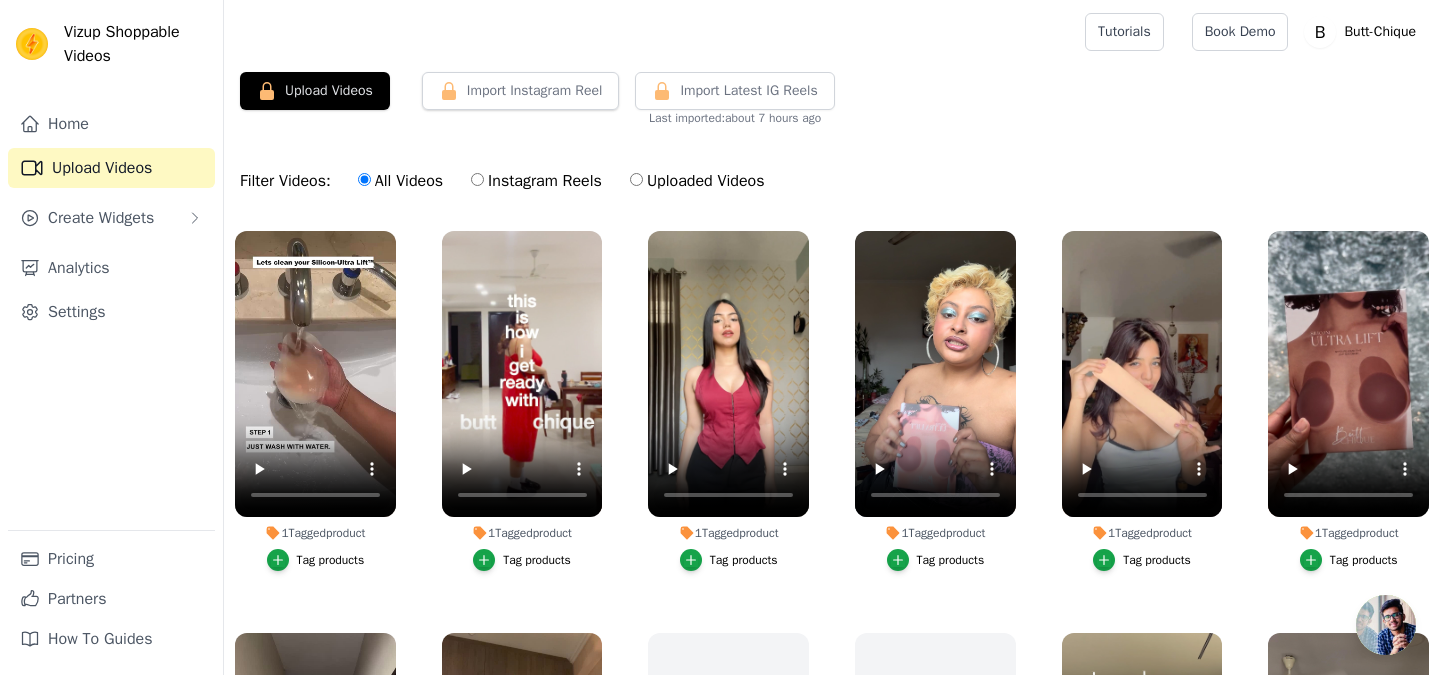 click on "Upload Videos" at bounding box center [111, 168] 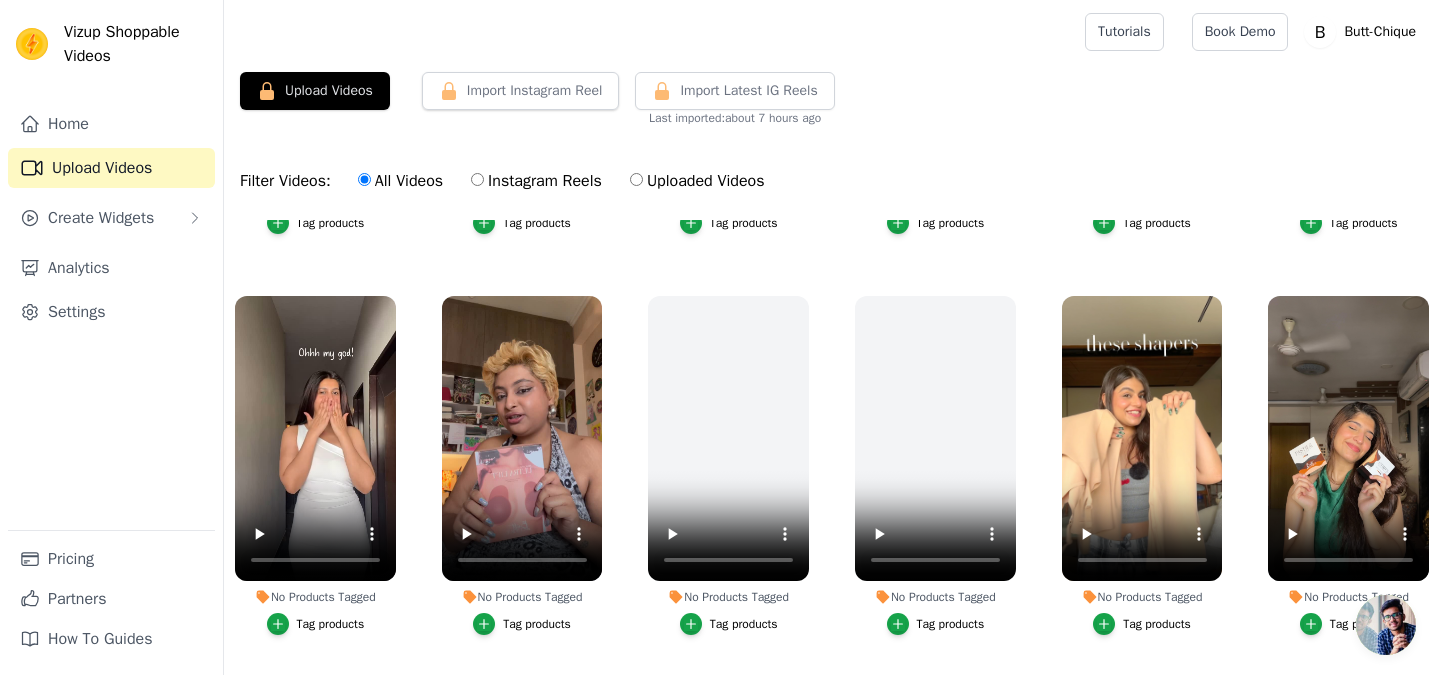 scroll, scrollTop: 594, scrollLeft: 0, axis: vertical 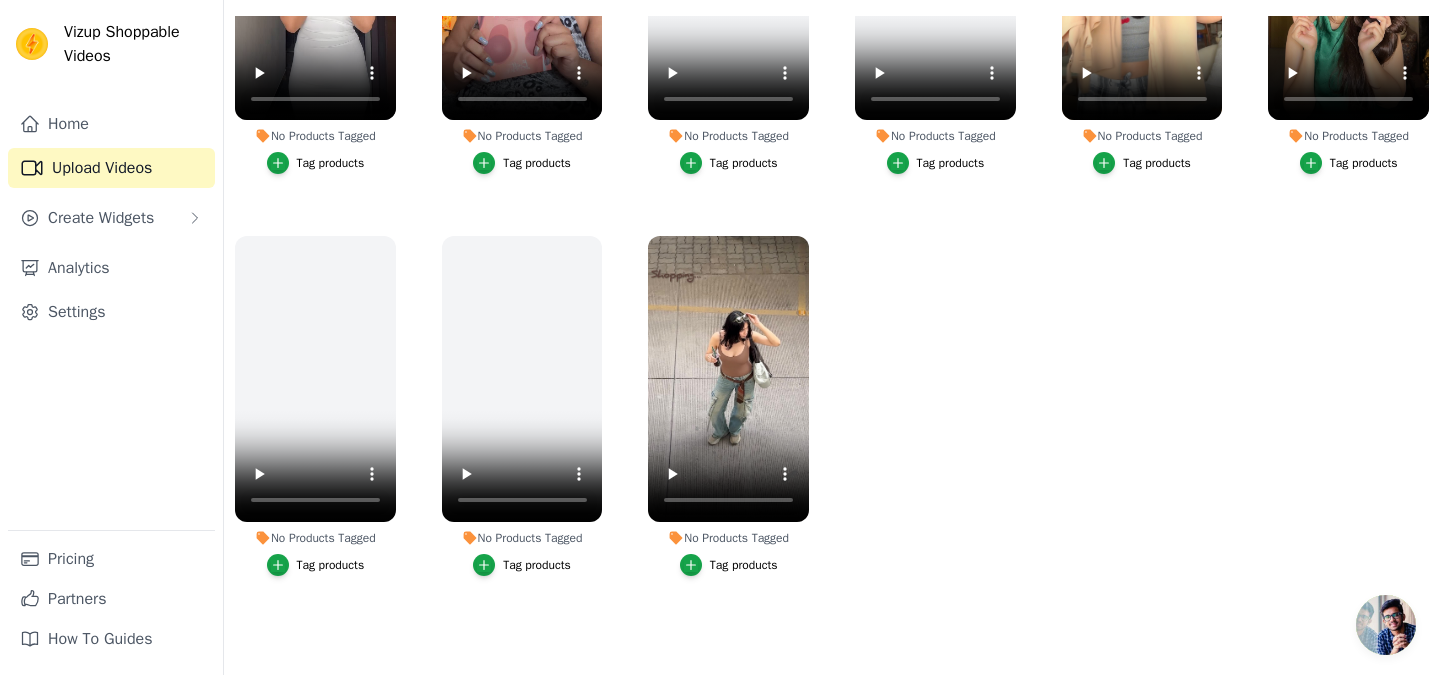 click on "1  Tagged  product       Tag products           1  Tagged  product       Tag products           1  Tagged  product       Tag products           1  Tagged  product       Tag products           1  Tagged  product       Tag products           1  Tagged  product       Tag products
No Products Tagged       Tag products
No Products Tagged       Tag products
No Products Tagged       Tag products
No Products Tagged       Tag products
No Products Tagged       Tag products
No Products Tagged       Tag products
No Products Tagged       Tag products
No Products Tagged       Tag products
No Products Tagged       Tag products" at bounding box center (832, 321) 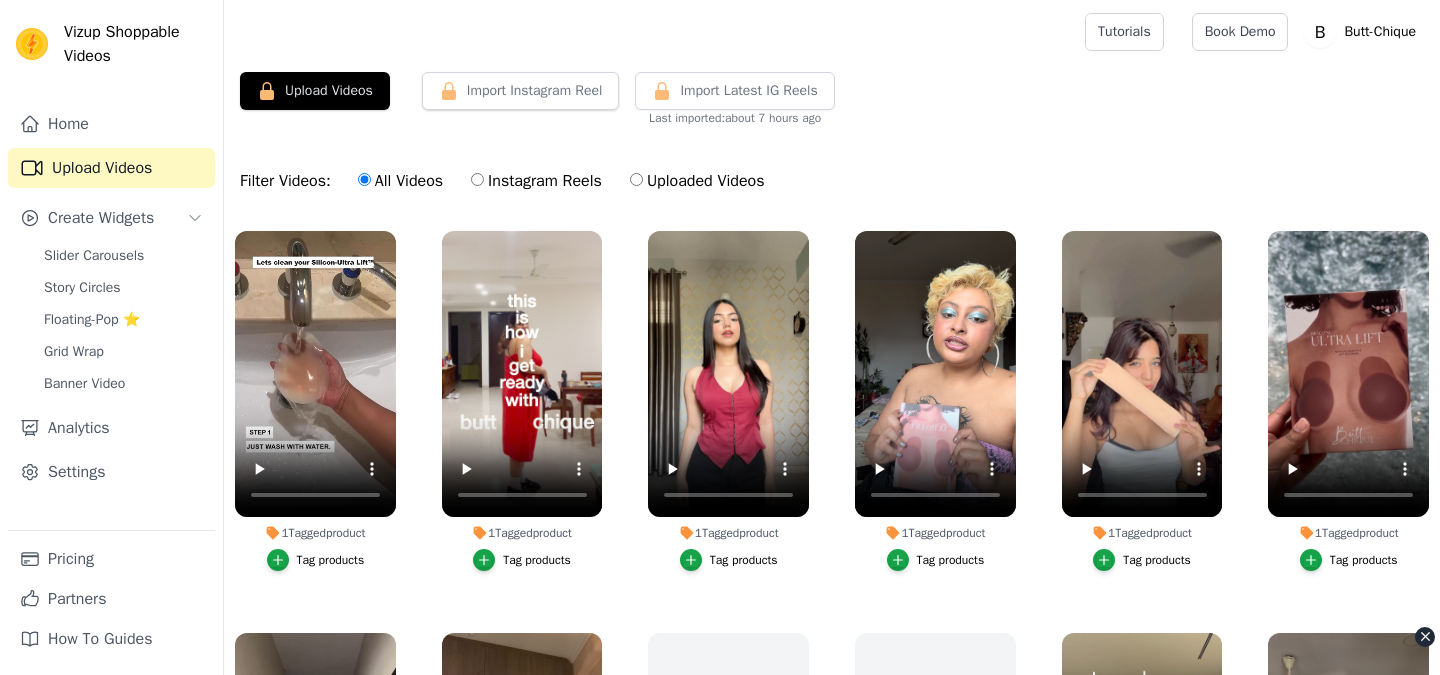 scroll, scrollTop: 204, scrollLeft: 0, axis: vertical 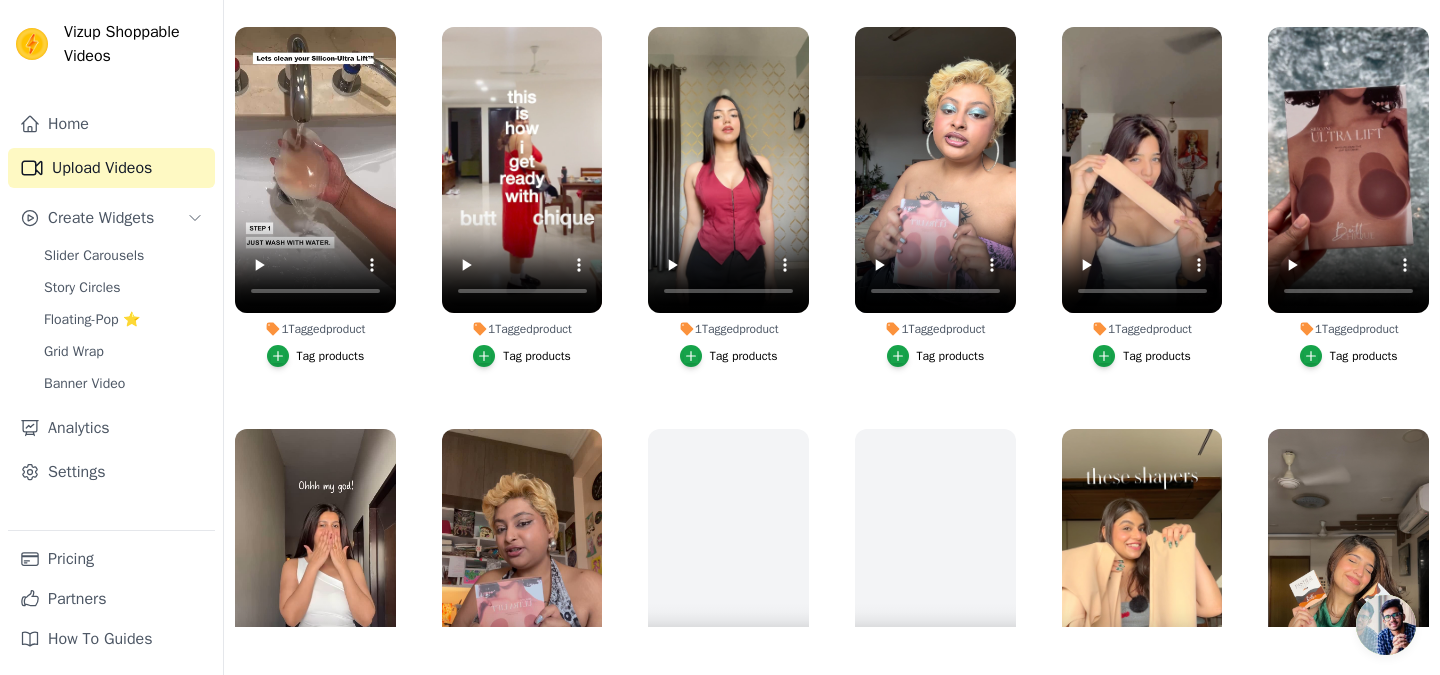 click at bounding box center (1386, 625) 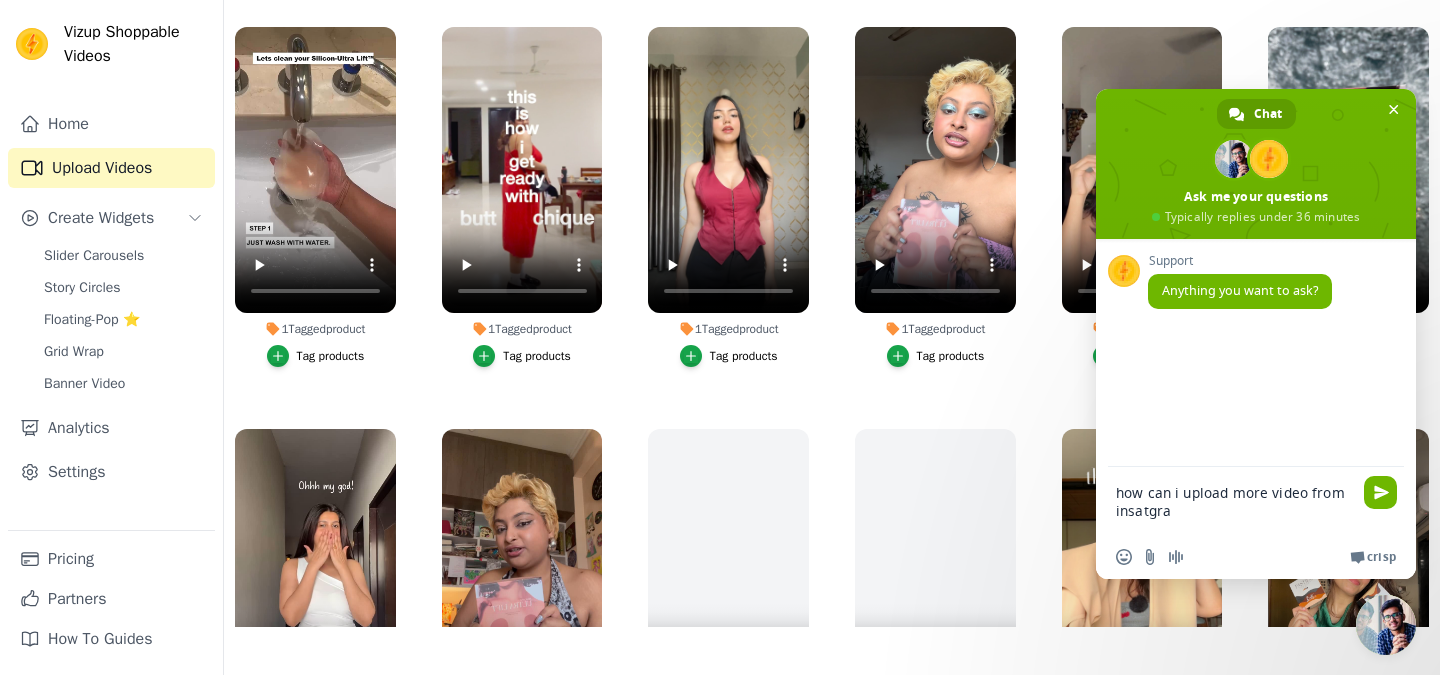 type on "how can i upload more video from insatgram" 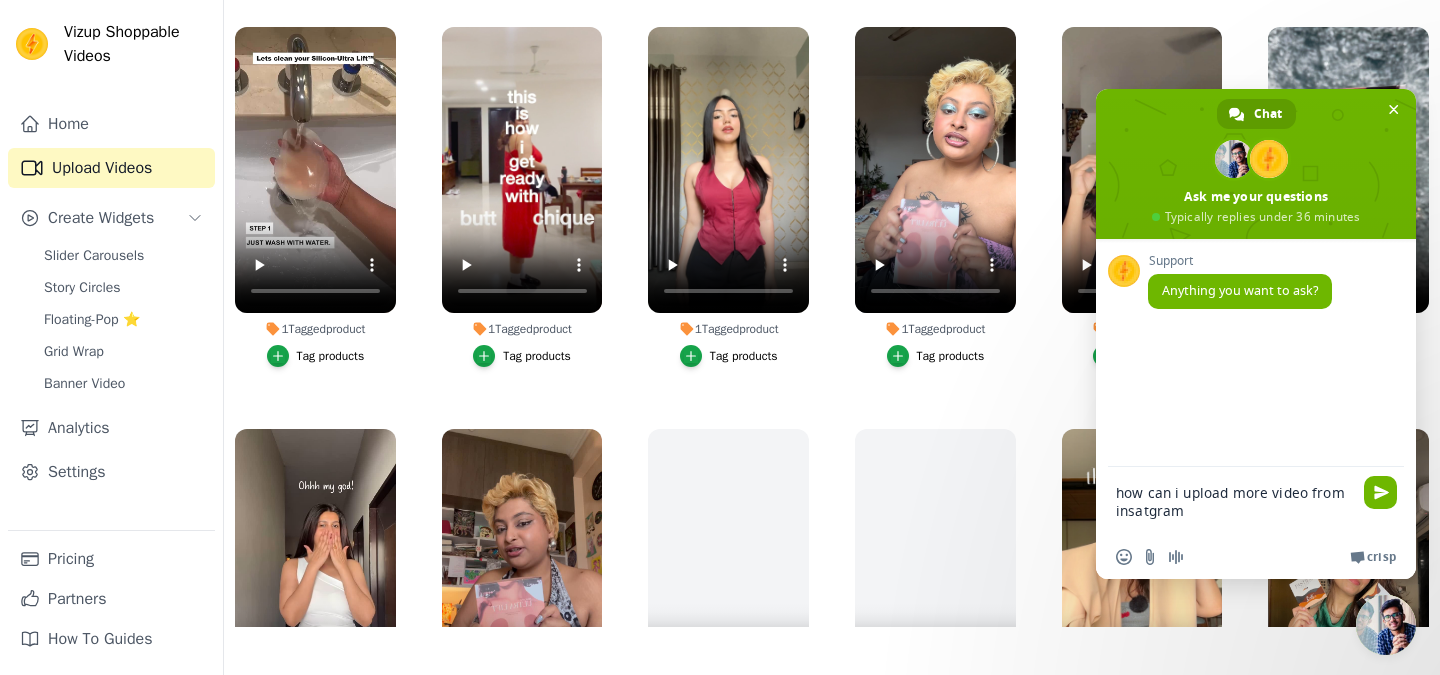type 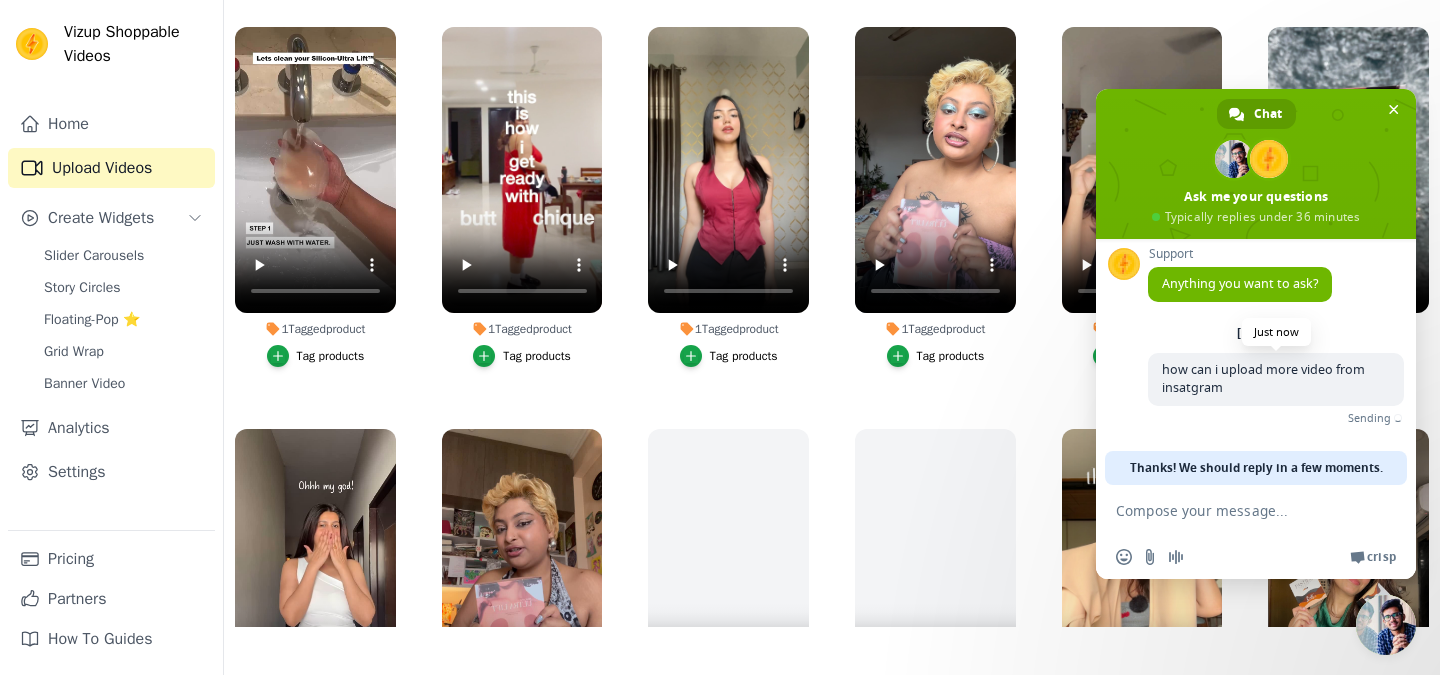 scroll, scrollTop: 0, scrollLeft: 0, axis: both 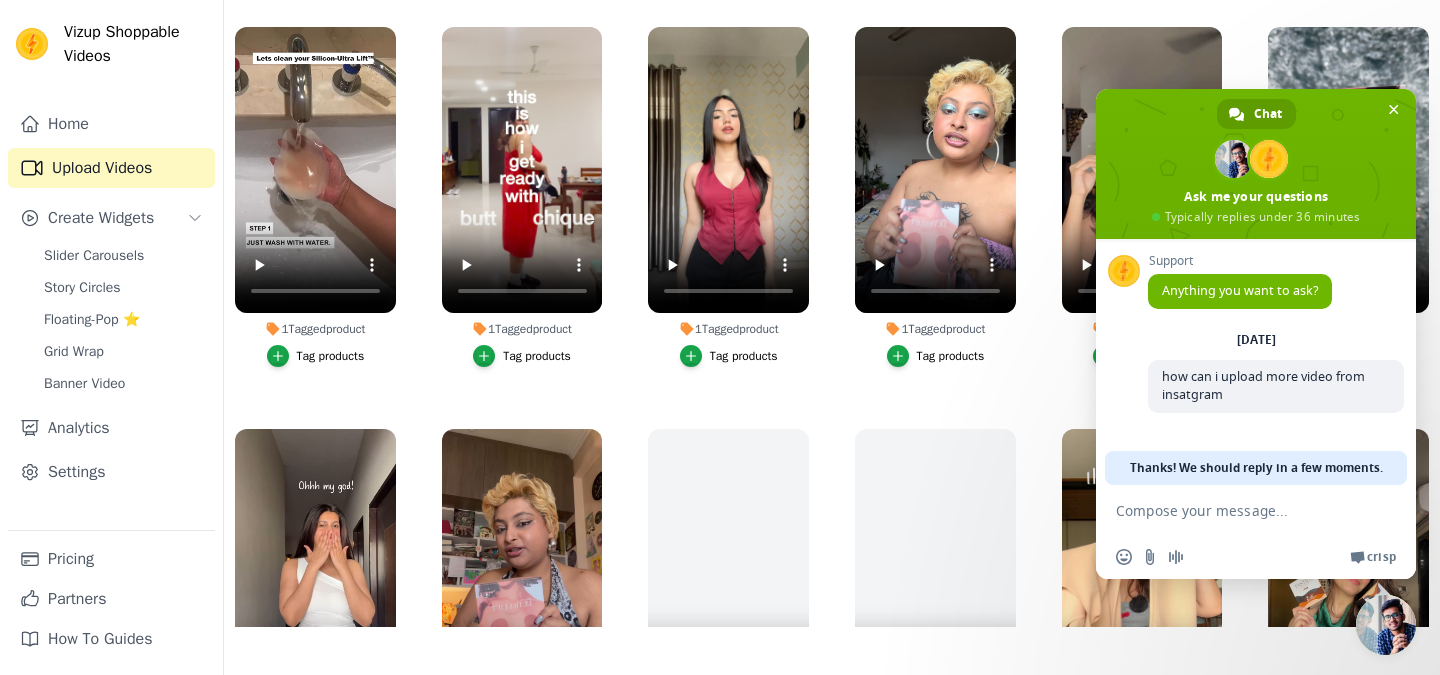 click on "1  Tagged  product       Tag products           1  Tagged  product       Tag products           1  Tagged  product       Tag products           1  Tagged  product       Tag products           1  Tagged  product       Tag products           1  Tagged  product       Tag products
No Products Tagged       Tag products
No Products Tagged       Tag products
No Products Tagged       Tag products
No Products Tagged       Tag products
No Products Tagged       Tag products
No Products Tagged       Tag products
No Products Tagged       Tag products
No Products Tagged       Tag products
No Products Tagged       Tag products" at bounding box center (832, 321) 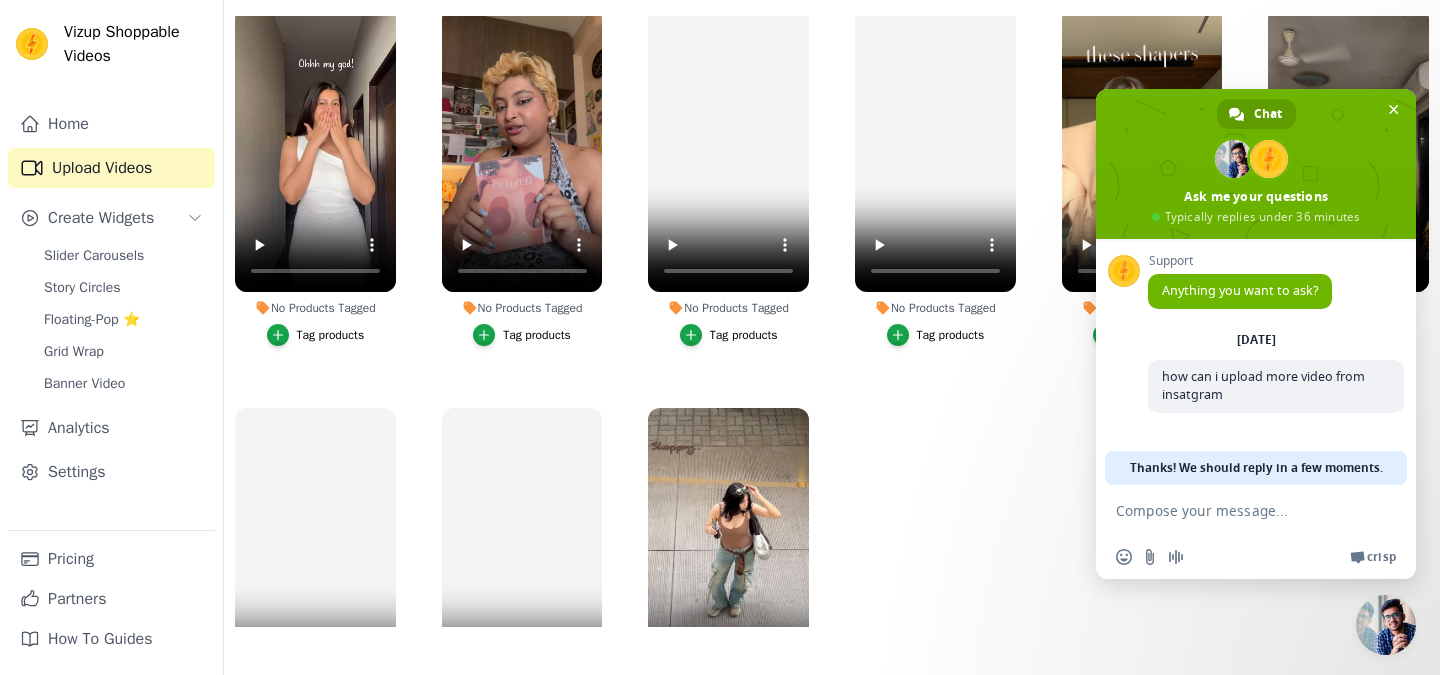 scroll, scrollTop: 594, scrollLeft: 0, axis: vertical 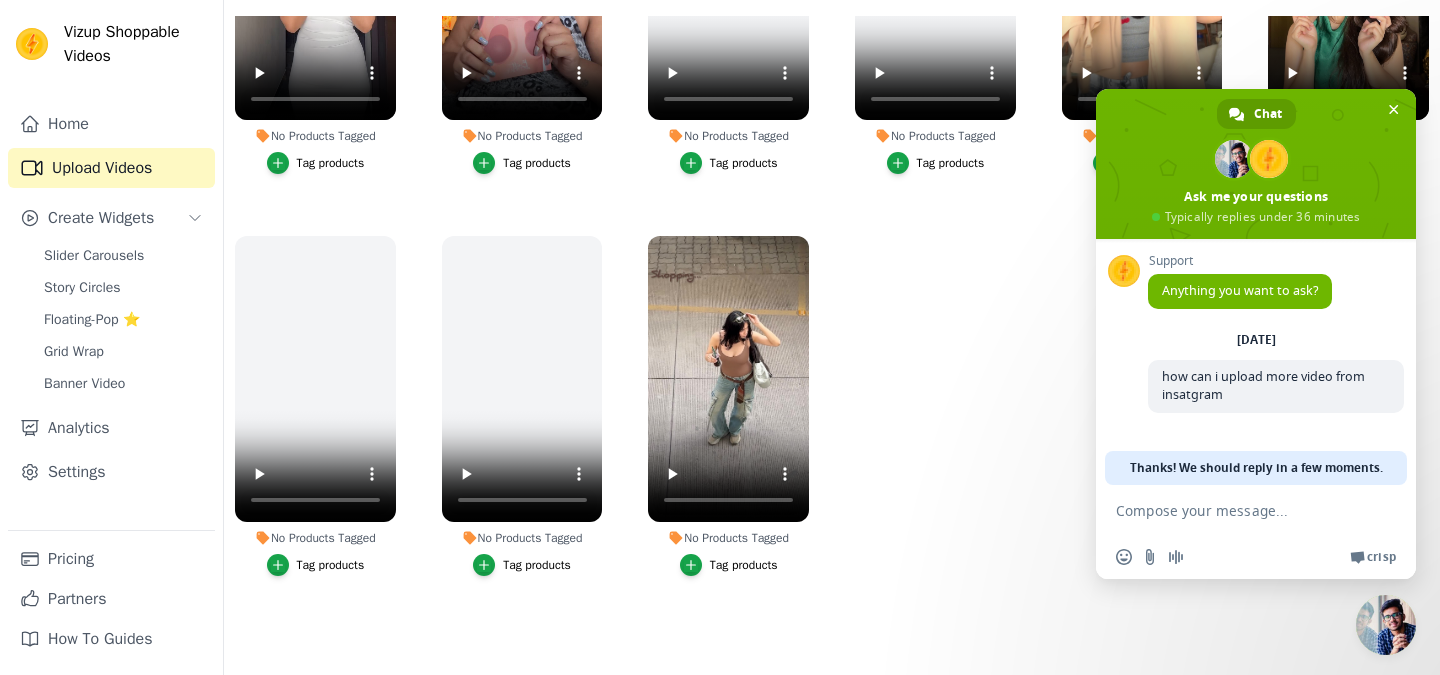 click on "1  Tagged  product       Tag products           1  Tagged  product       Tag products           1  Tagged  product       Tag products           1  Tagged  product       Tag products           1  Tagged  product       Tag products           1  Tagged  product       Tag products
No Products Tagged       Tag products
No Products Tagged       Tag products
No Products Tagged       Tag products
No Products Tagged       Tag products
No Products Tagged       Tag products
No Products Tagged       Tag products
No Products Tagged       Tag products
No Products Tagged       Tag products
No Products Tagged       Tag products" at bounding box center [832, 321] 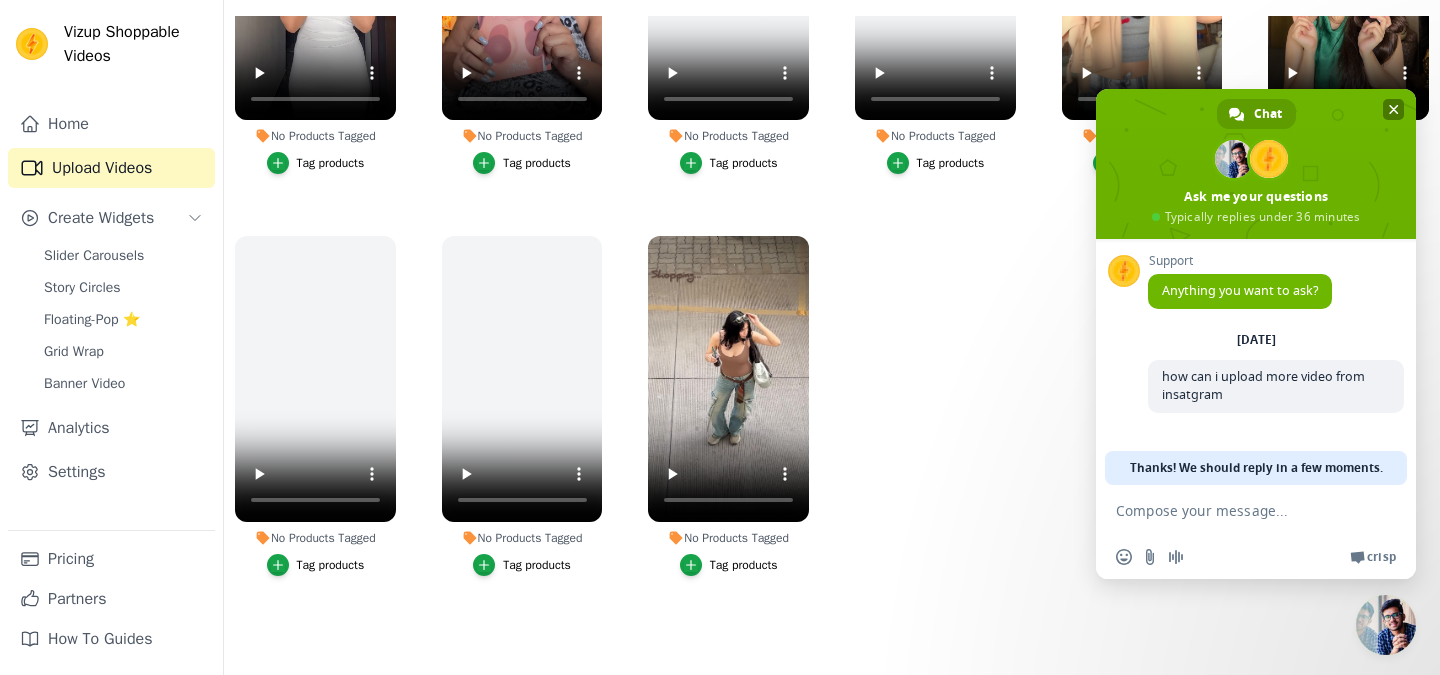 click at bounding box center (1394, 109) 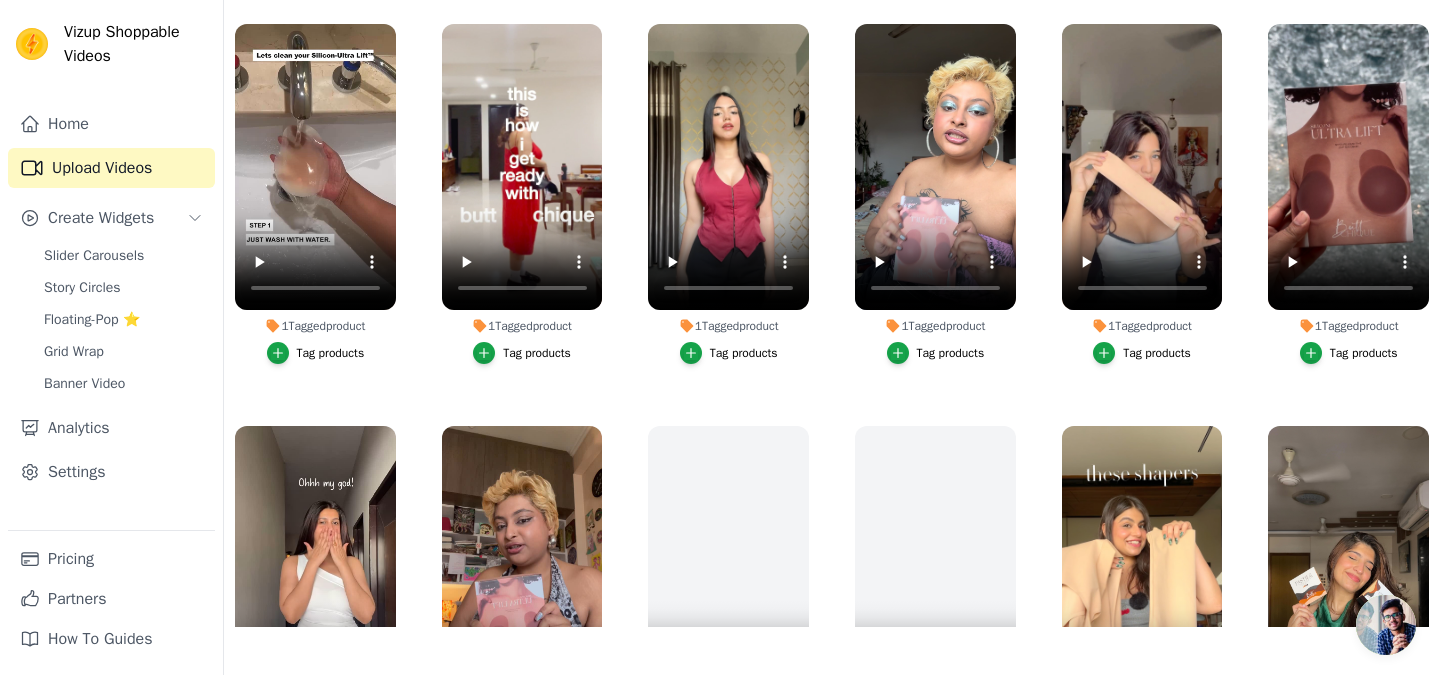 scroll, scrollTop: 0, scrollLeft: 0, axis: both 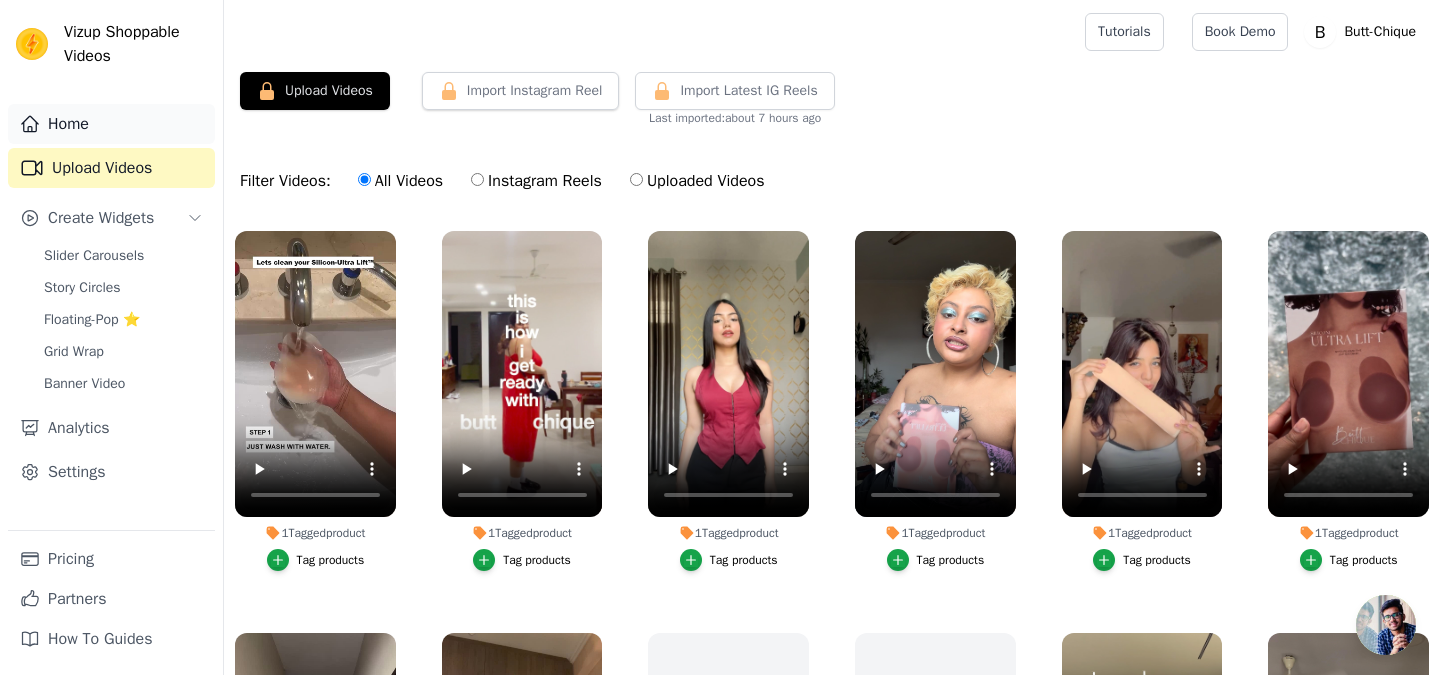 click on "Home" at bounding box center [111, 124] 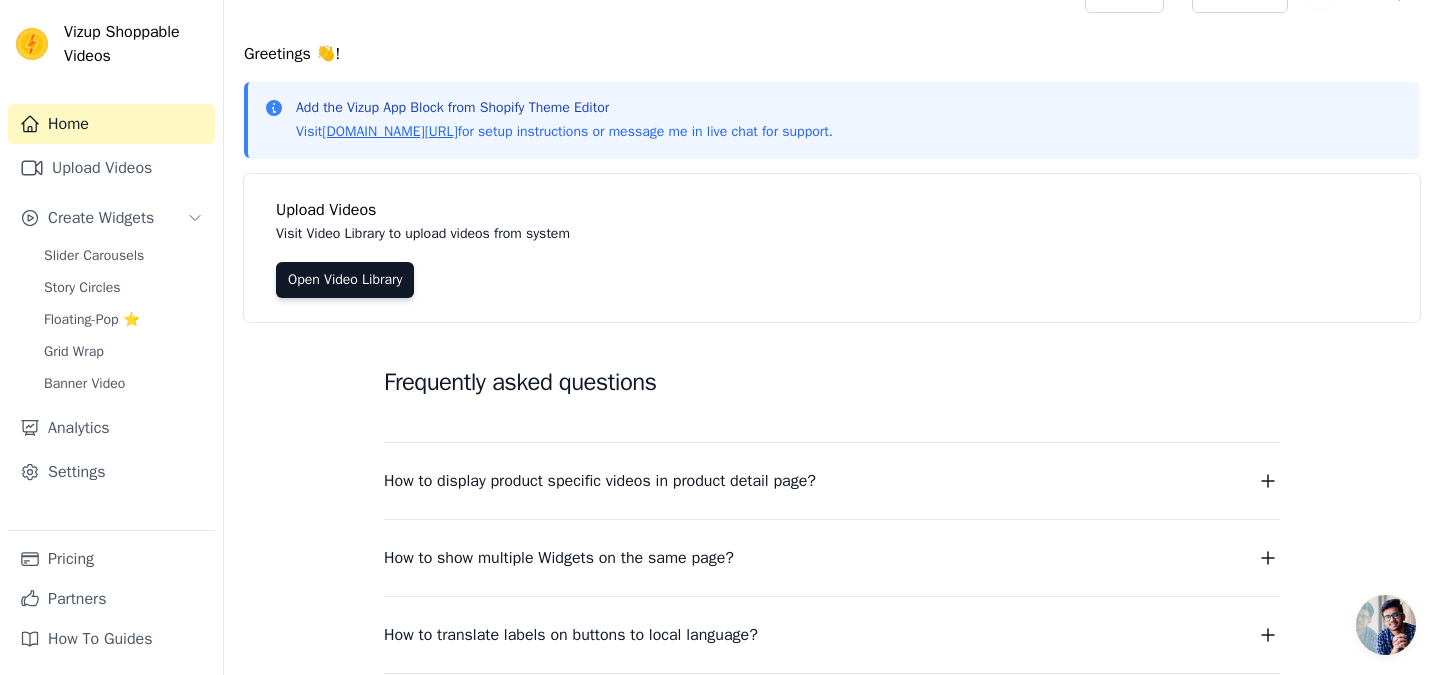 scroll, scrollTop: 43, scrollLeft: 0, axis: vertical 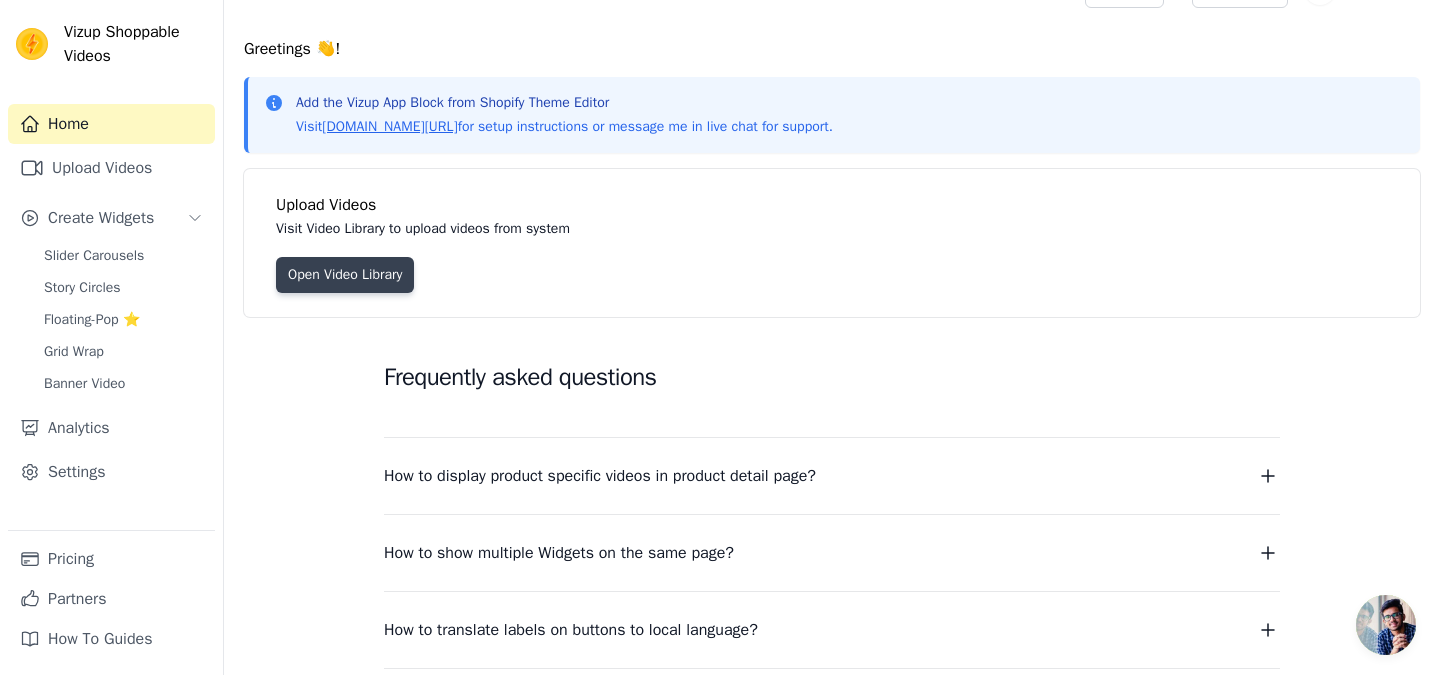 click on "Open Video Library" at bounding box center (345, 275) 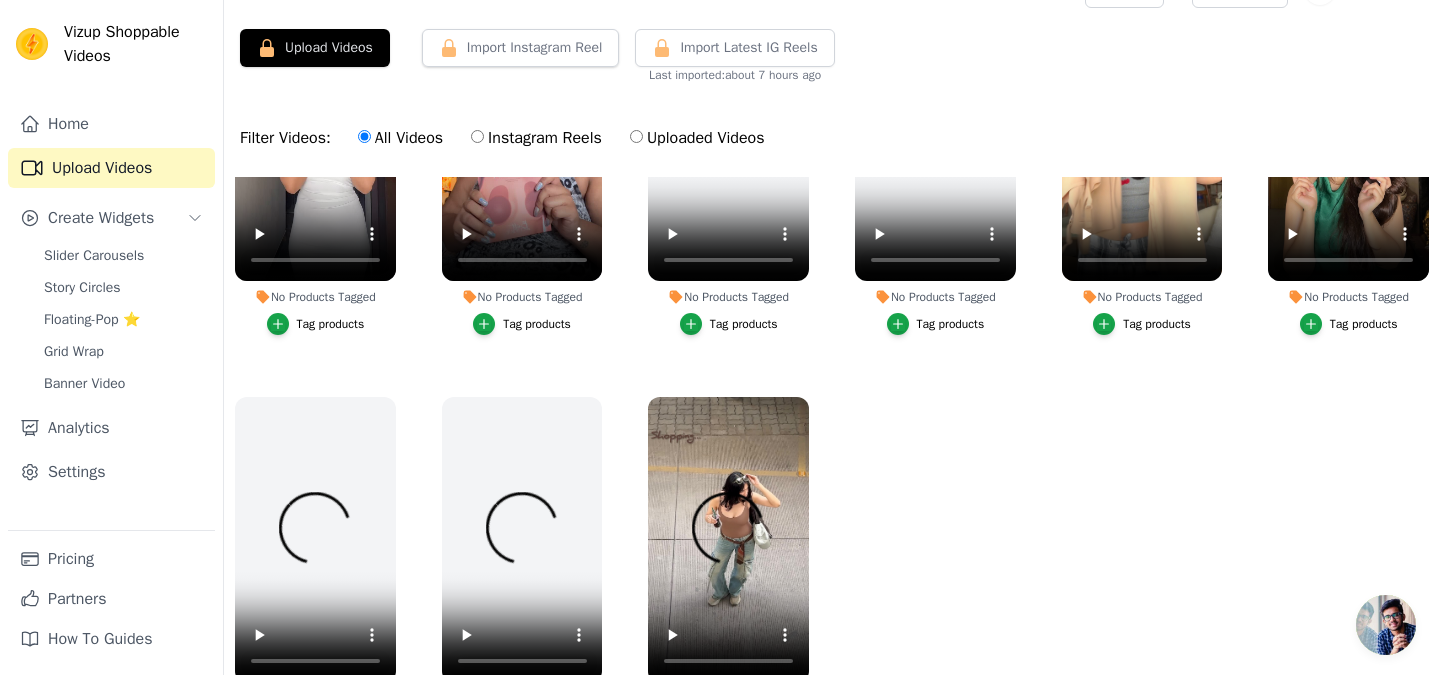 scroll, scrollTop: 0, scrollLeft: 0, axis: both 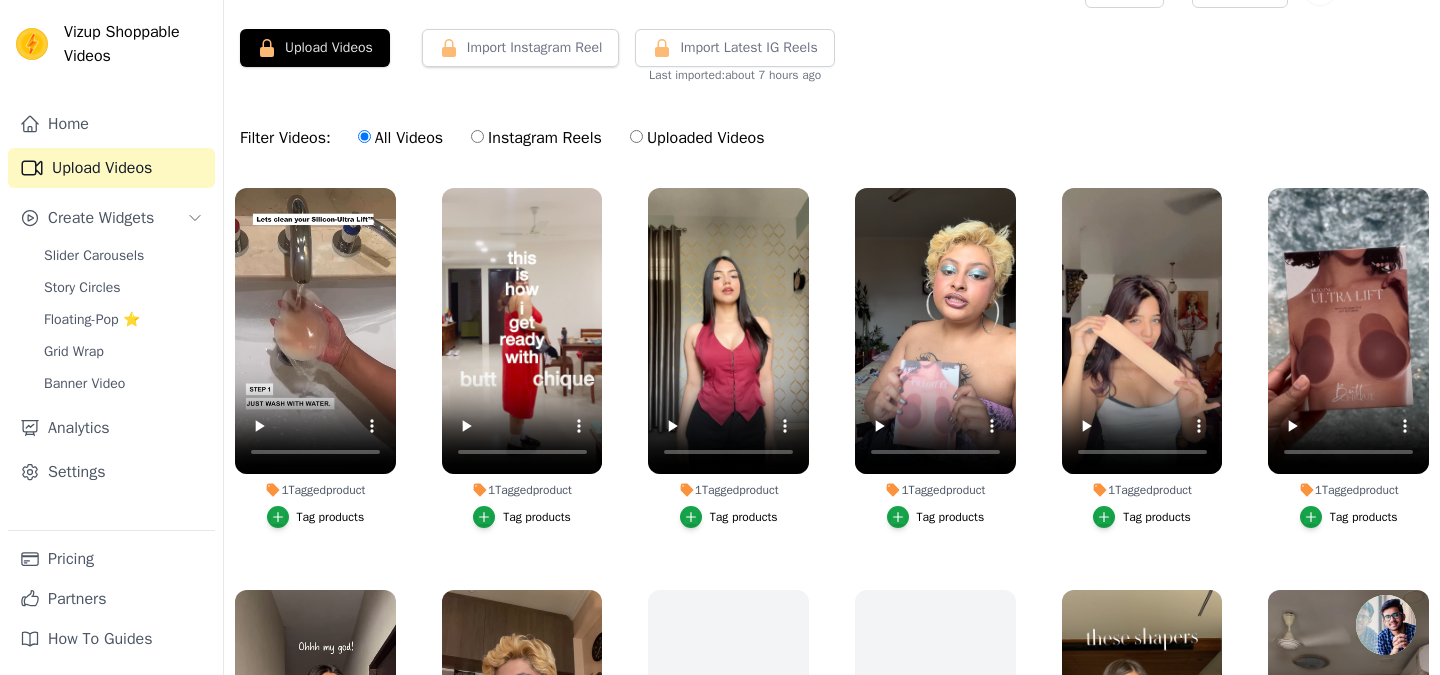 click on "Instagram Reels" at bounding box center [477, 136] 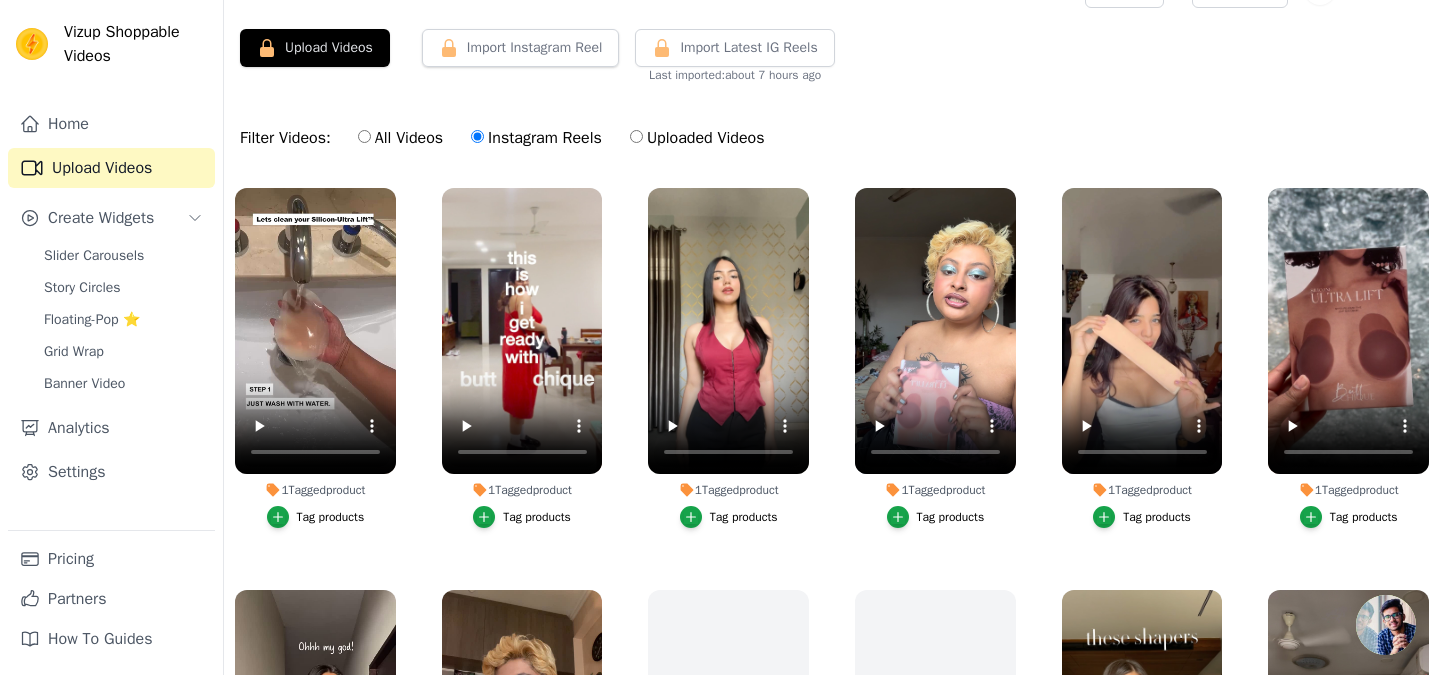 click on "All Videos" at bounding box center [400, 138] 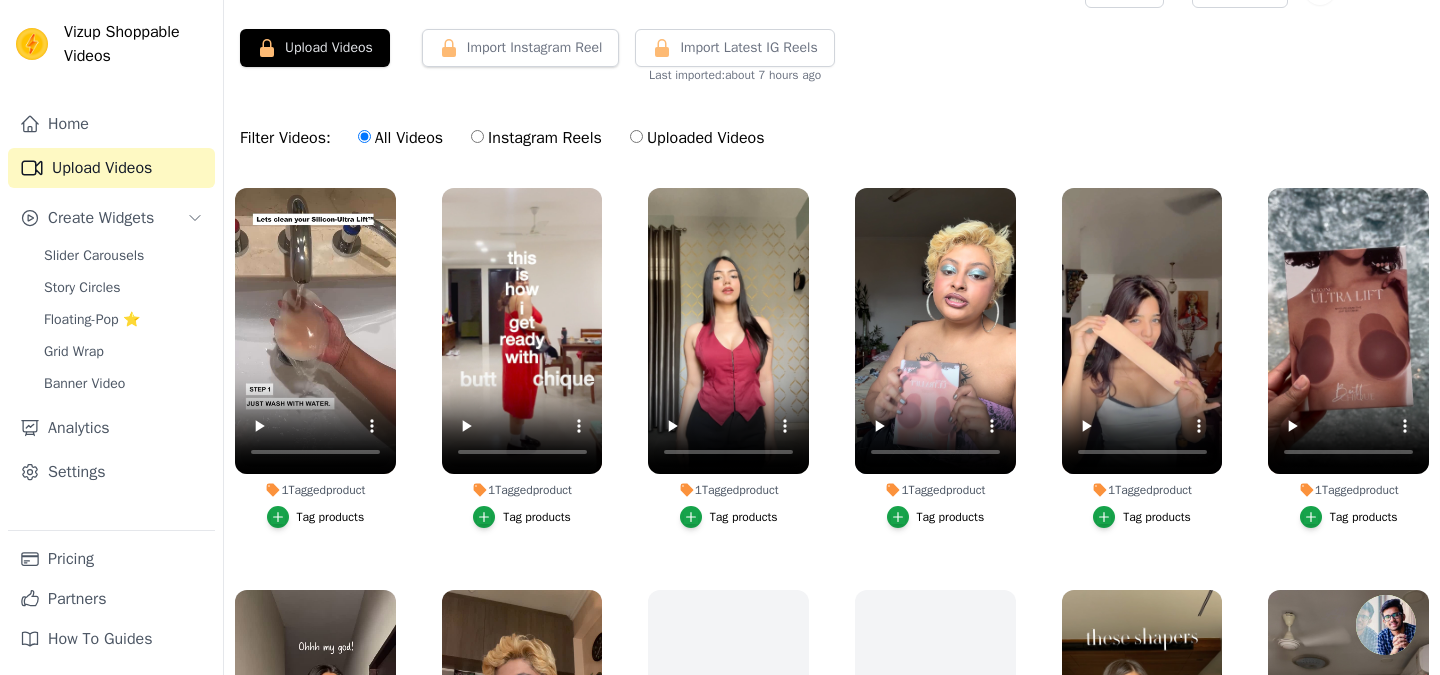scroll, scrollTop: 0, scrollLeft: 0, axis: both 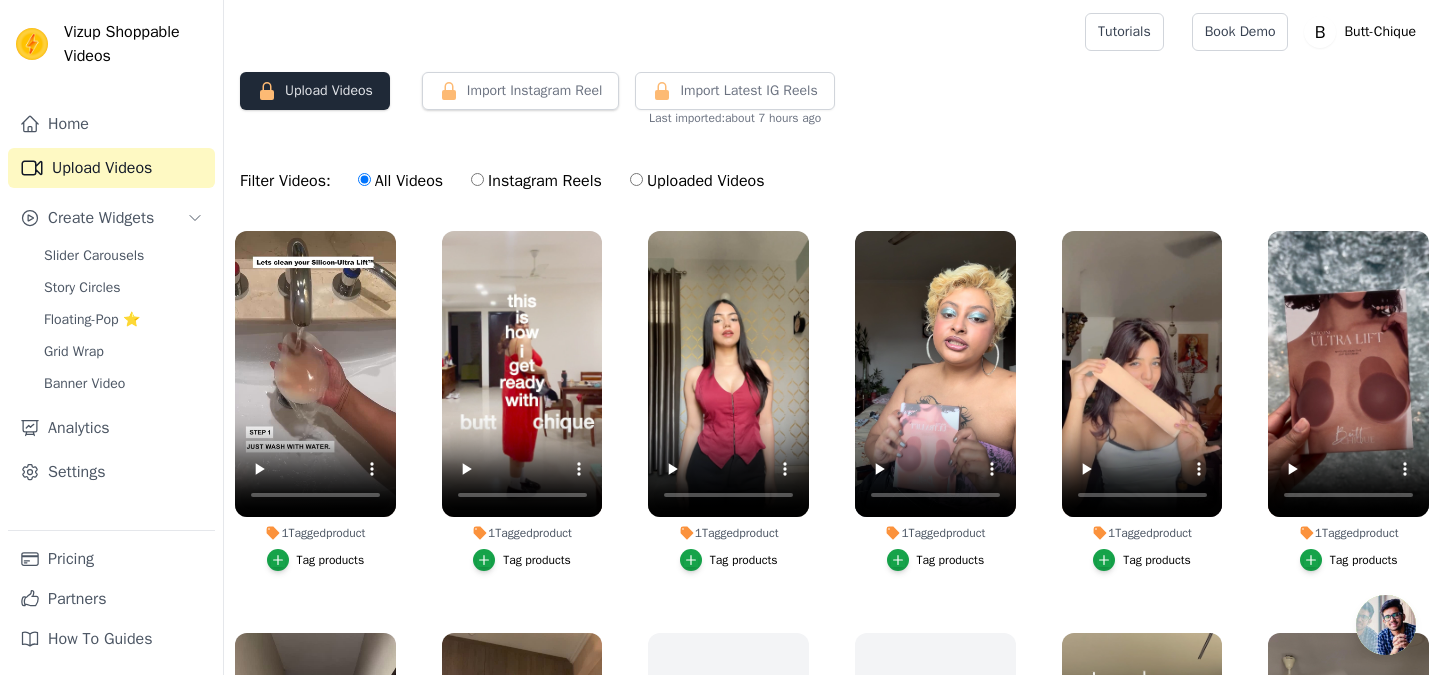 click on "Upload Videos" at bounding box center (315, 91) 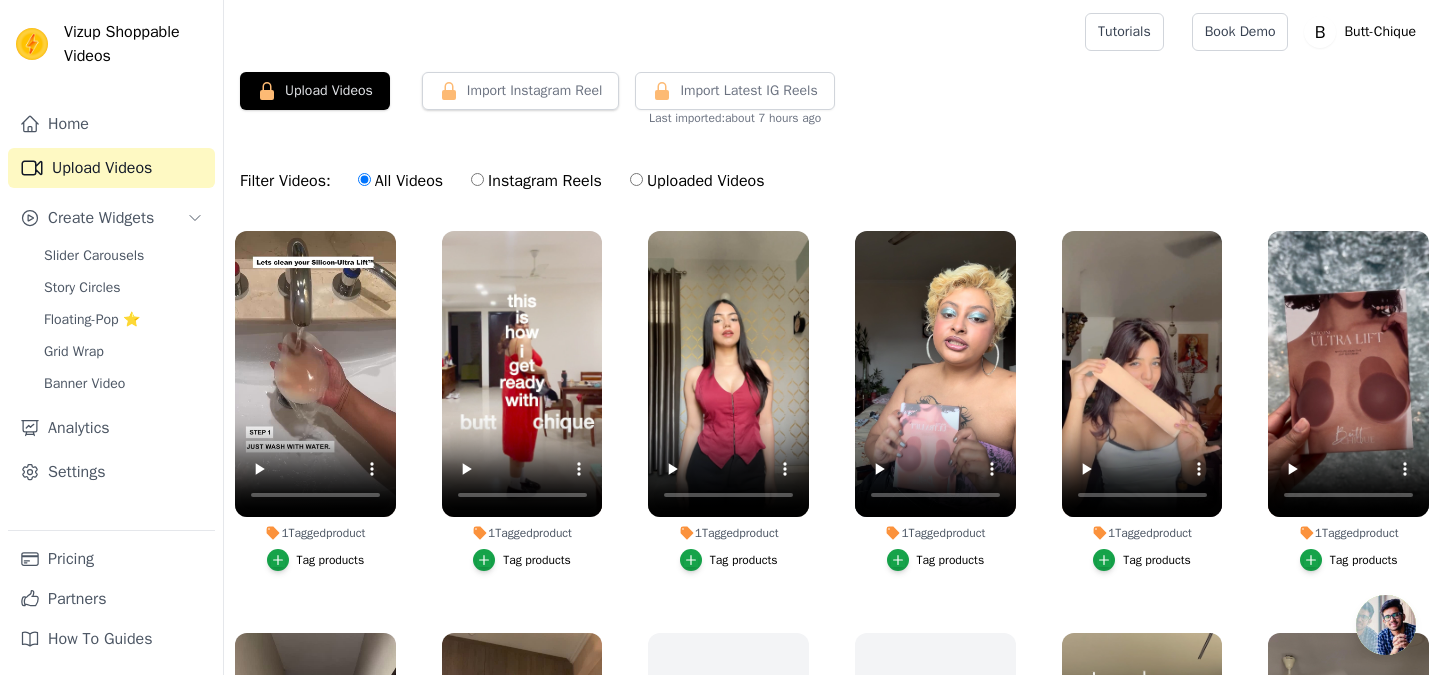 click at bounding box center [1386, 625] 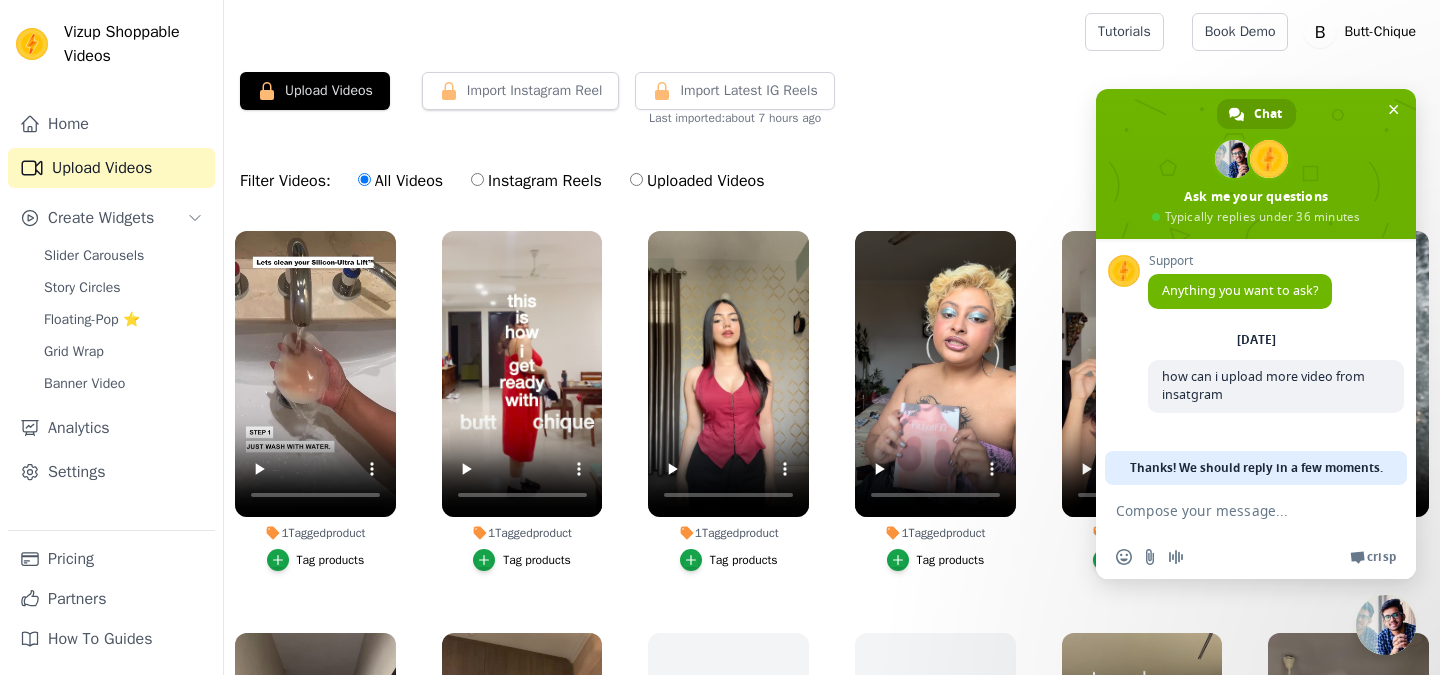 click on "Upload Videos
Import Instagram Reel       Import Latest Instagram Reels     Import Latest IG Reels   Last imported:  about 7 hours ago" at bounding box center [832, 99] 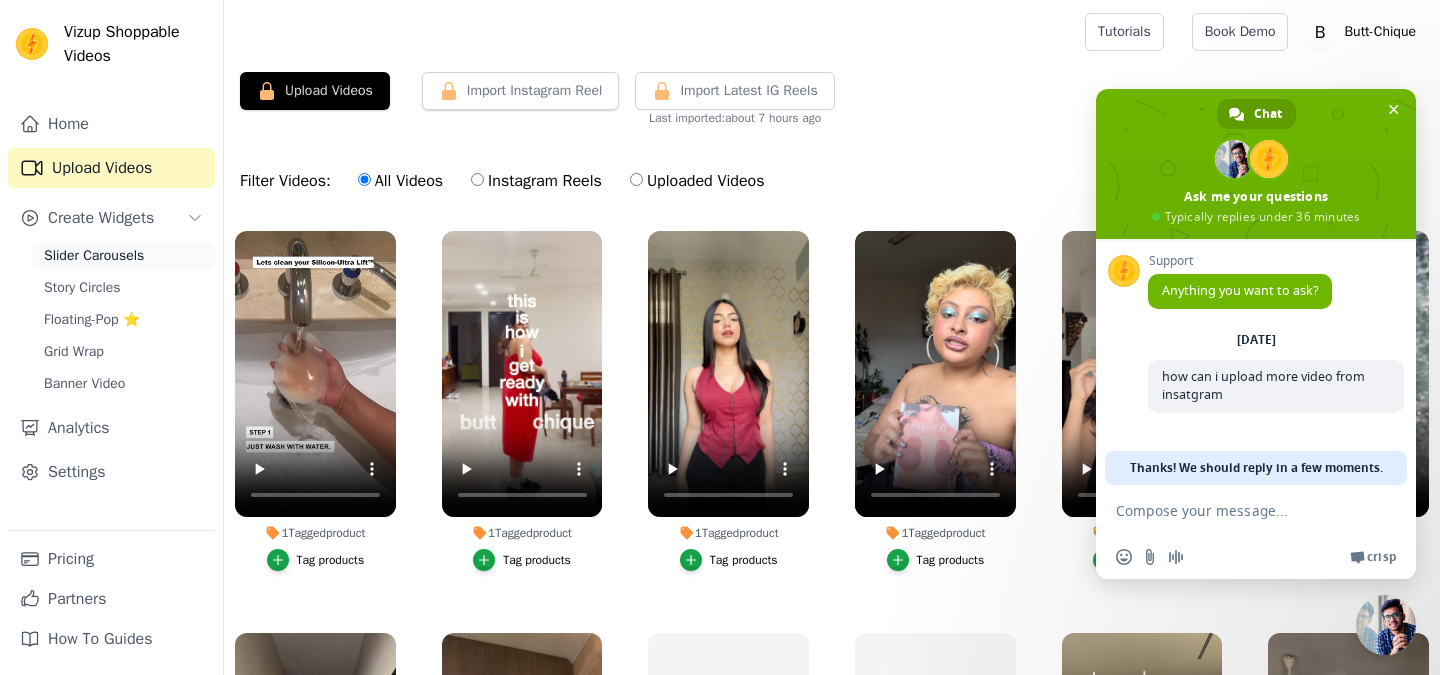 click on "Slider Carousels" at bounding box center [94, 256] 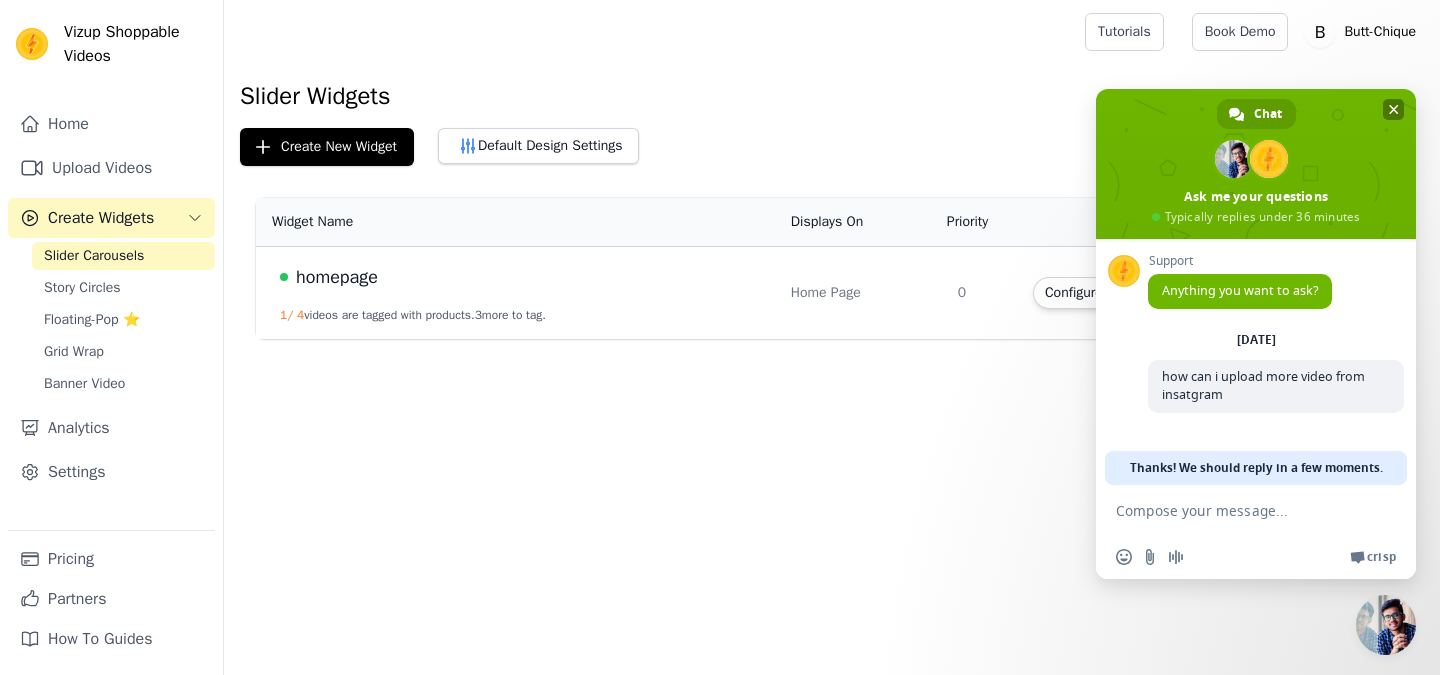 click at bounding box center (1393, 109) 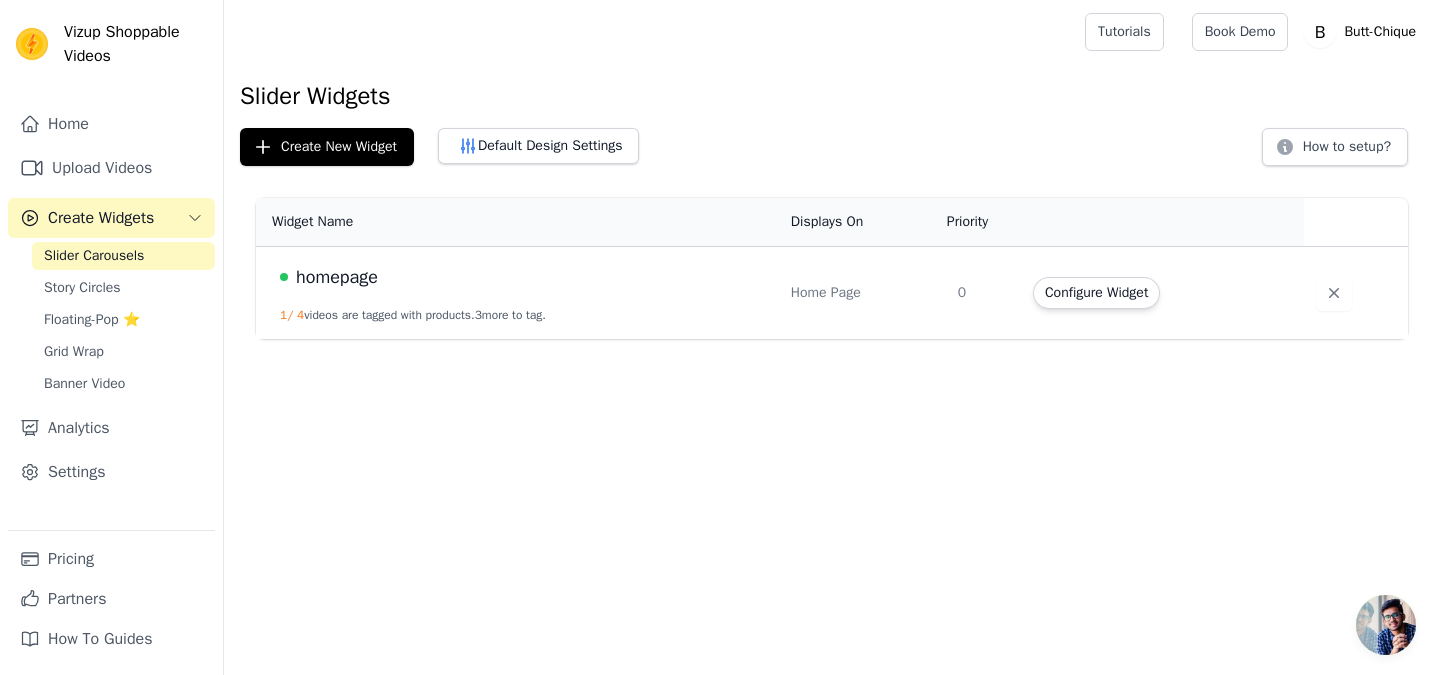 click on "1  /   4  videos are tagged with products.
3  more to tag." at bounding box center [413, 315] 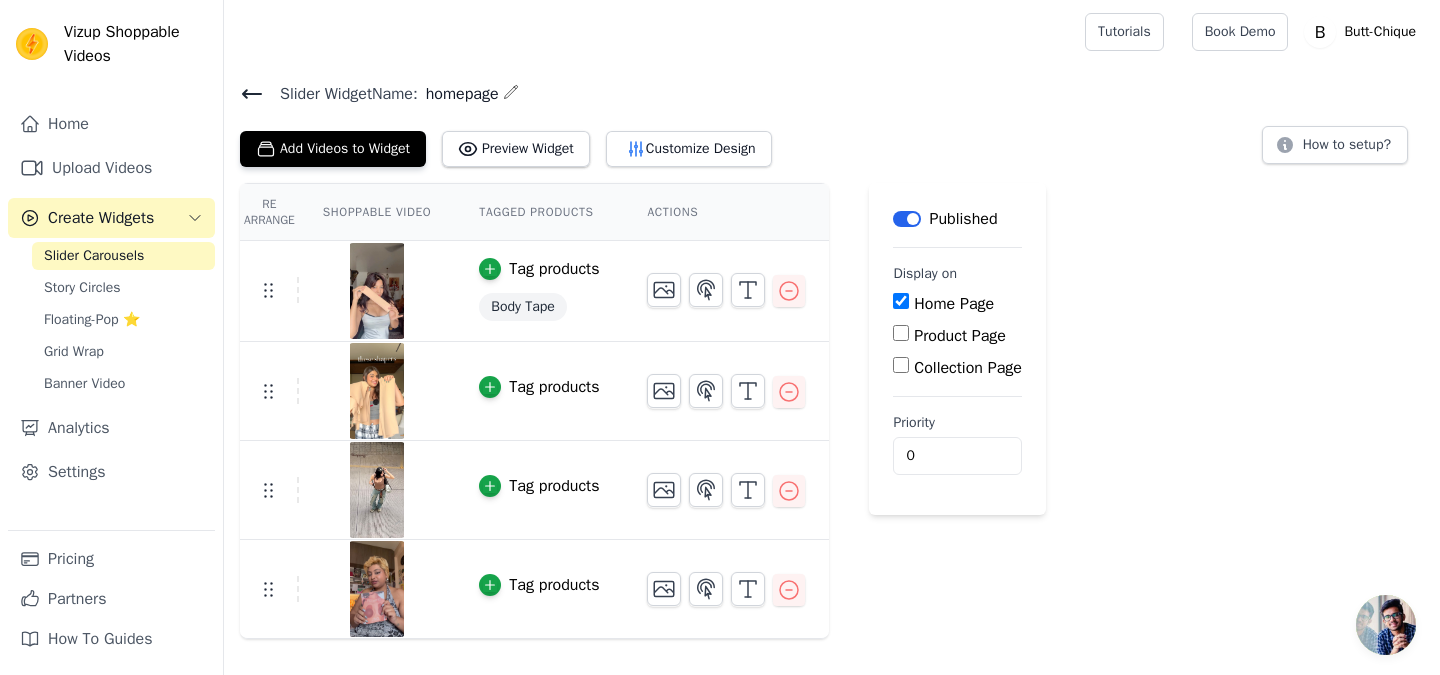 click on "Body Tape" at bounding box center (522, 307) 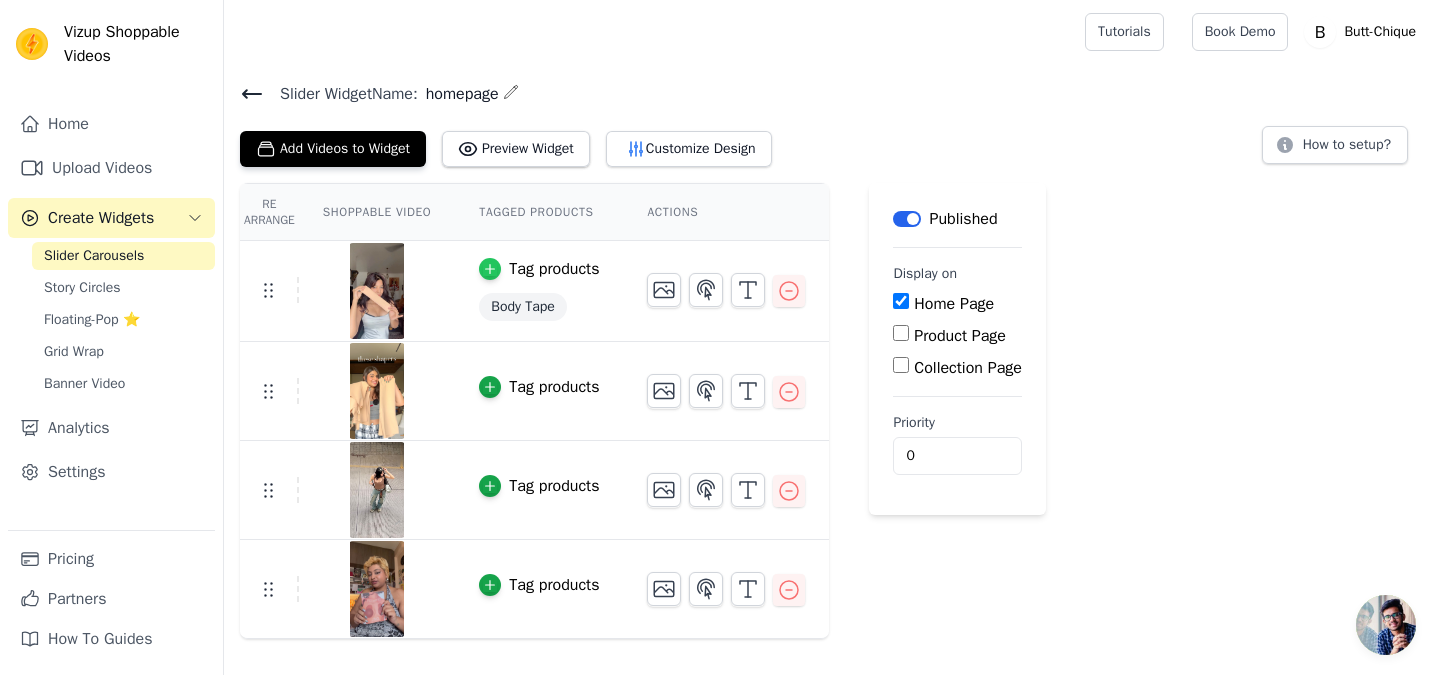 click at bounding box center [490, 269] 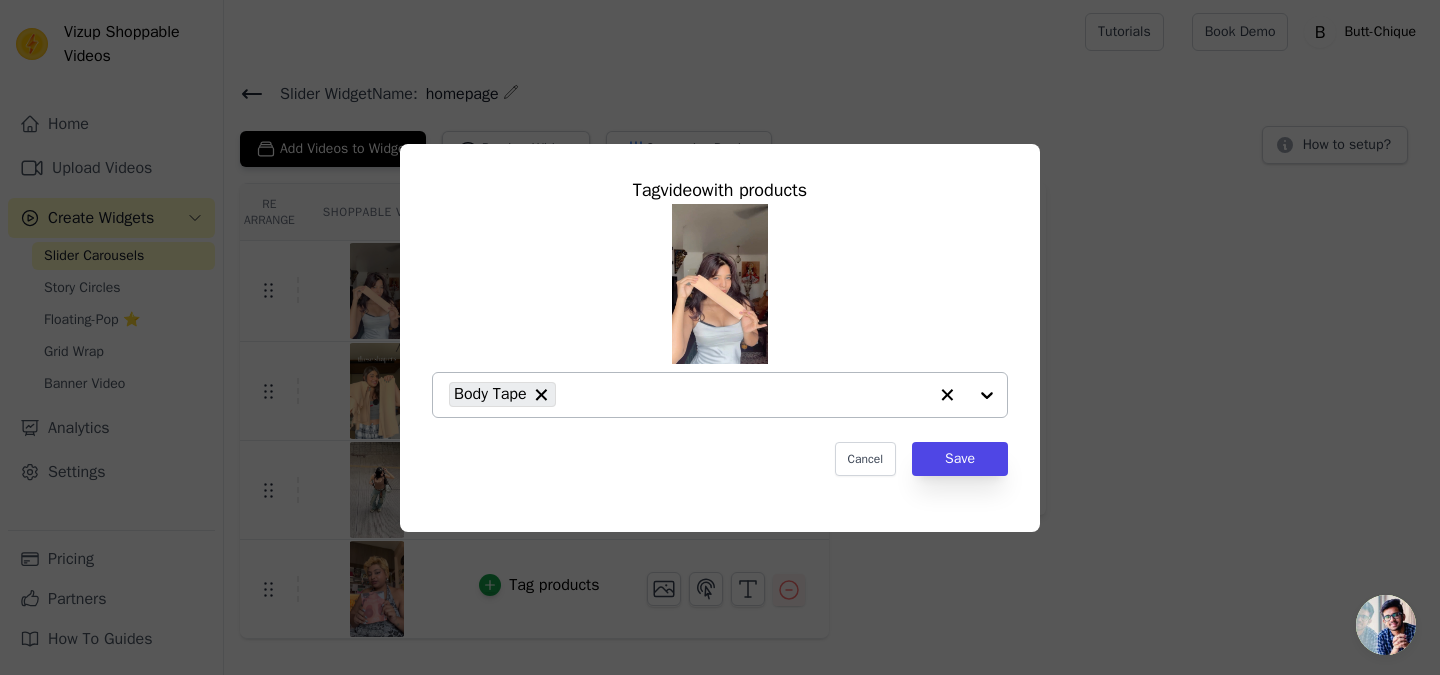 click on "Body Tape" at bounding box center [502, 394] 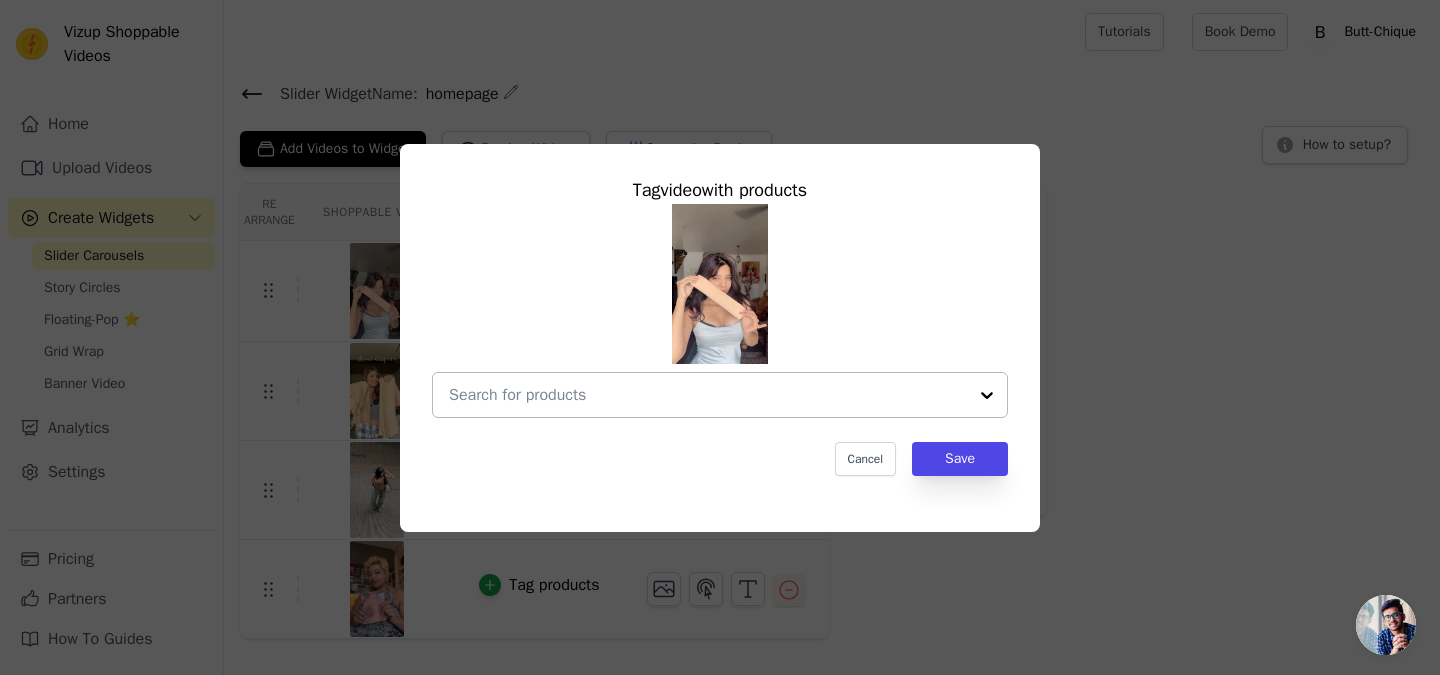 click at bounding box center [708, 395] 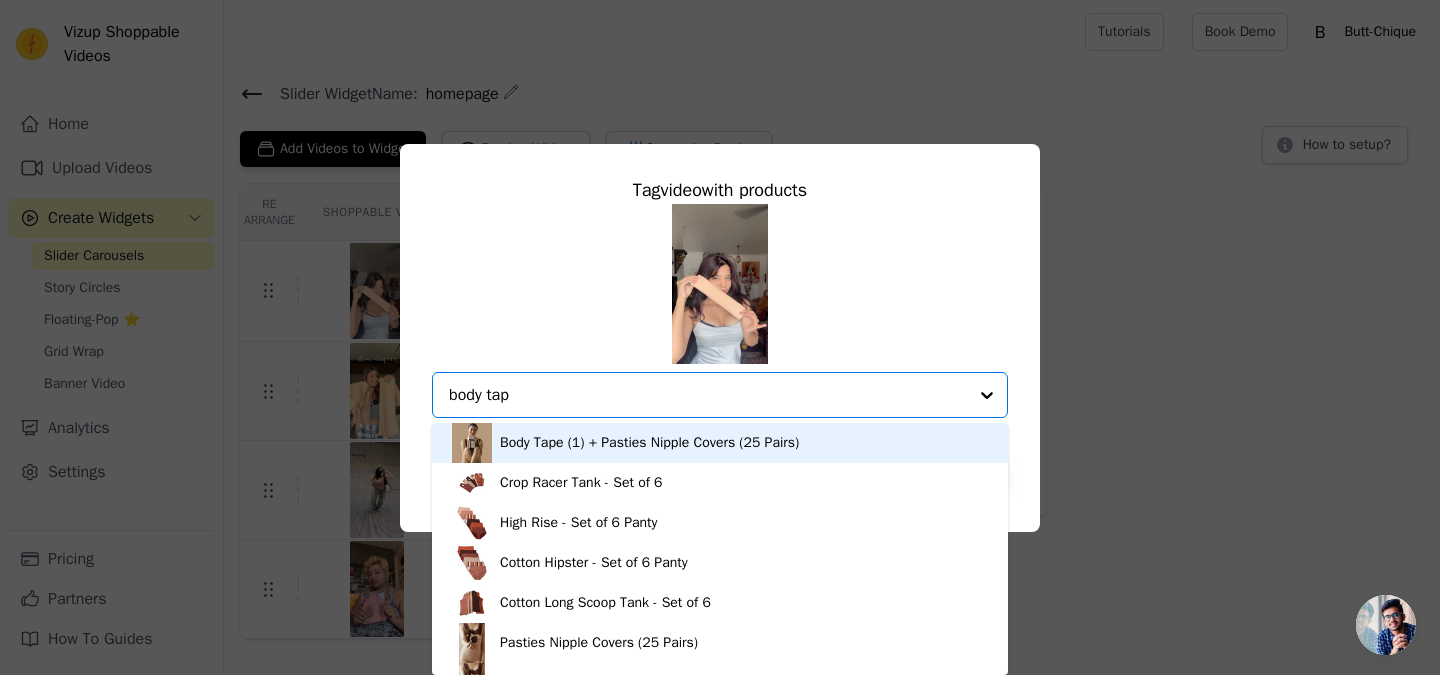 type on "body tape" 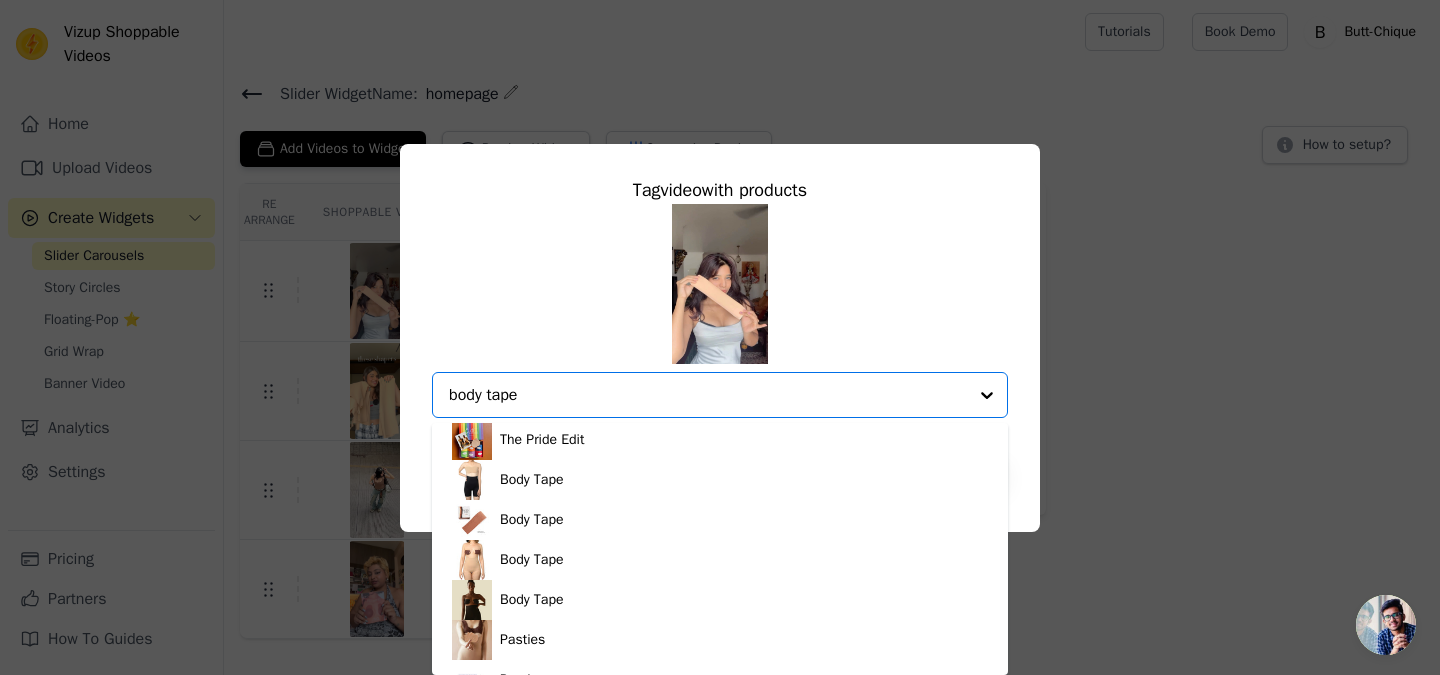 scroll, scrollTop: 124, scrollLeft: 0, axis: vertical 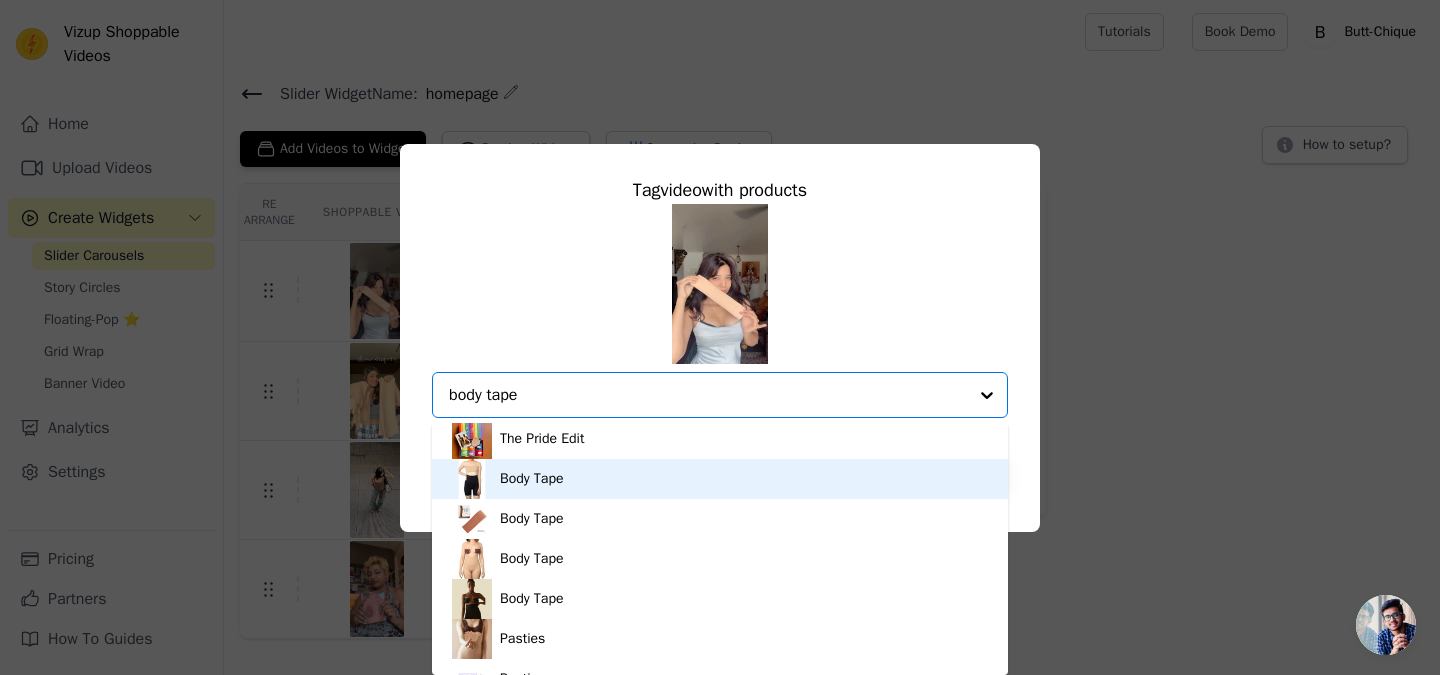 click on "Body Tape" at bounding box center [720, 479] 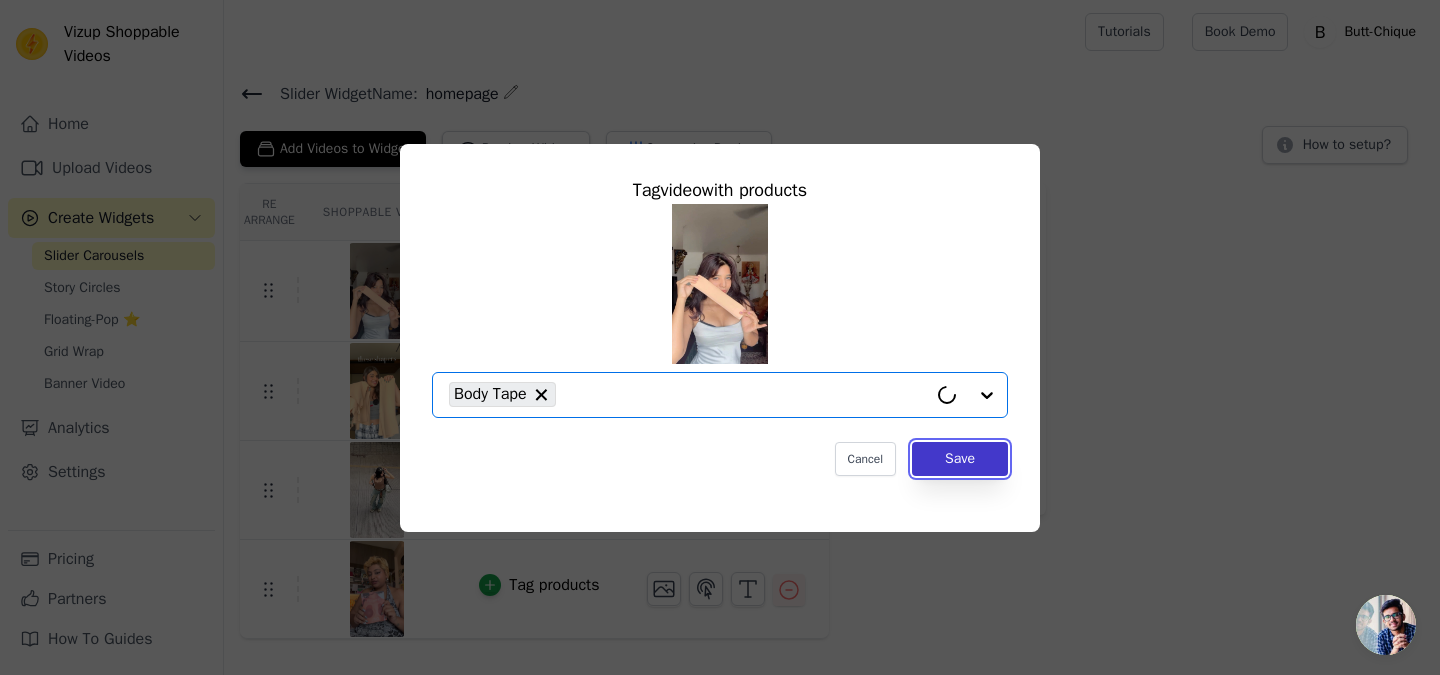 click on "Save" at bounding box center (960, 459) 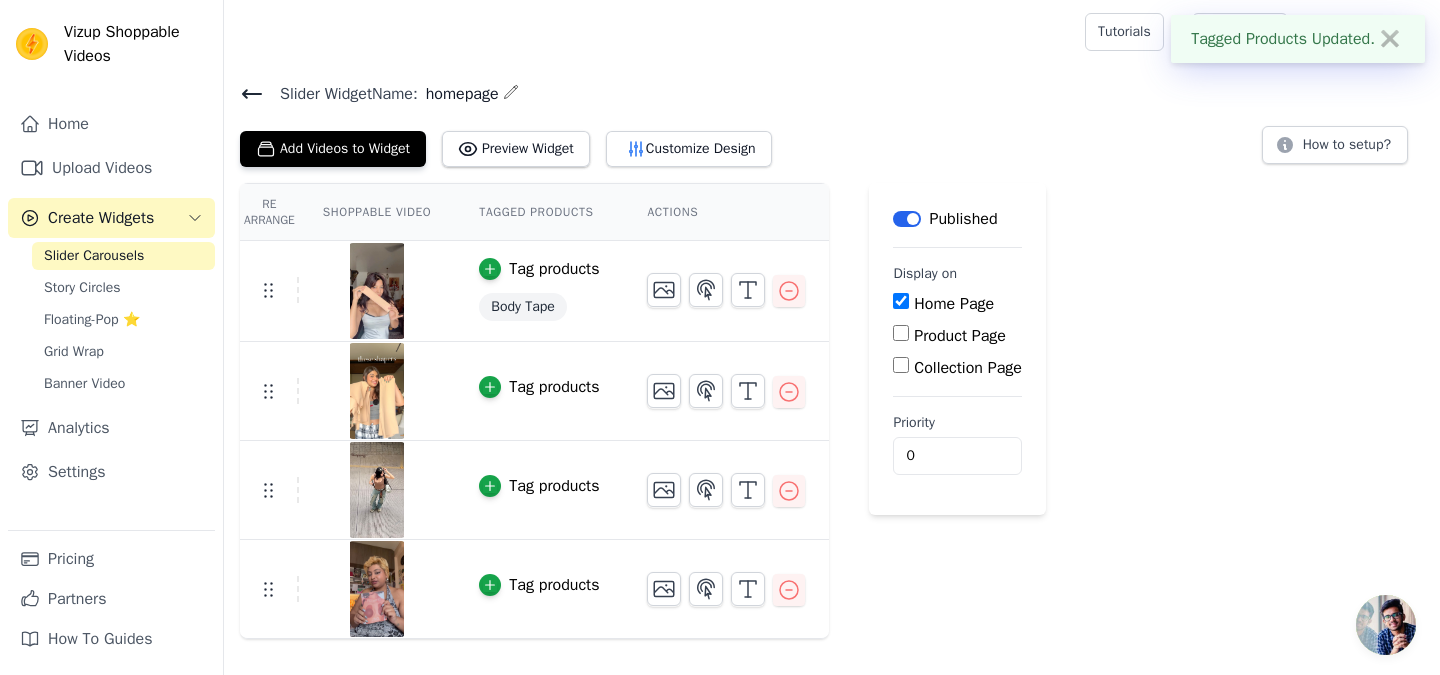 click on "Tag products" at bounding box center [554, 387] 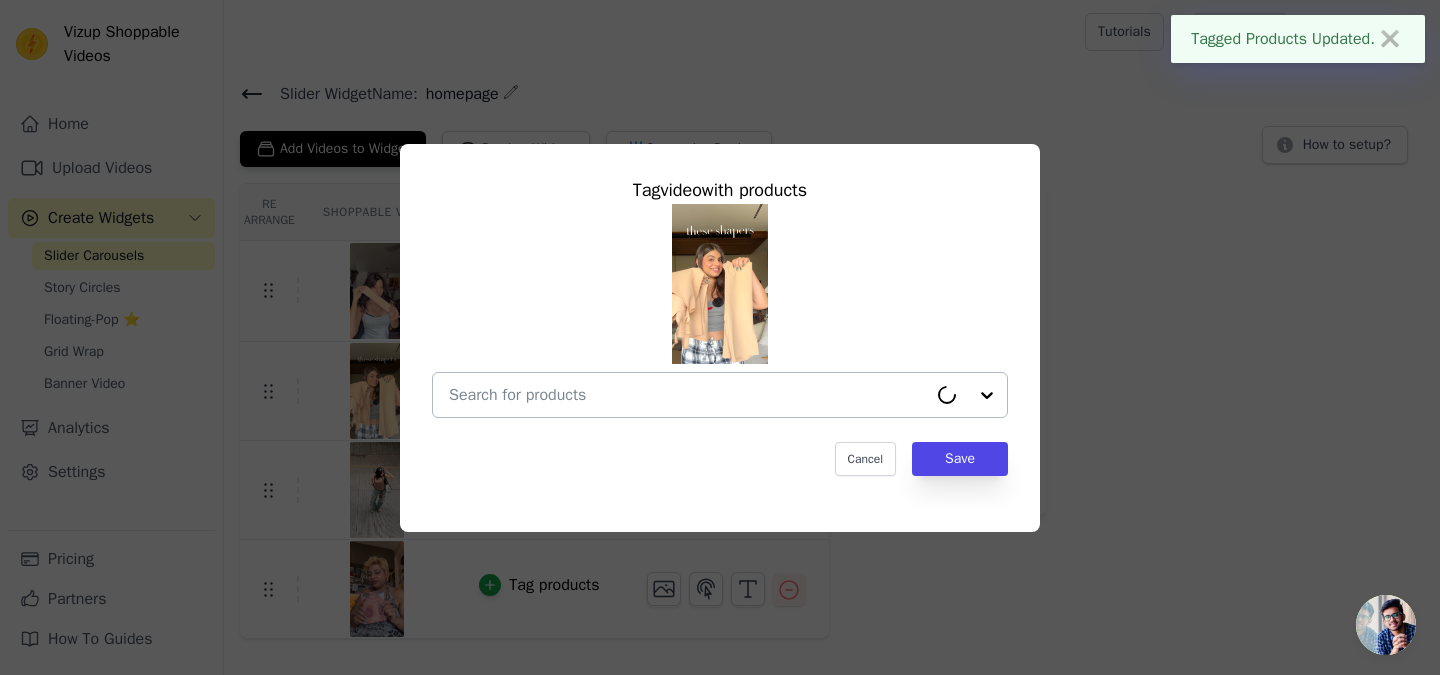 click at bounding box center [688, 395] 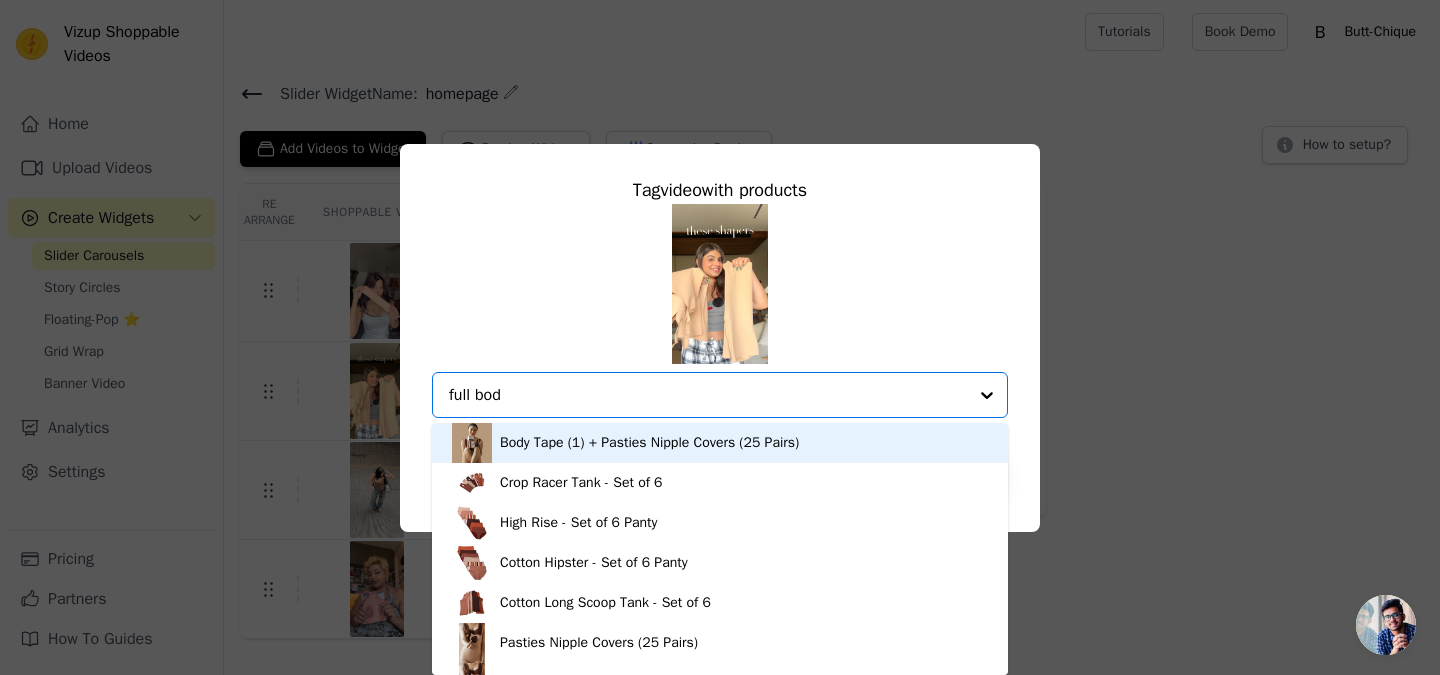 type on "full body" 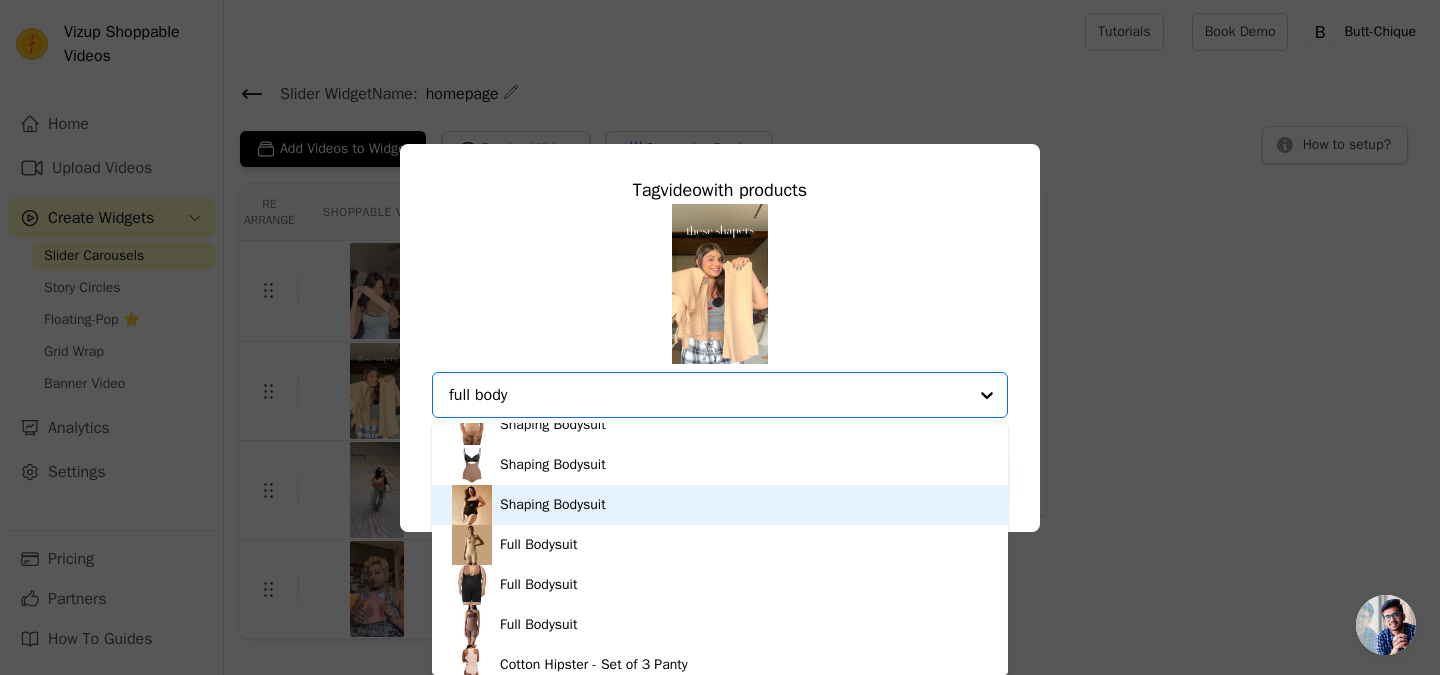 scroll, scrollTop: 147, scrollLeft: 0, axis: vertical 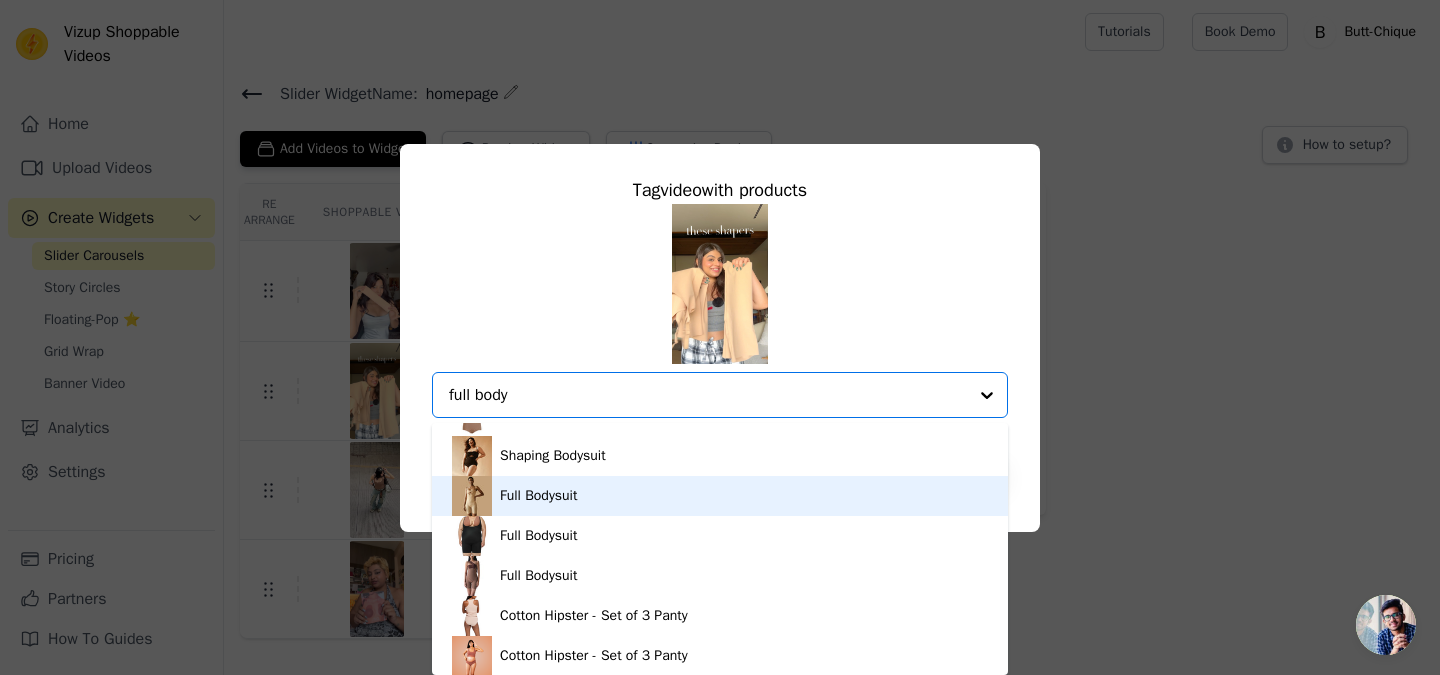 click on "Full Bodysuit" at bounding box center (538, 496) 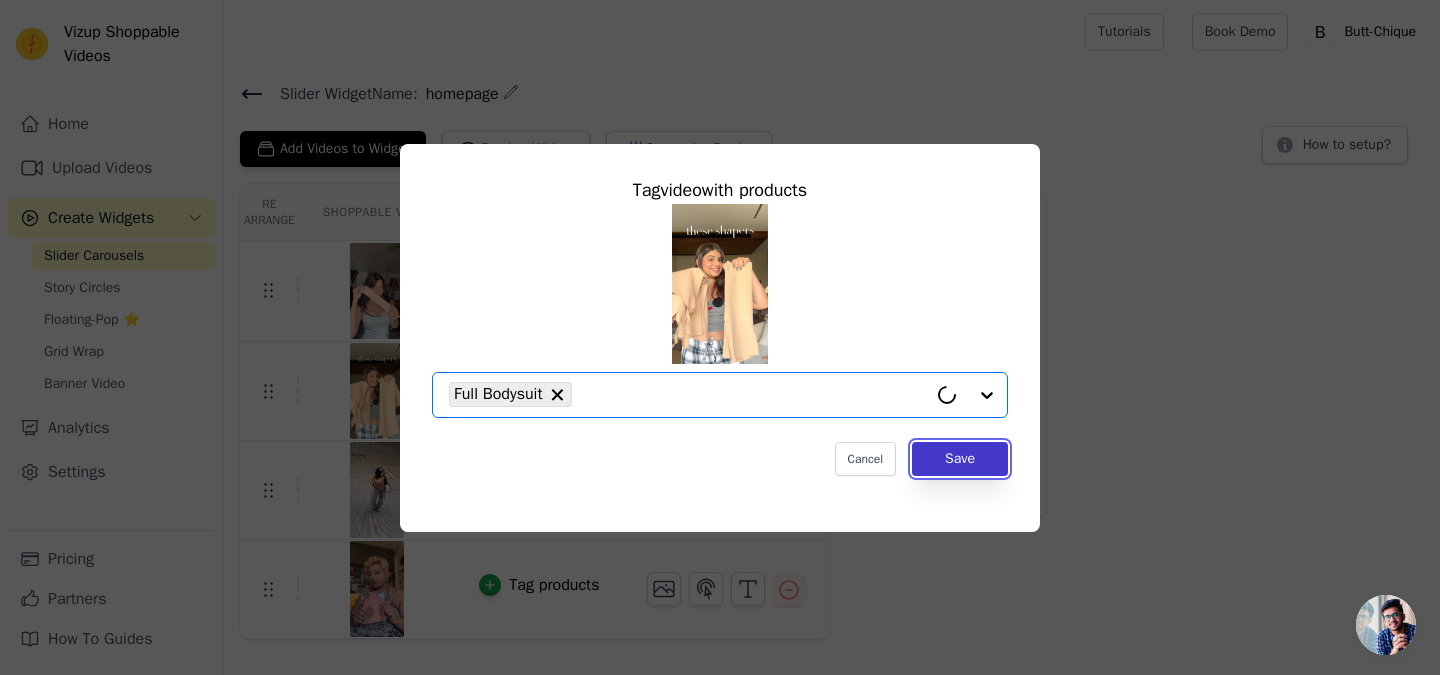 click on "Save" at bounding box center [960, 459] 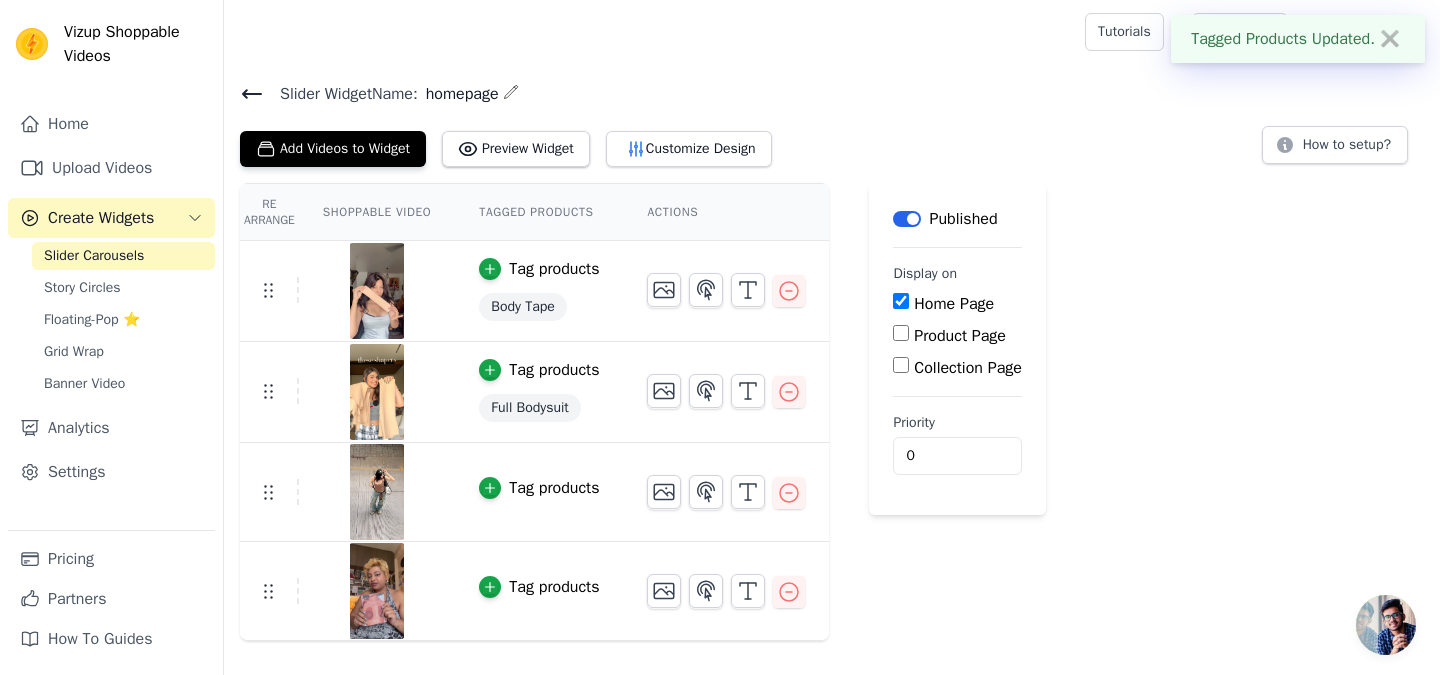 click at bounding box center (377, 492) 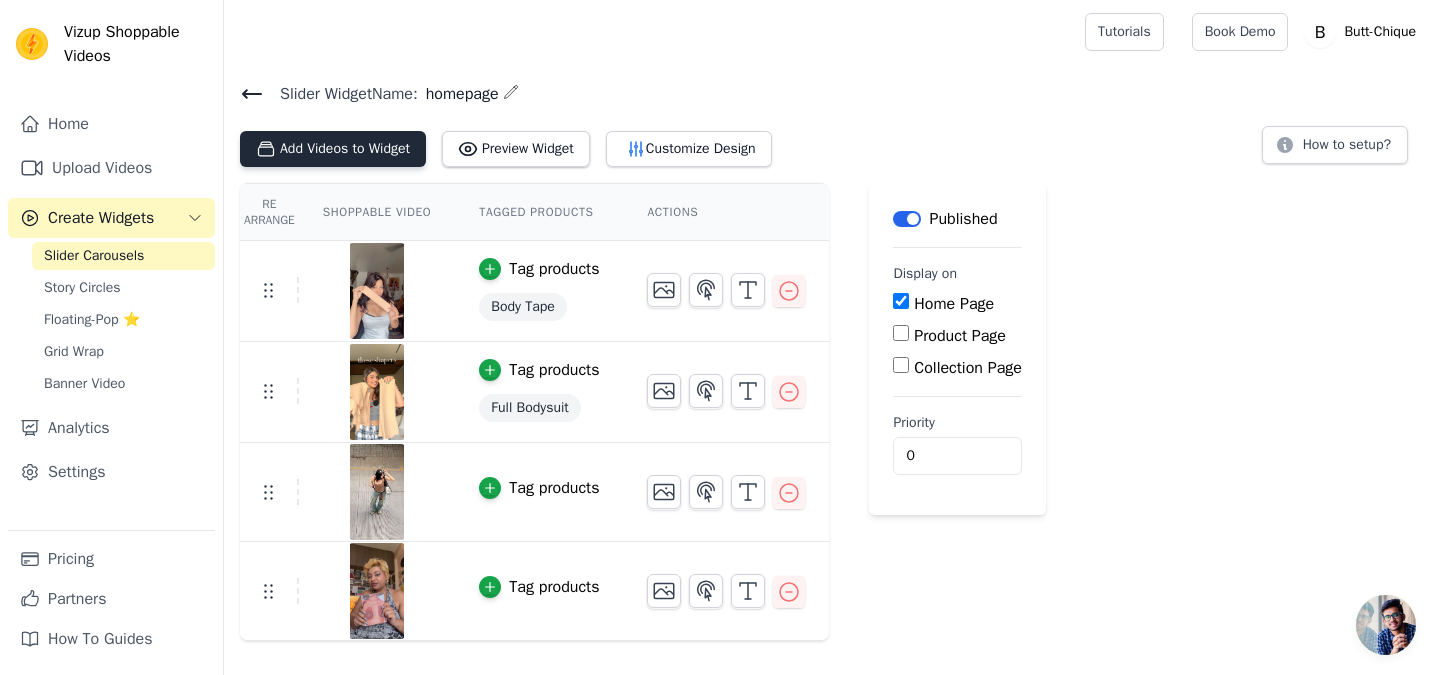 click on "Add Videos to Widget" at bounding box center (333, 149) 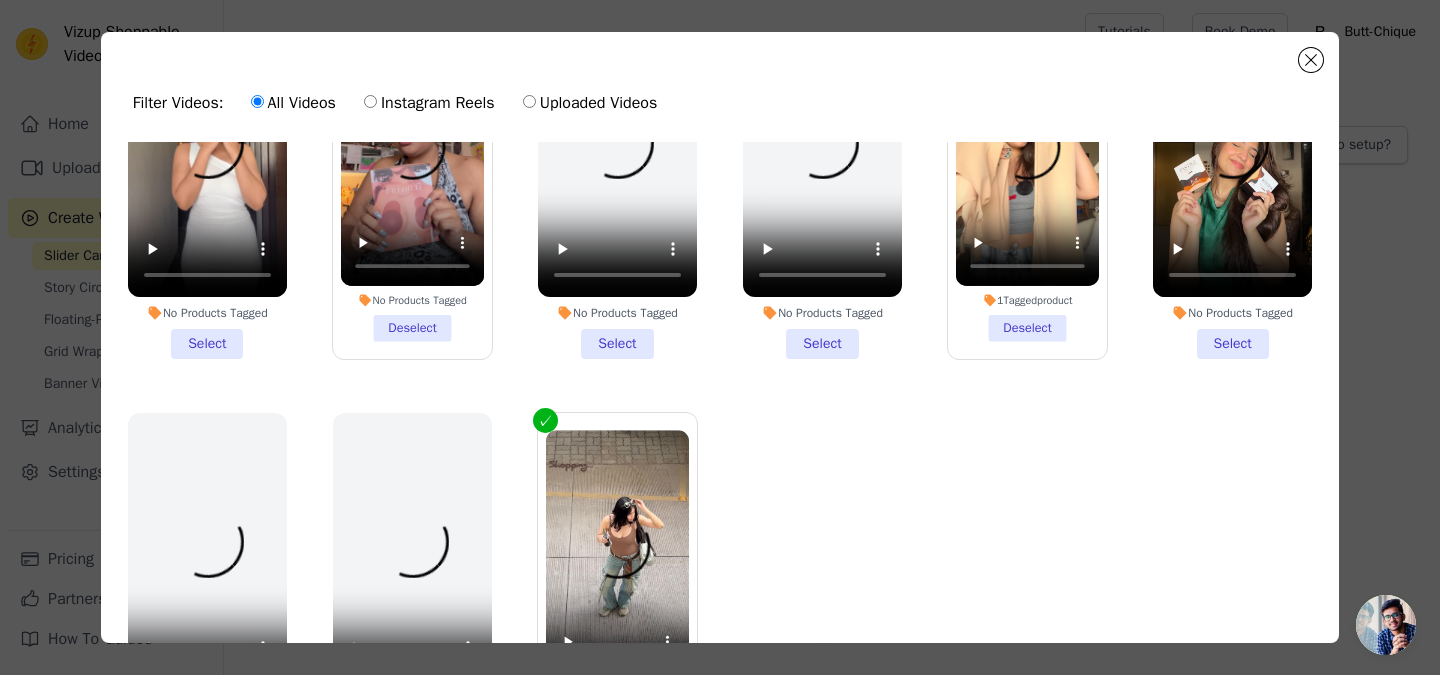 scroll, scrollTop: 585, scrollLeft: 0, axis: vertical 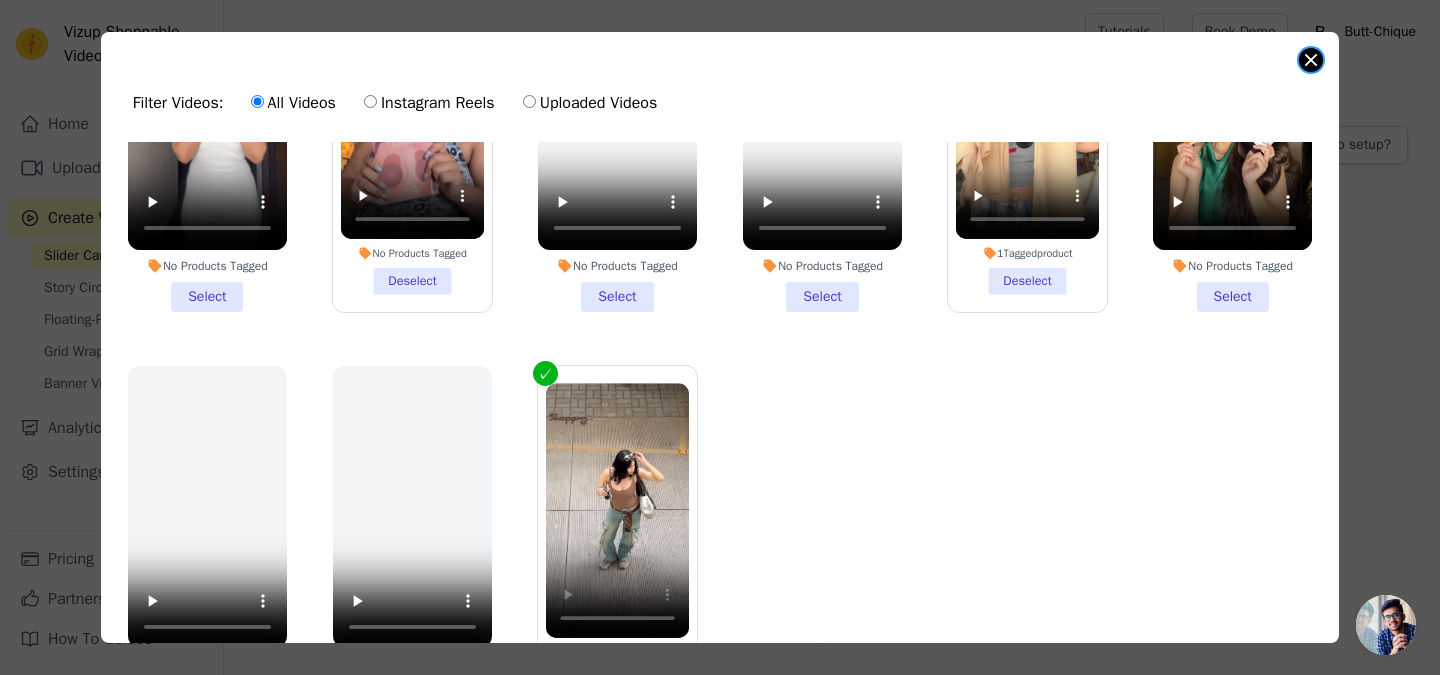 click at bounding box center [1311, 60] 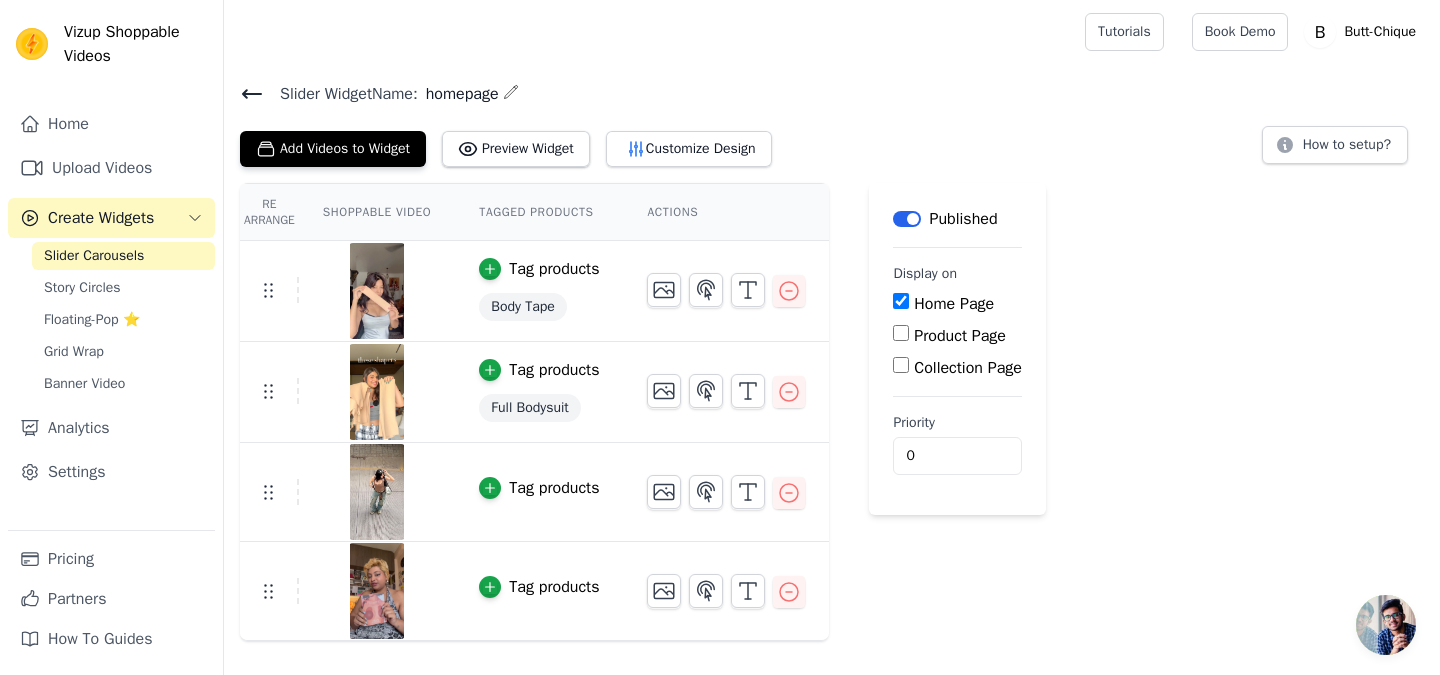 click on "Tag products" at bounding box center [554, 488] 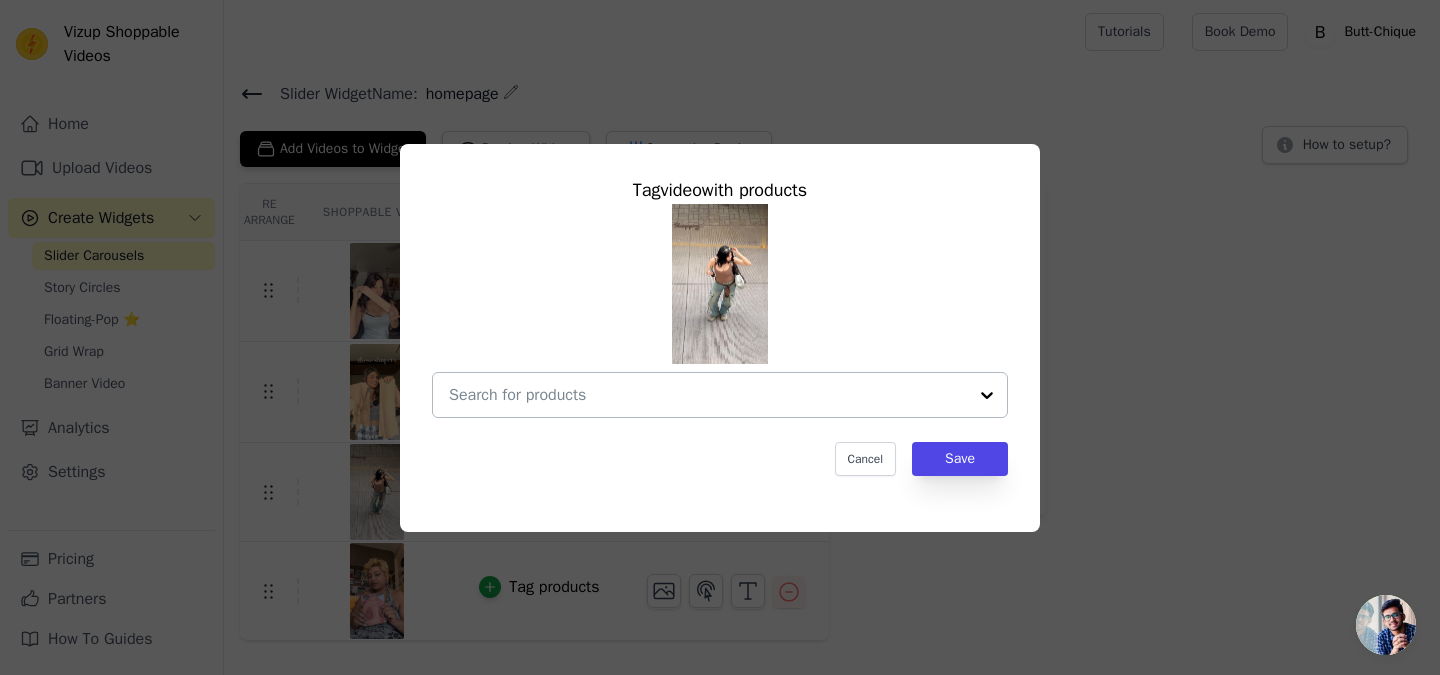 click at bounding box center [708, 395] 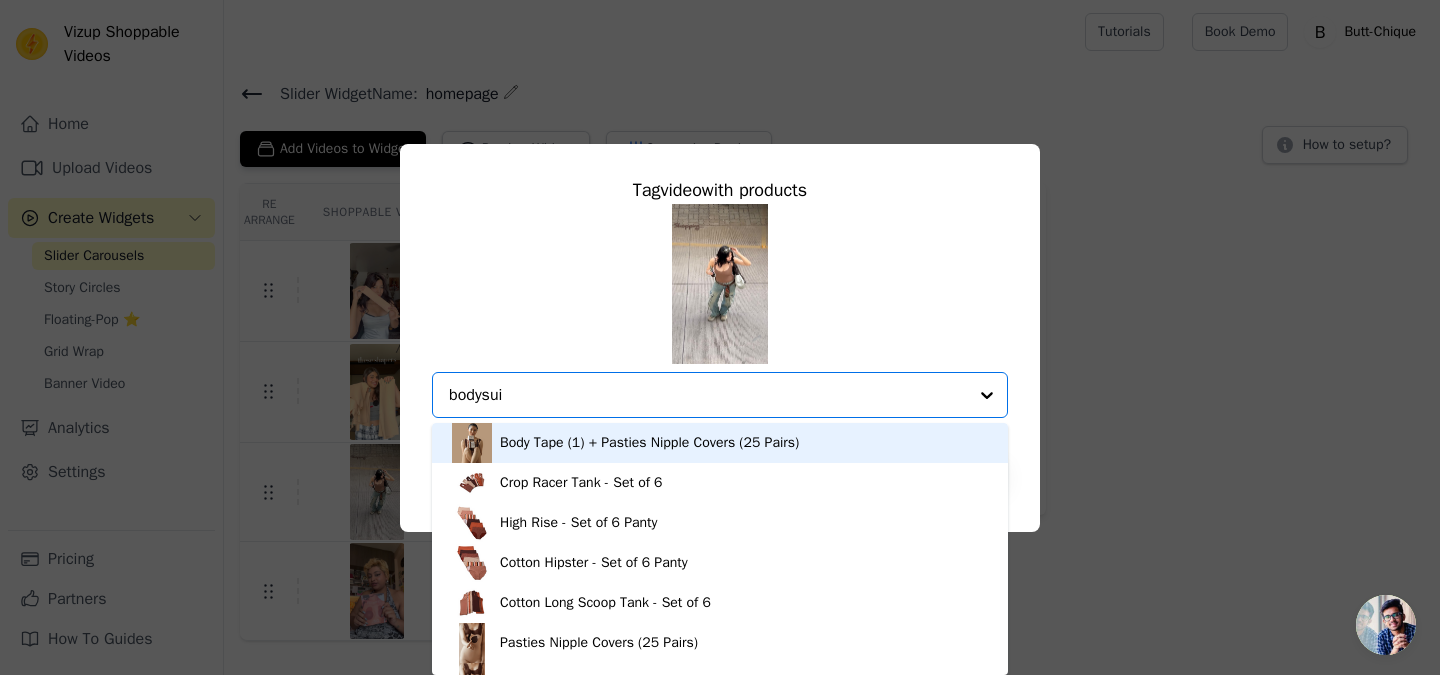 type on "bodysuit" 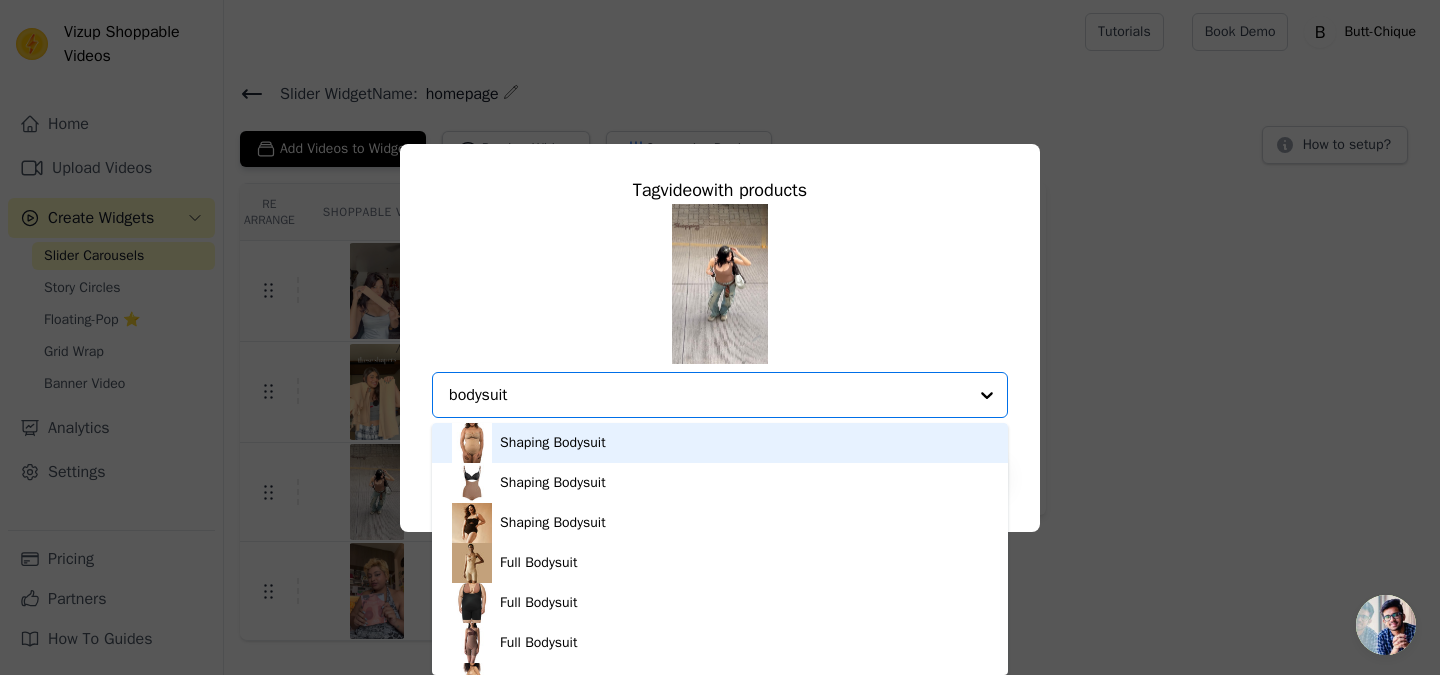 click on "Shaping Bodysuit" at bounding box center [720, 443] 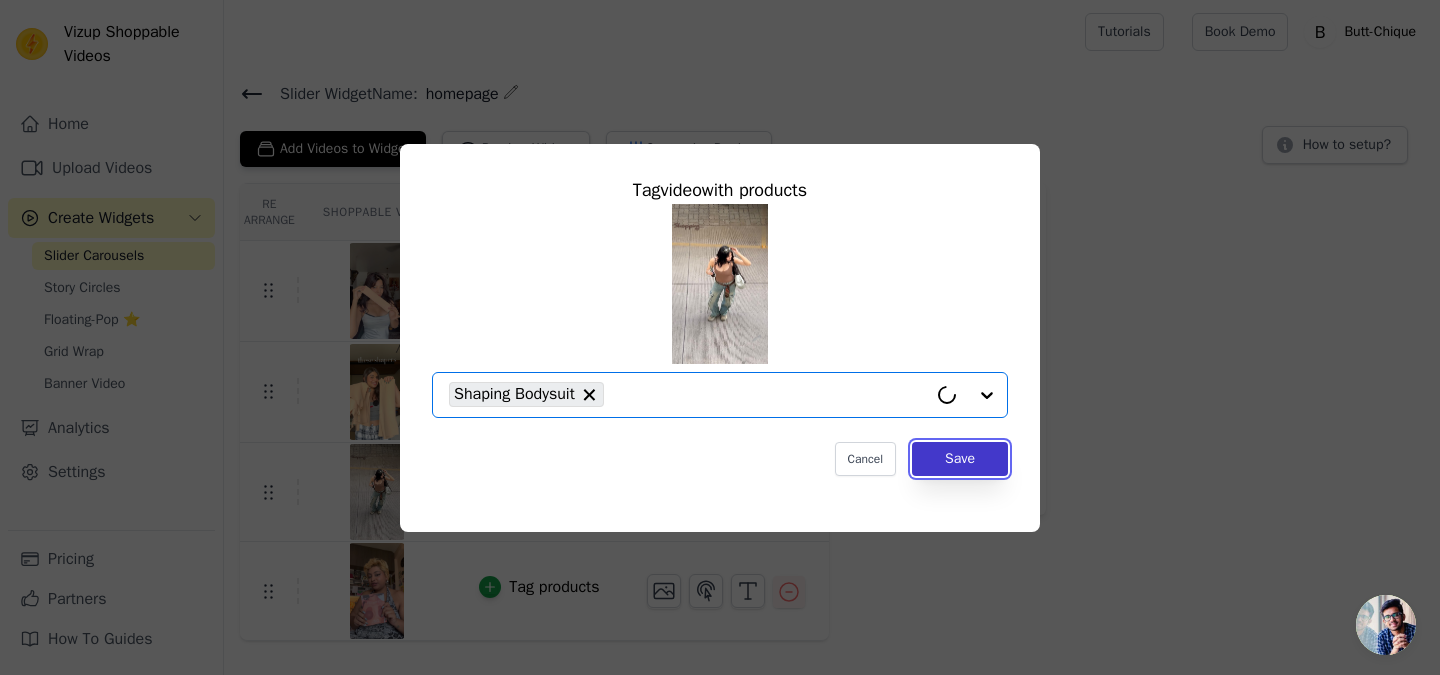 click on "Save" at bounding box center (960, 459) 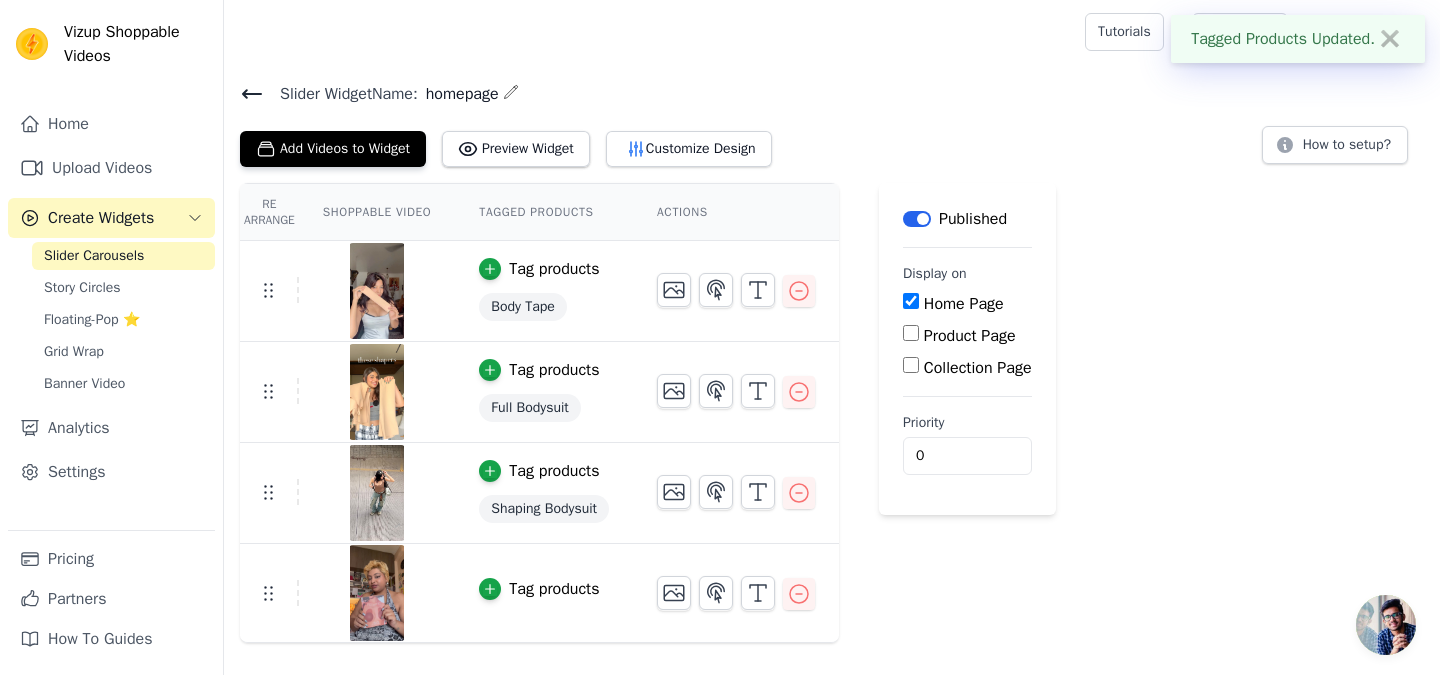 click on "Tag products" at bounding box center [554, 589] 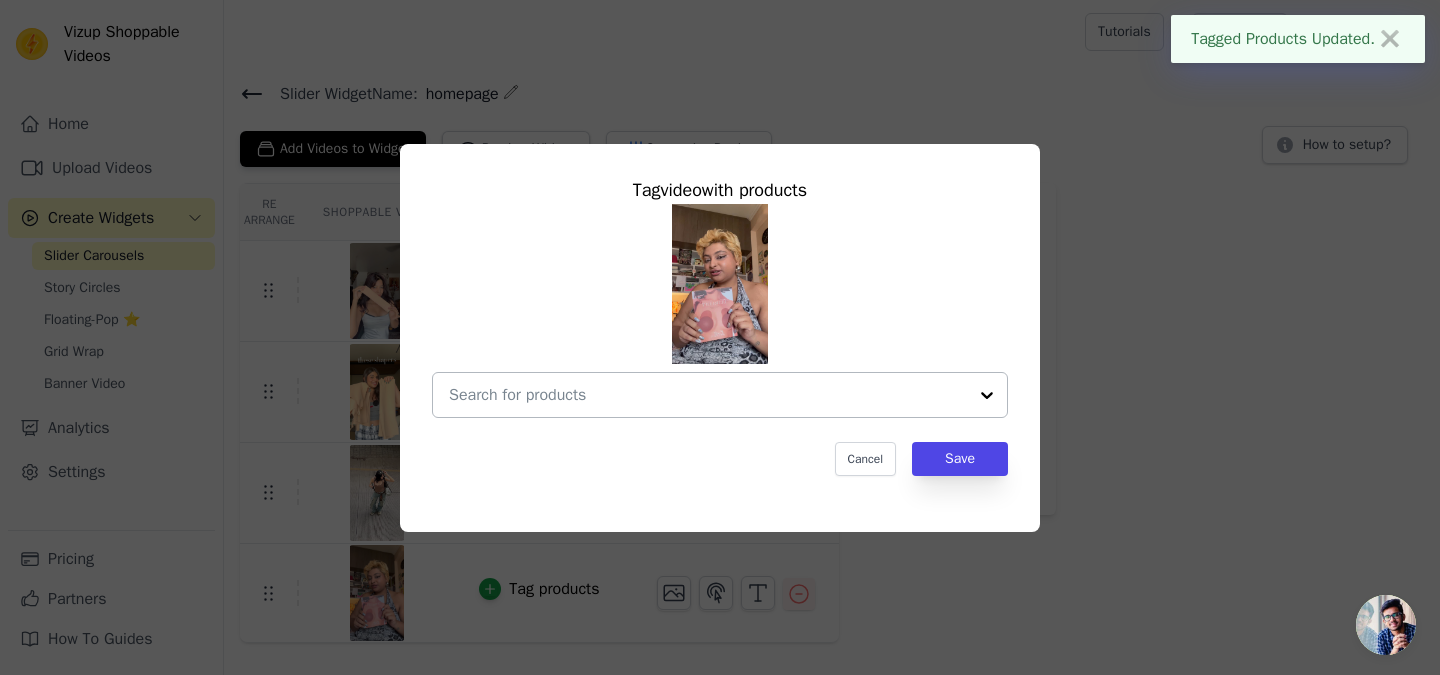 click at bounding box center [708, 395] 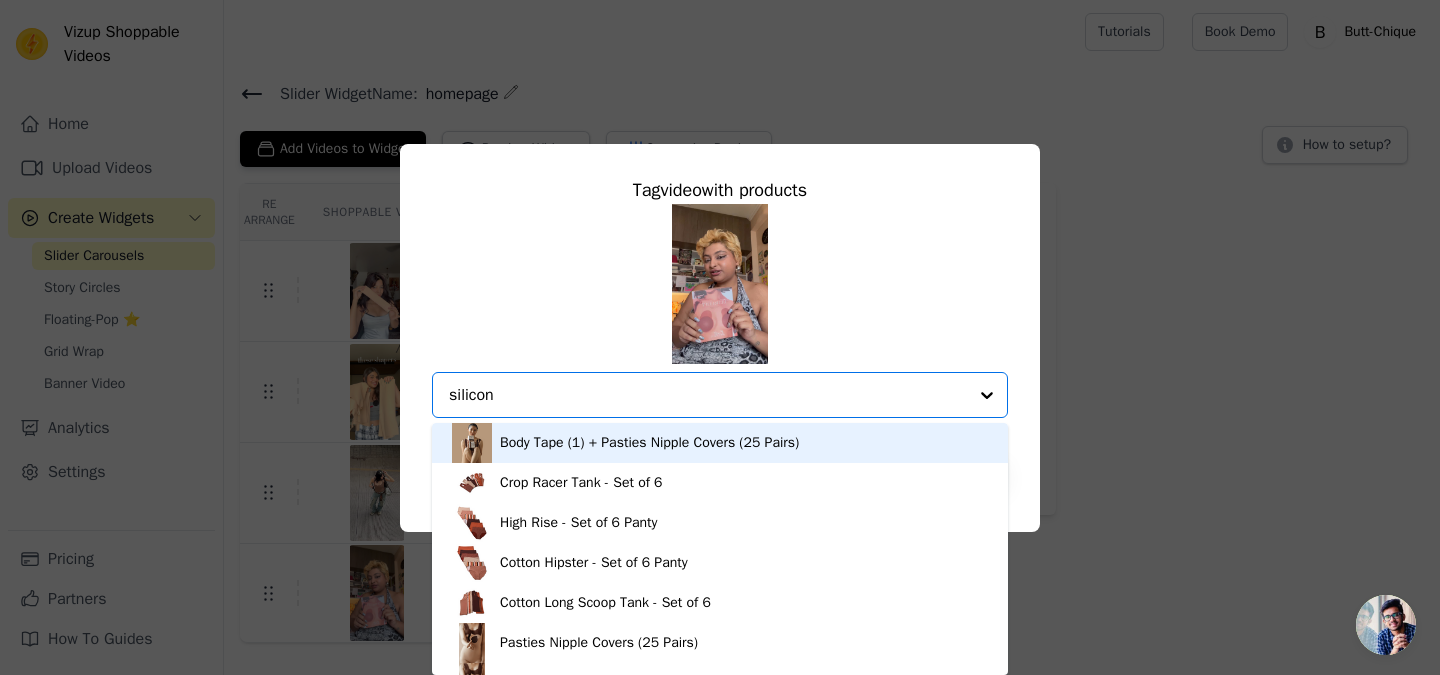 type on "silicone" 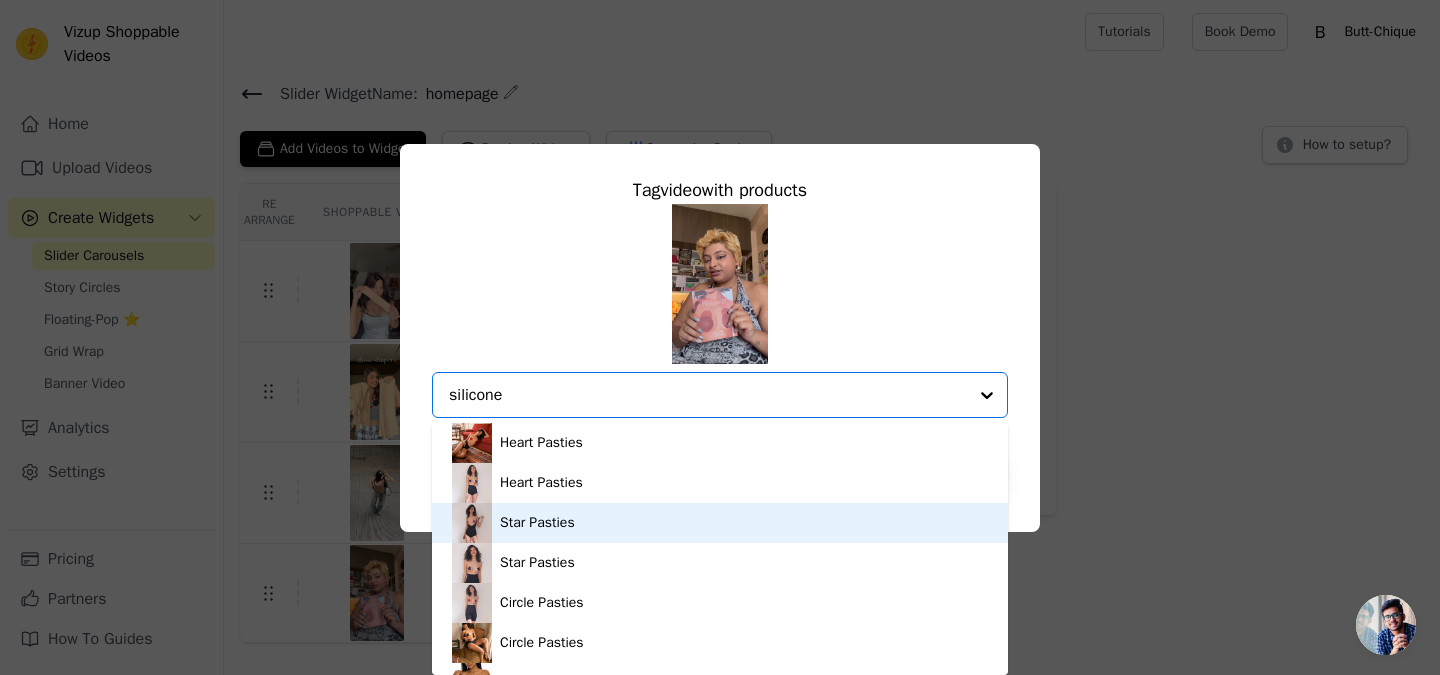 scroll, scrollTop: 154, scrollLeft: 0, axis: vertical 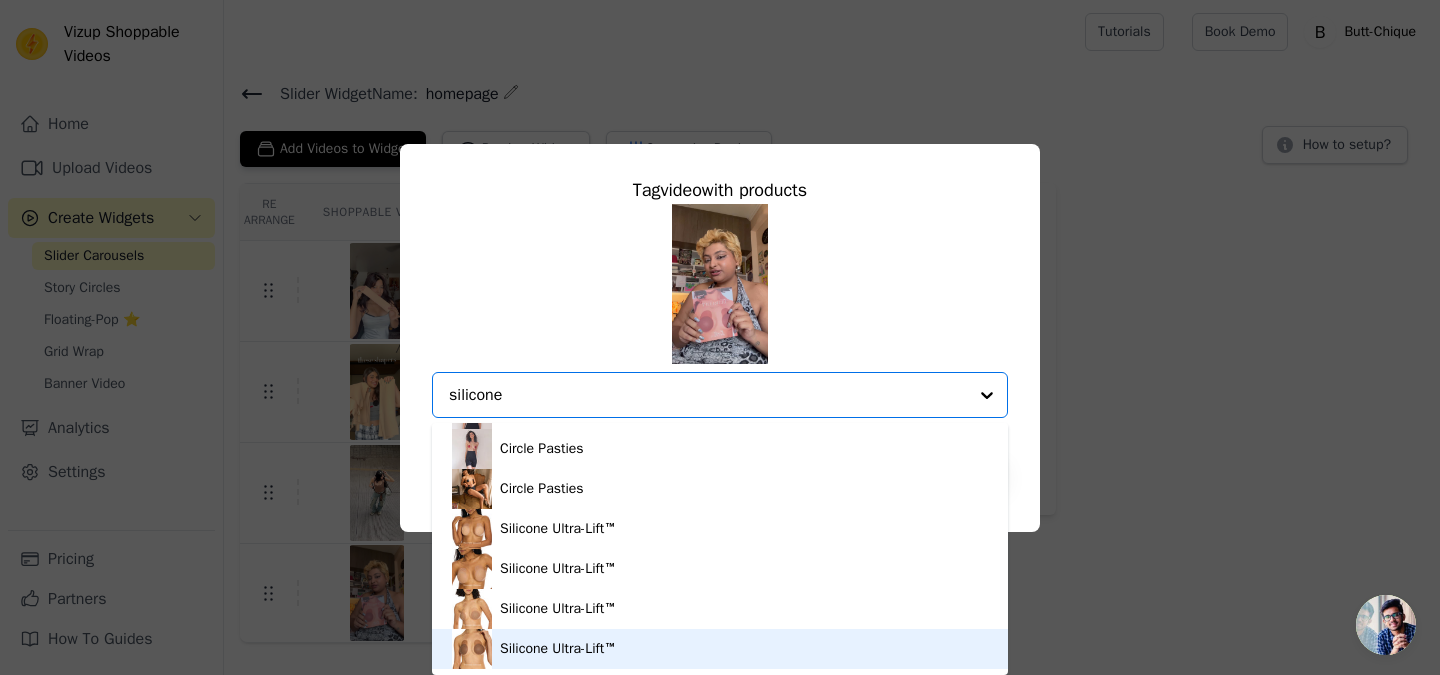 click on "Silicone Ultra-Lift™" at bounding box center (558, 649) 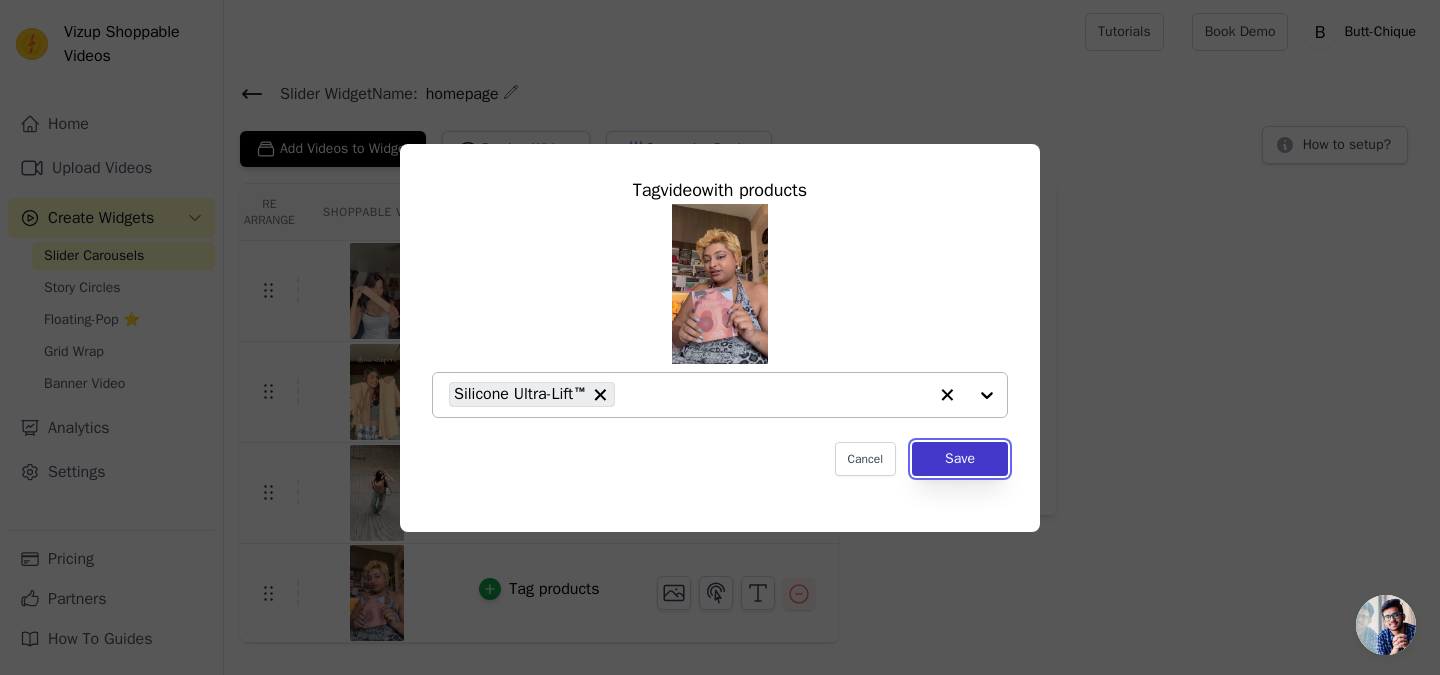 click on "Save" at bounding box center [960, 459] 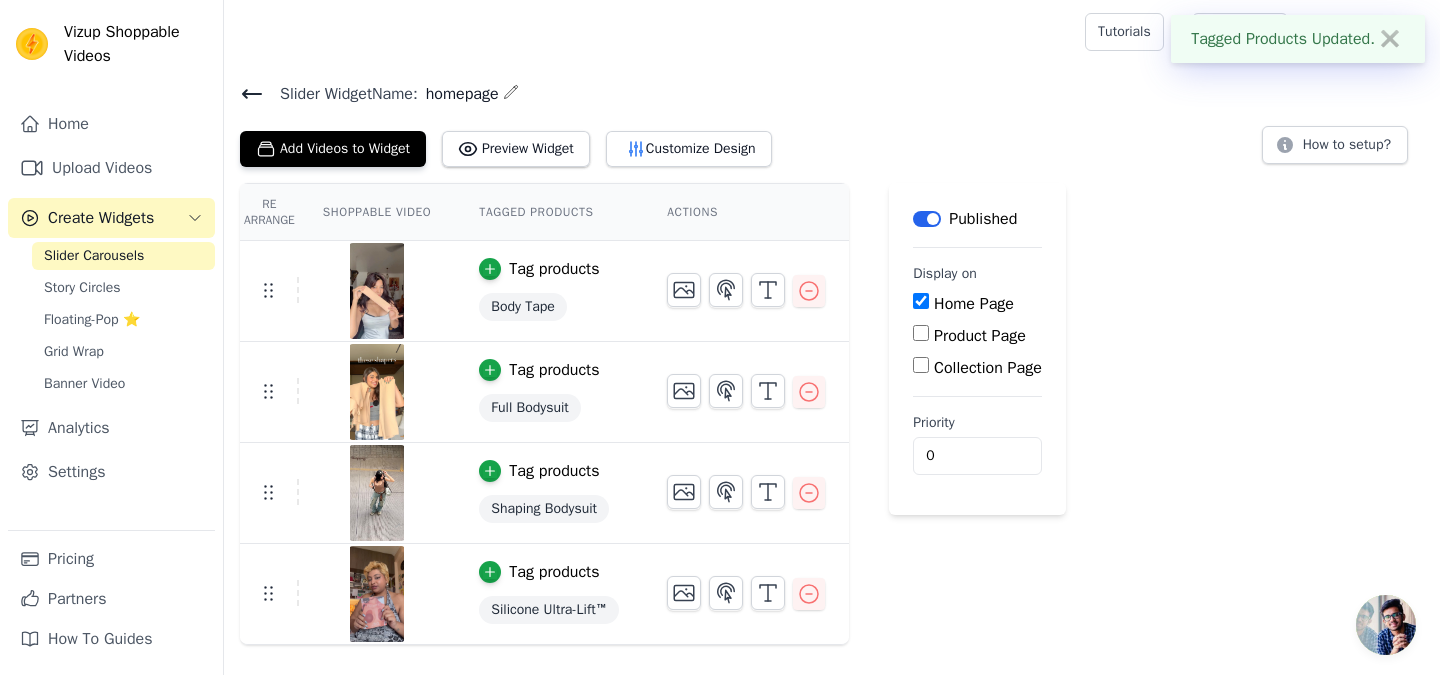 click at bounding box center (1386, 625) 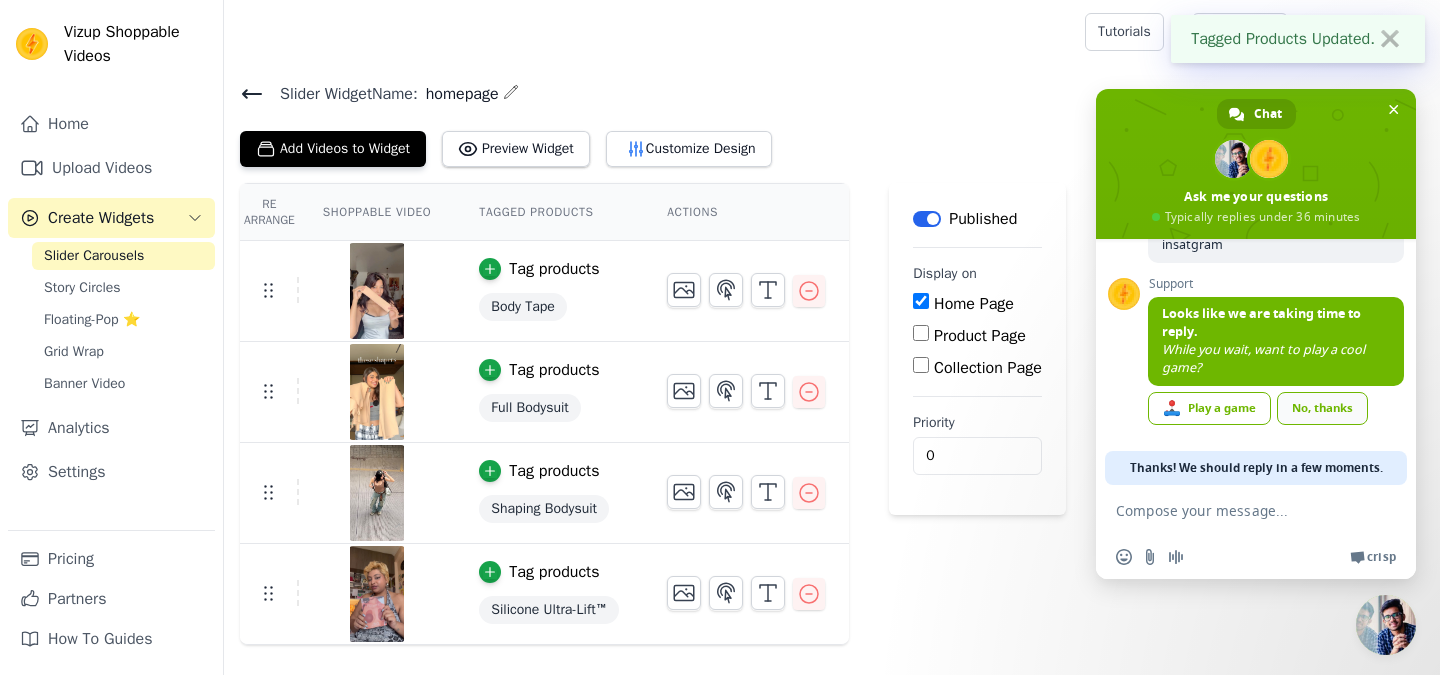 scroll, scrollTop: 153, scrollLeft: 0, axis: vertical 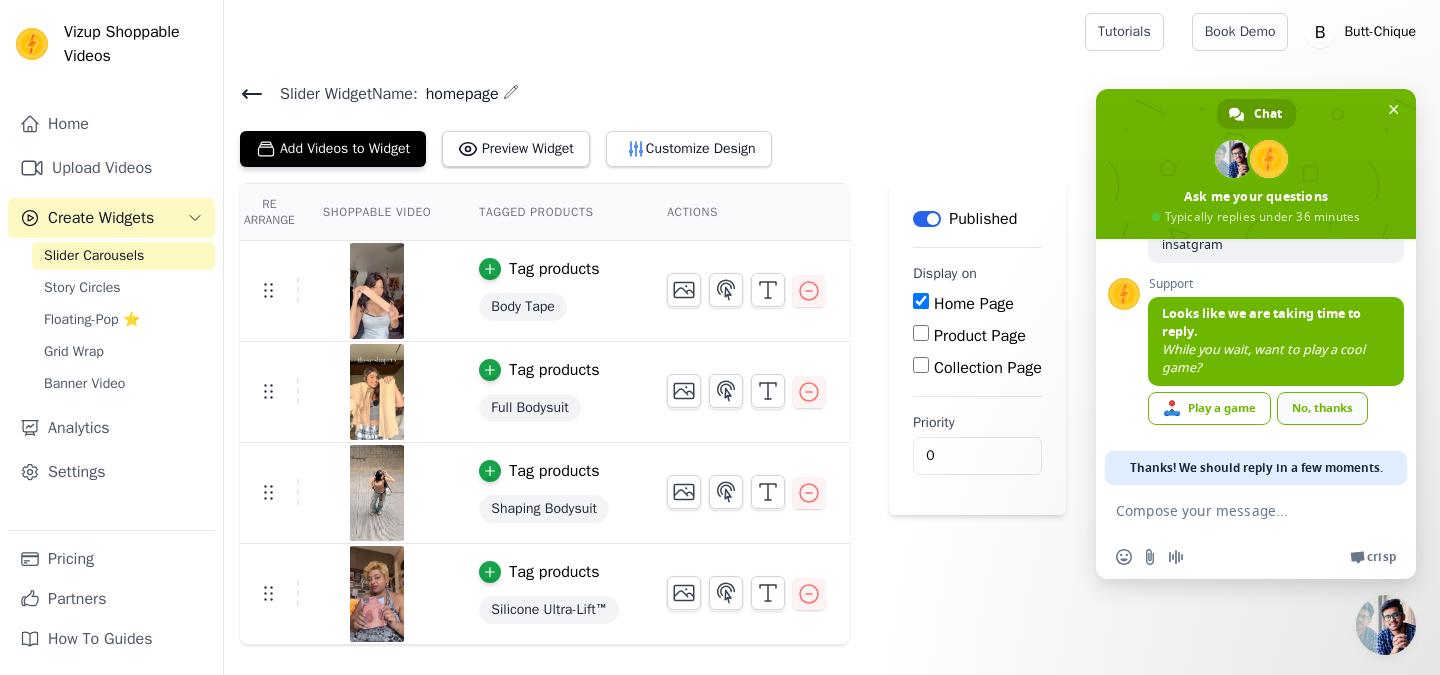 click on "No, thanks" at bounding box center [1322, 408] 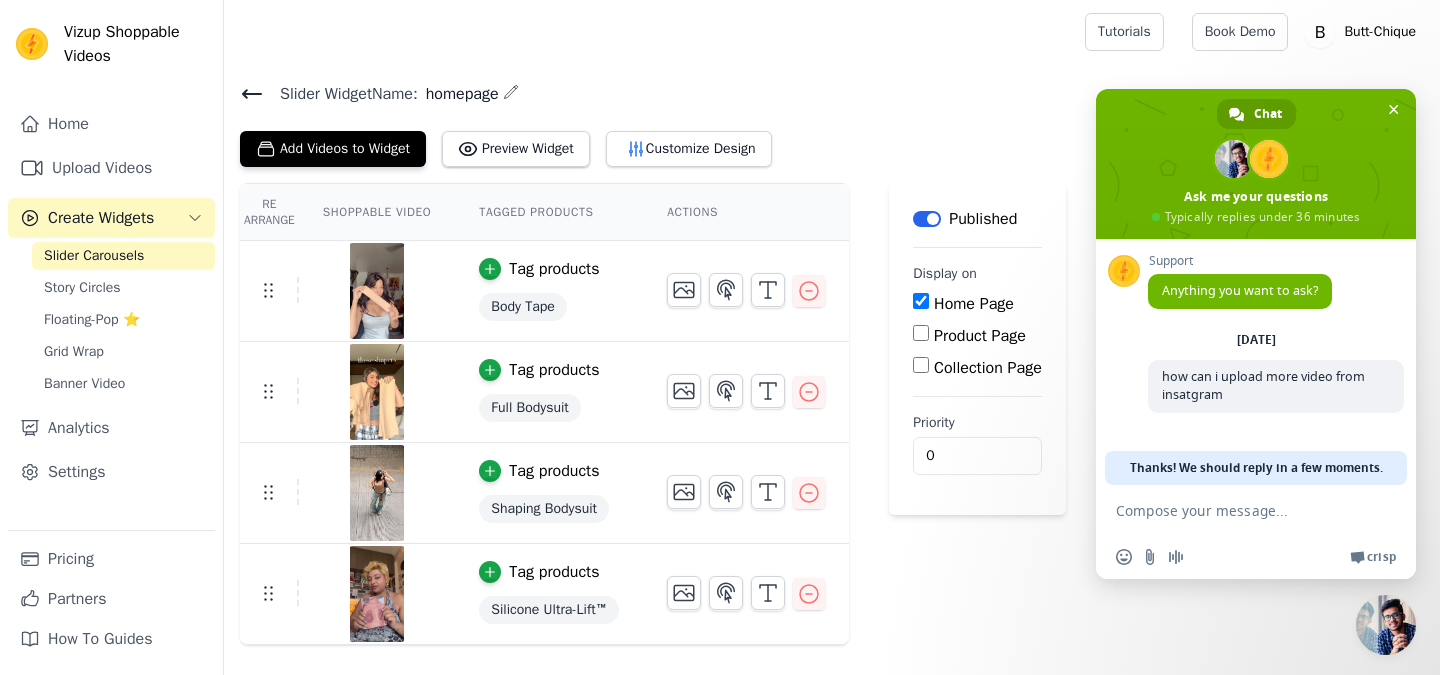 scroll, scrollTop: 0, scrollLeft: 0, axis: both 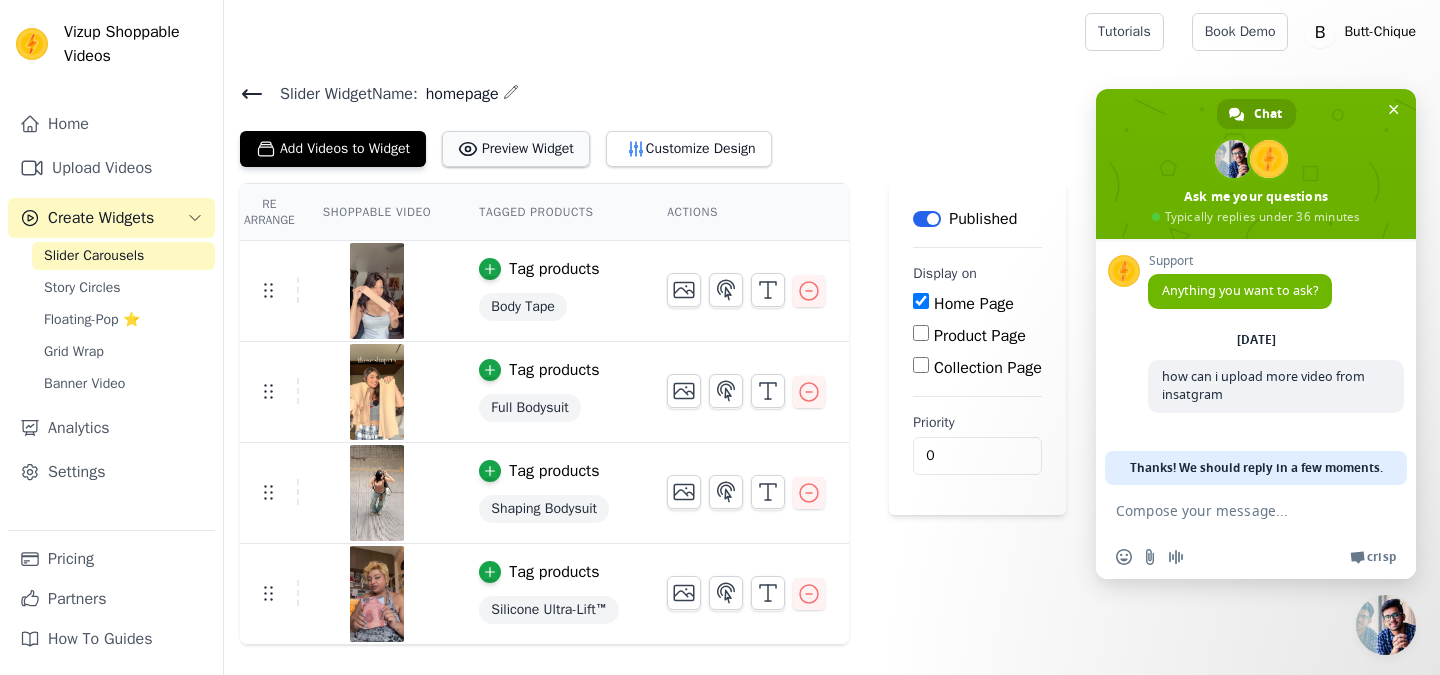 click on "Preview Widget" at bounding box center [516, 149] 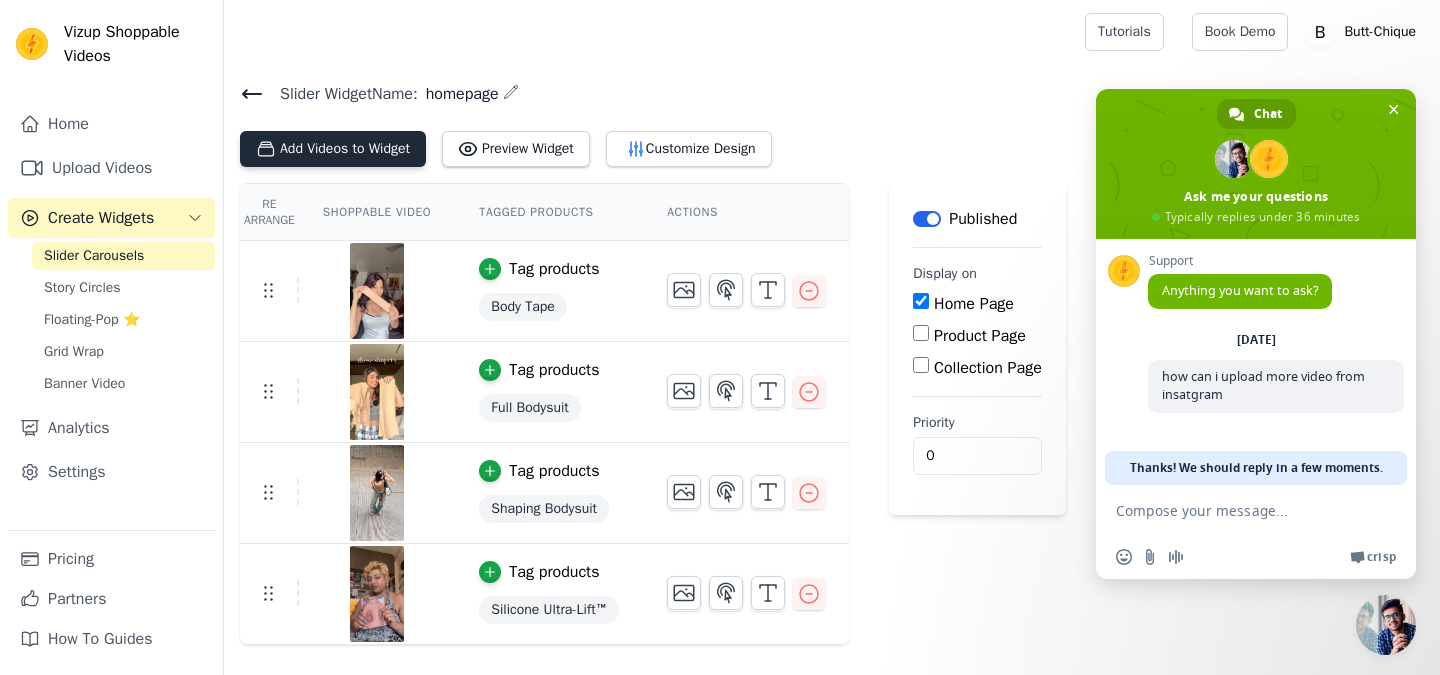 click on "Add Videos to Widget" at bounding box center [333, 149] 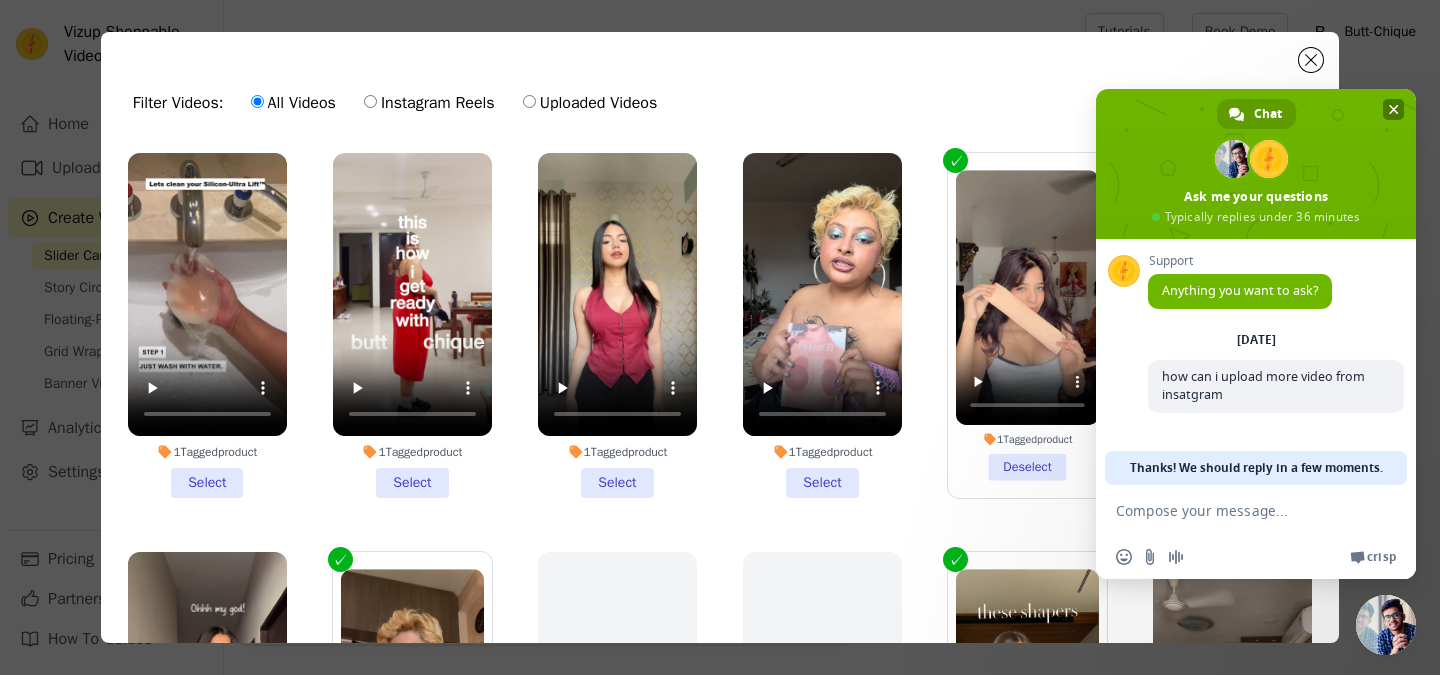 click at bounding box center [1394, 109] 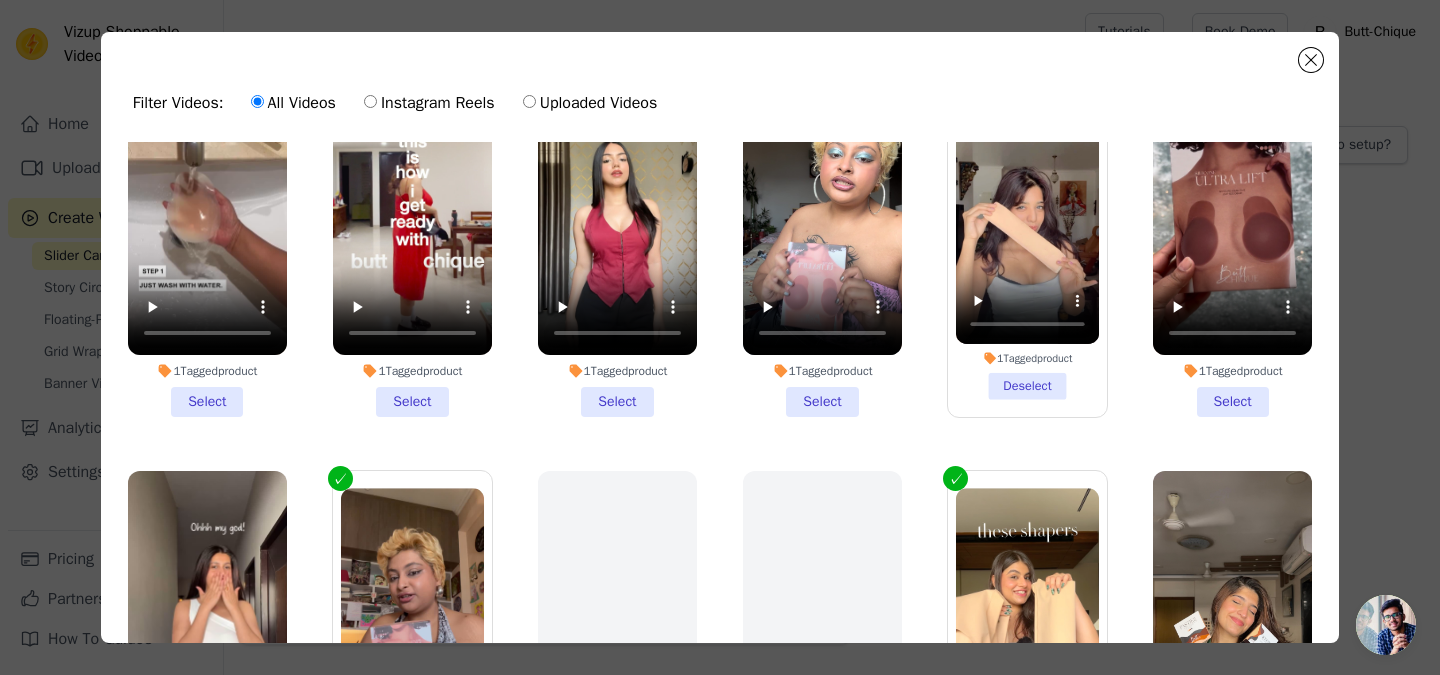 scroll, scrollTop: 32, scrollLeft: 0, axis: vertical 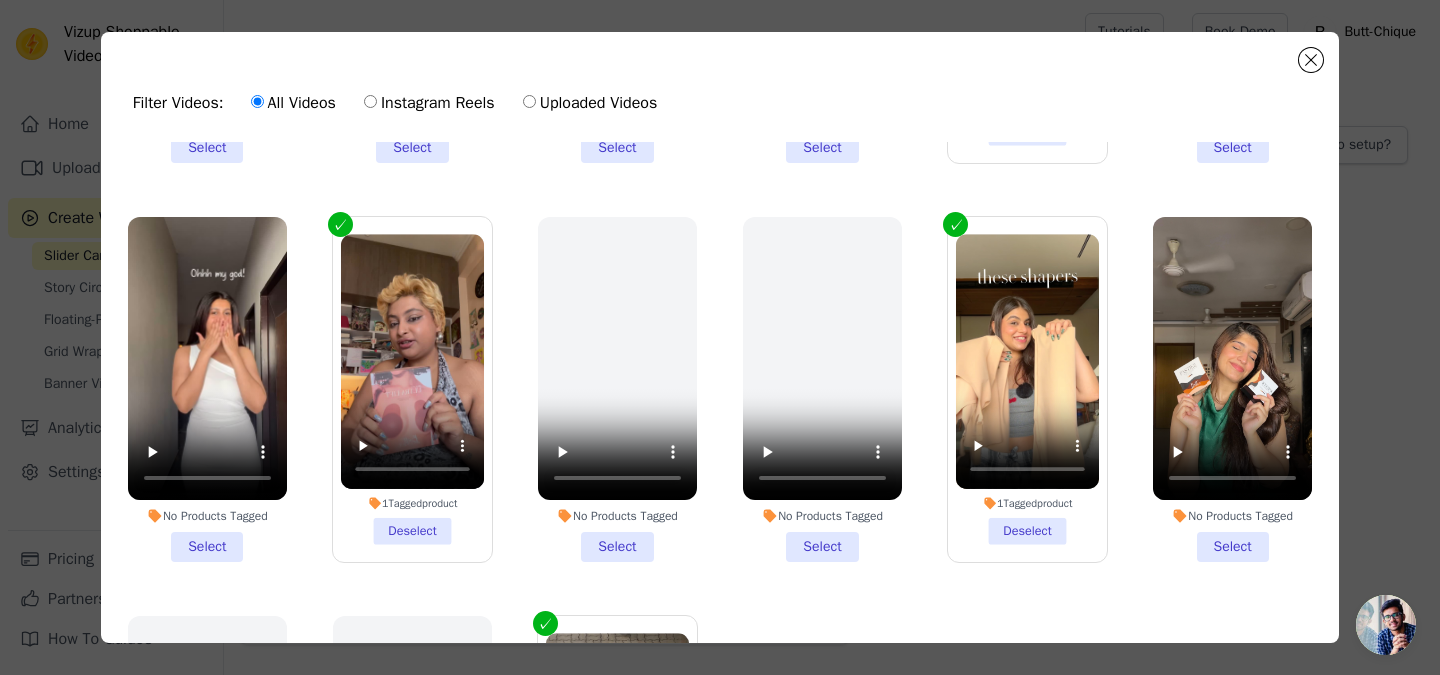 click on "No Products Tagged     Select" at bounding box center [207, 389] 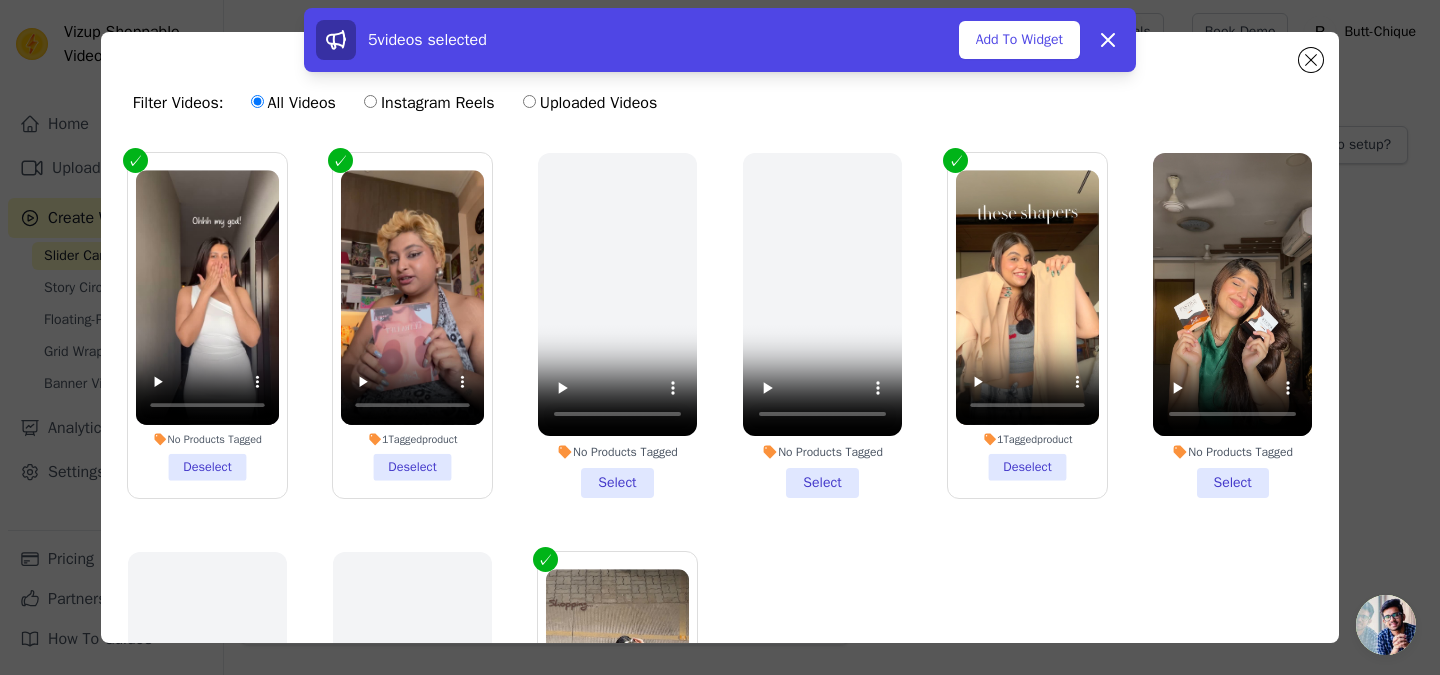 scroll, scrollTop: 400, scrollLeft: 0, axis: vertical 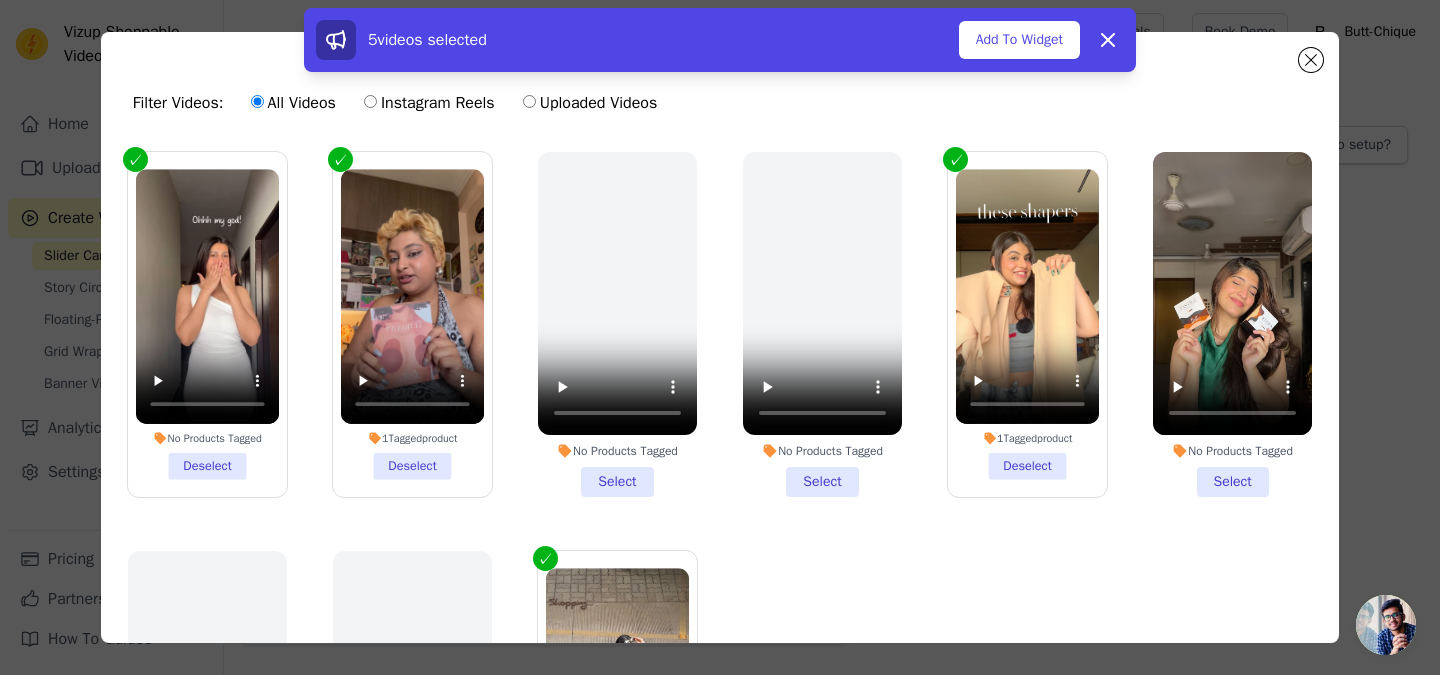 click on "No Products Tagged     Select" at bounding box center [1232, 324] 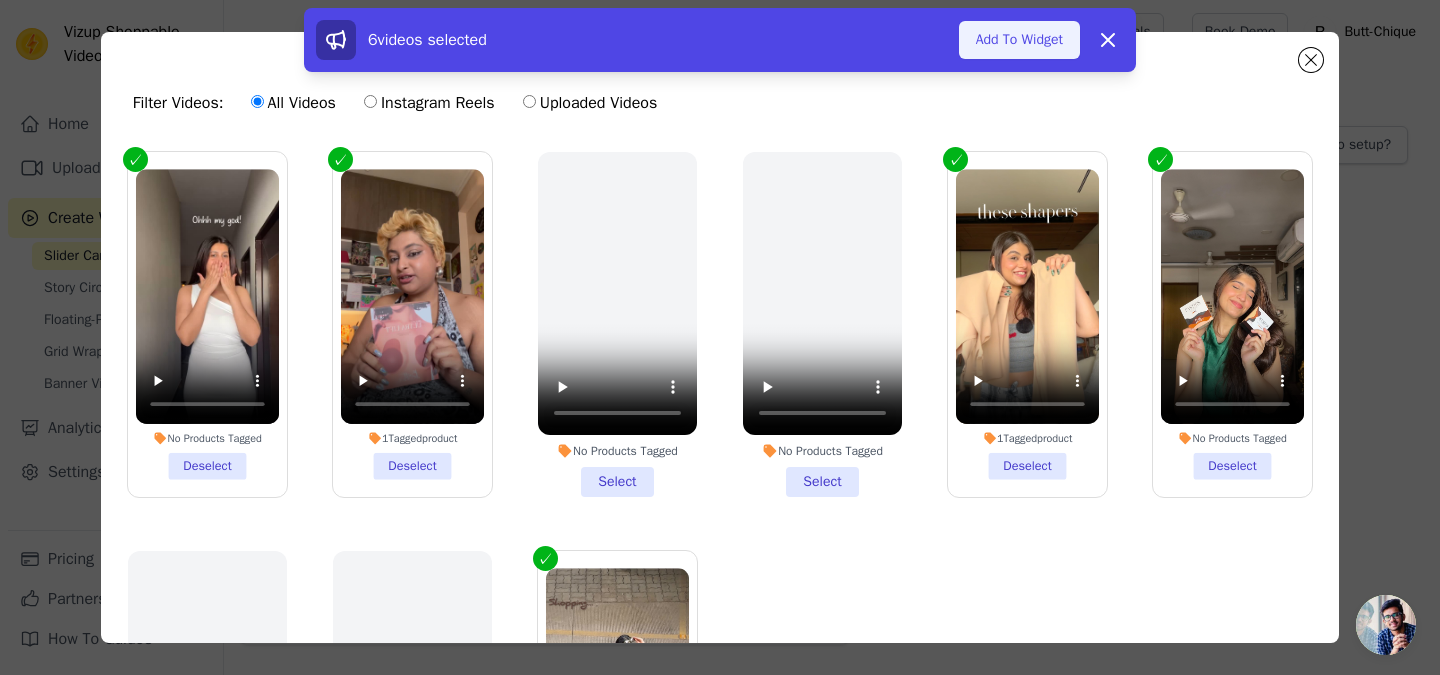 click on "Add To Widget" at bounding box center (1019, 40) 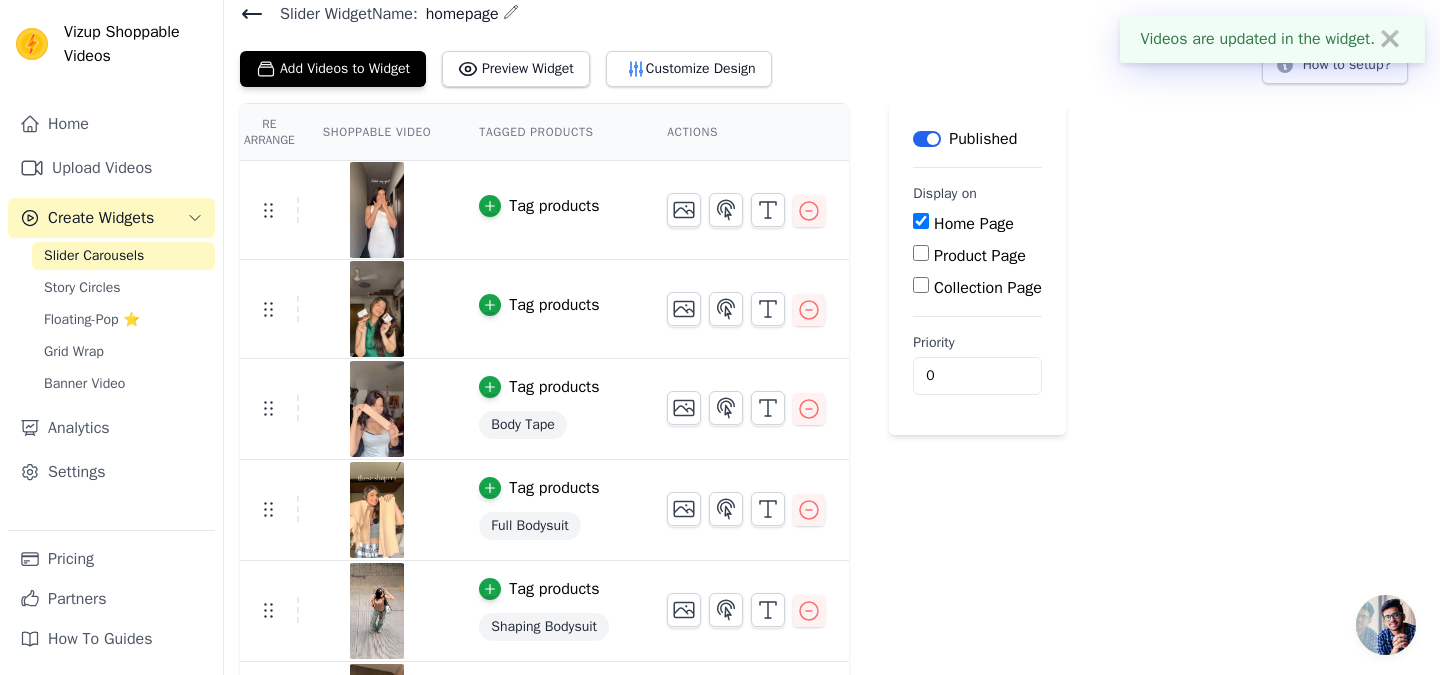 scroll, scrollTop: 82, scrollLeft: 0, axis: vertical 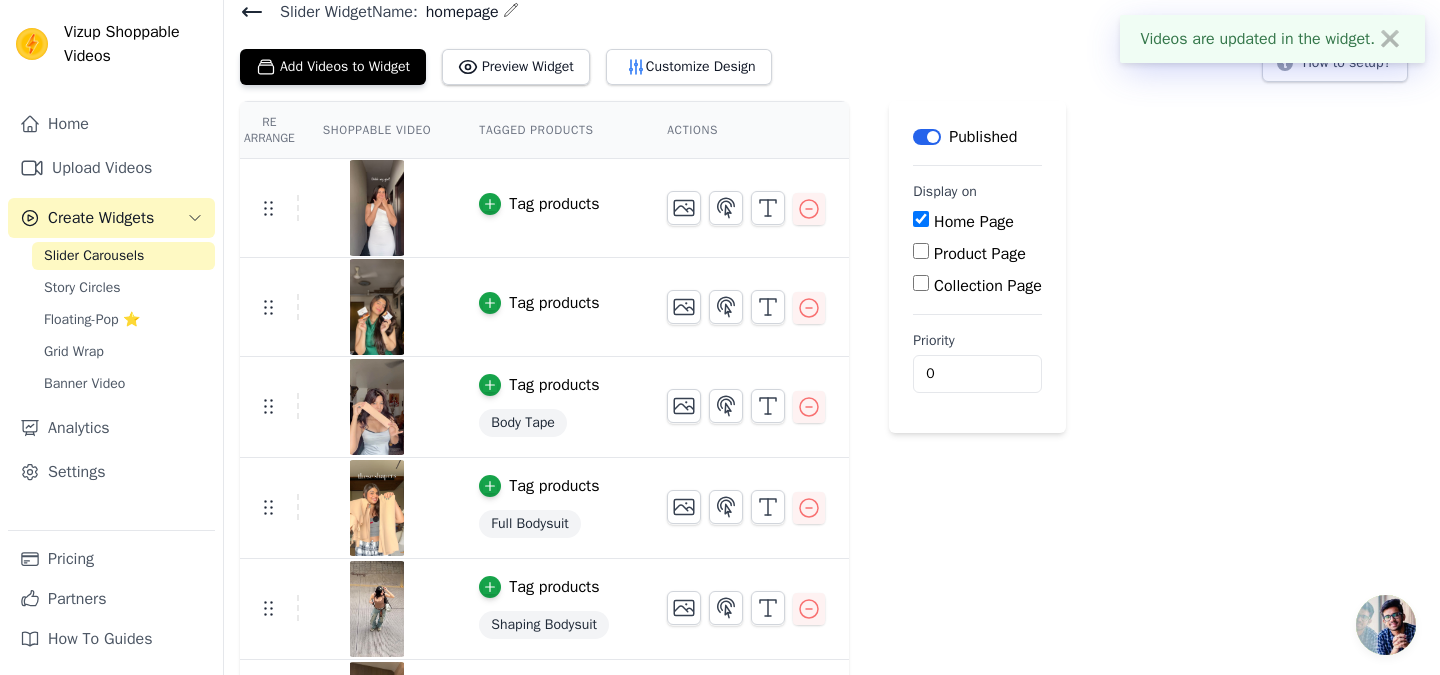 click on "Tag products" at bounding box center [554, 204] 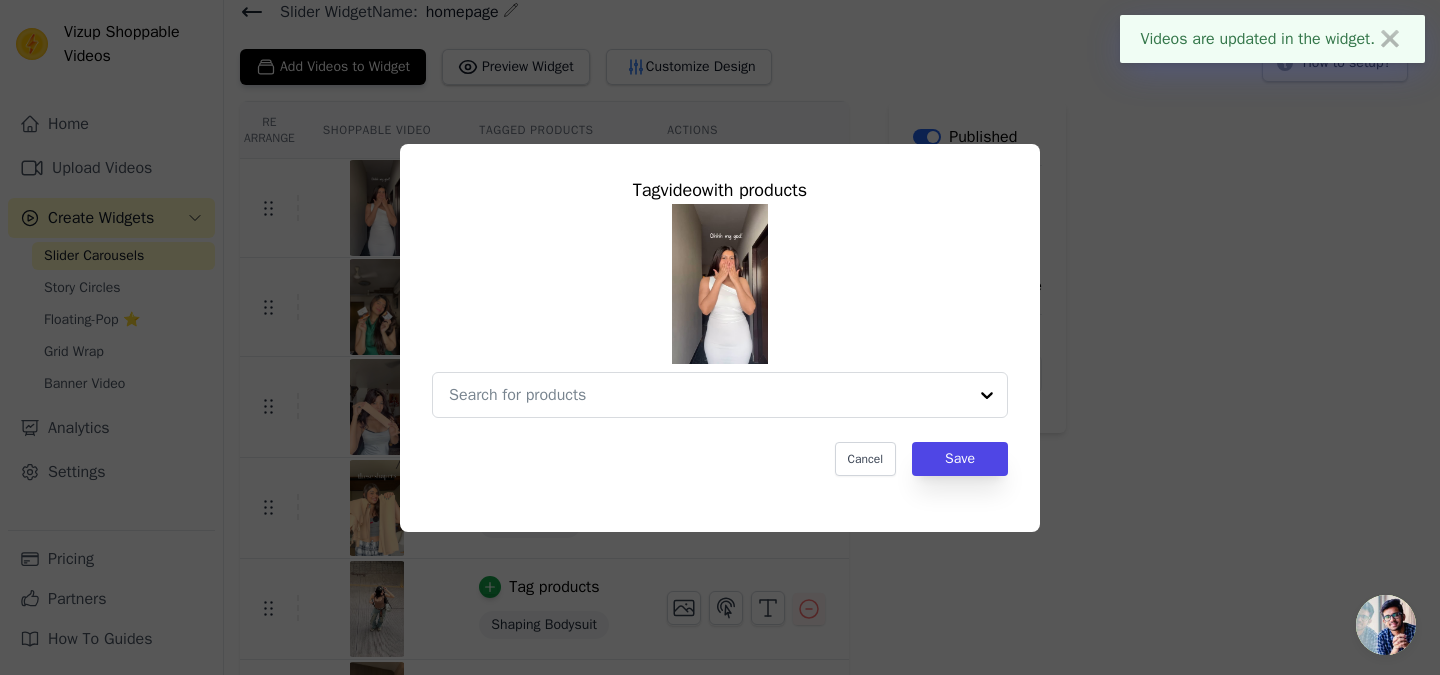 scroll, scrollTop: 0, scrollLeft: 0, axis: both 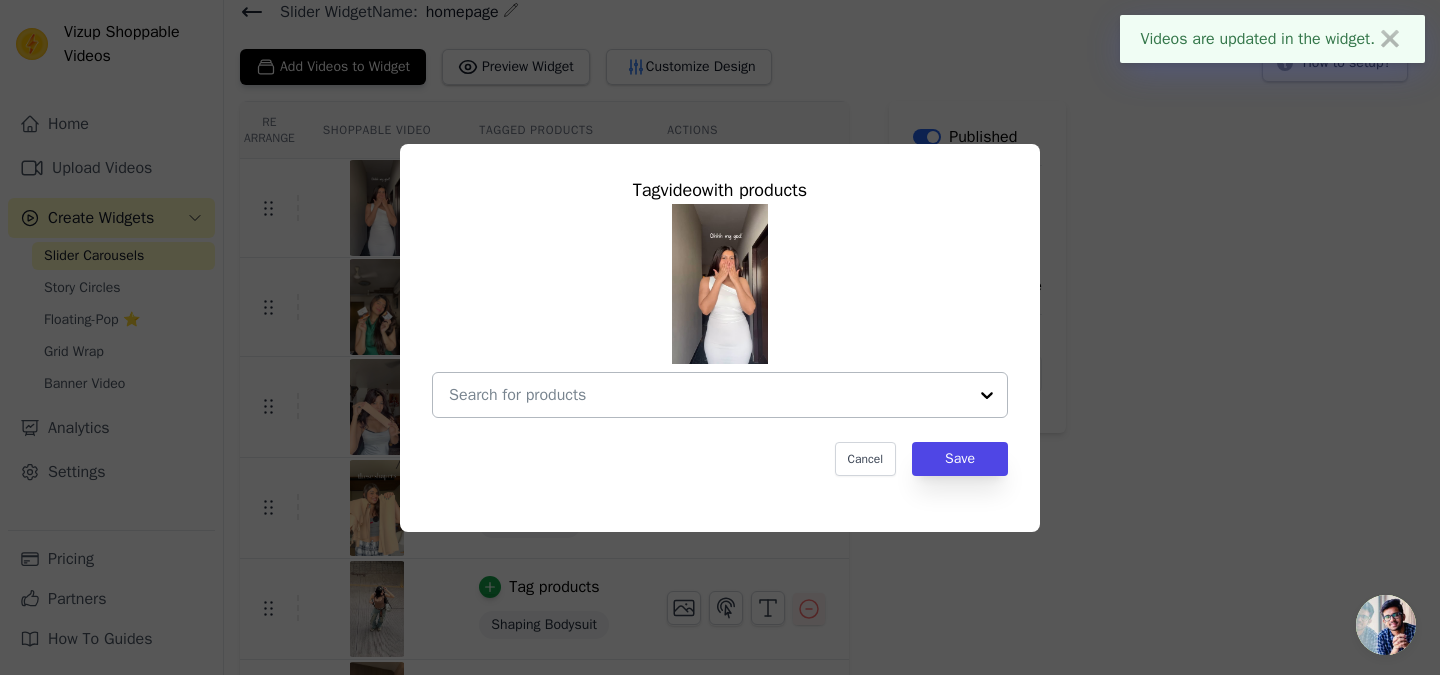 click at bounding box center [708, 395] 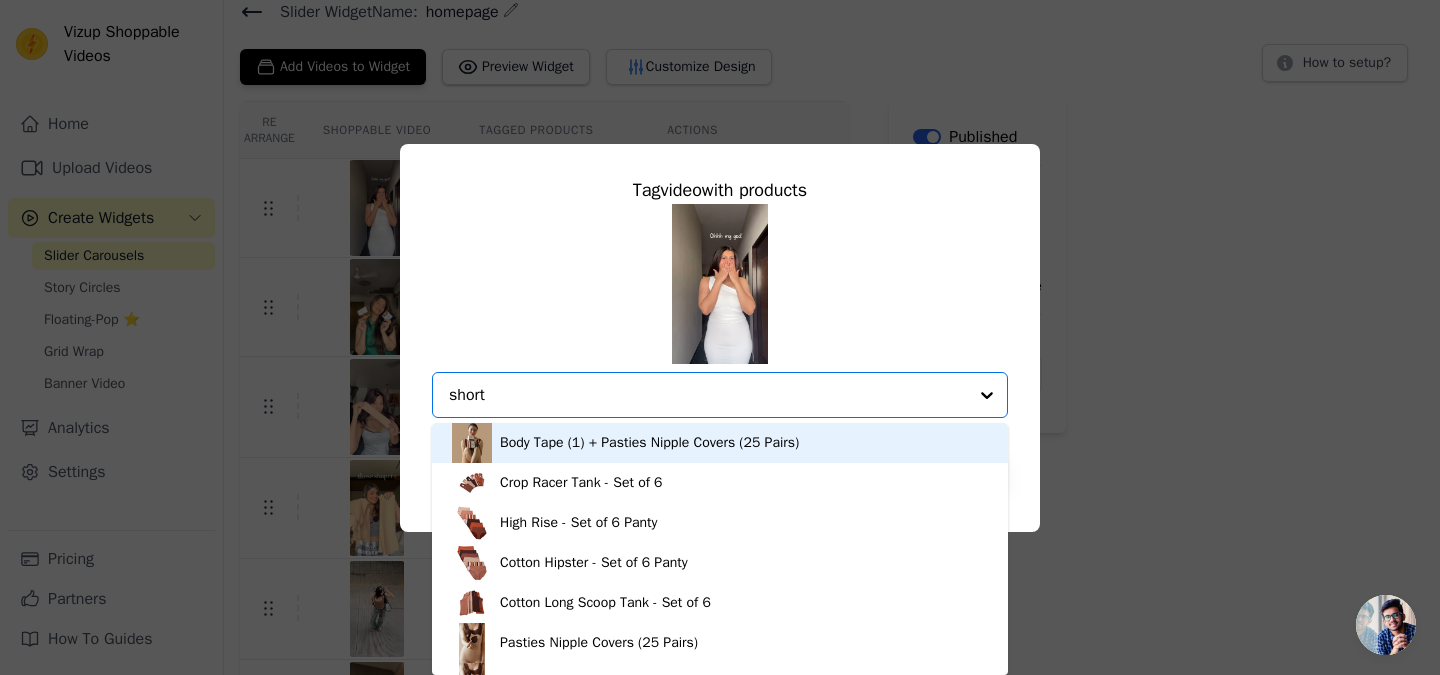 type on "shorty" 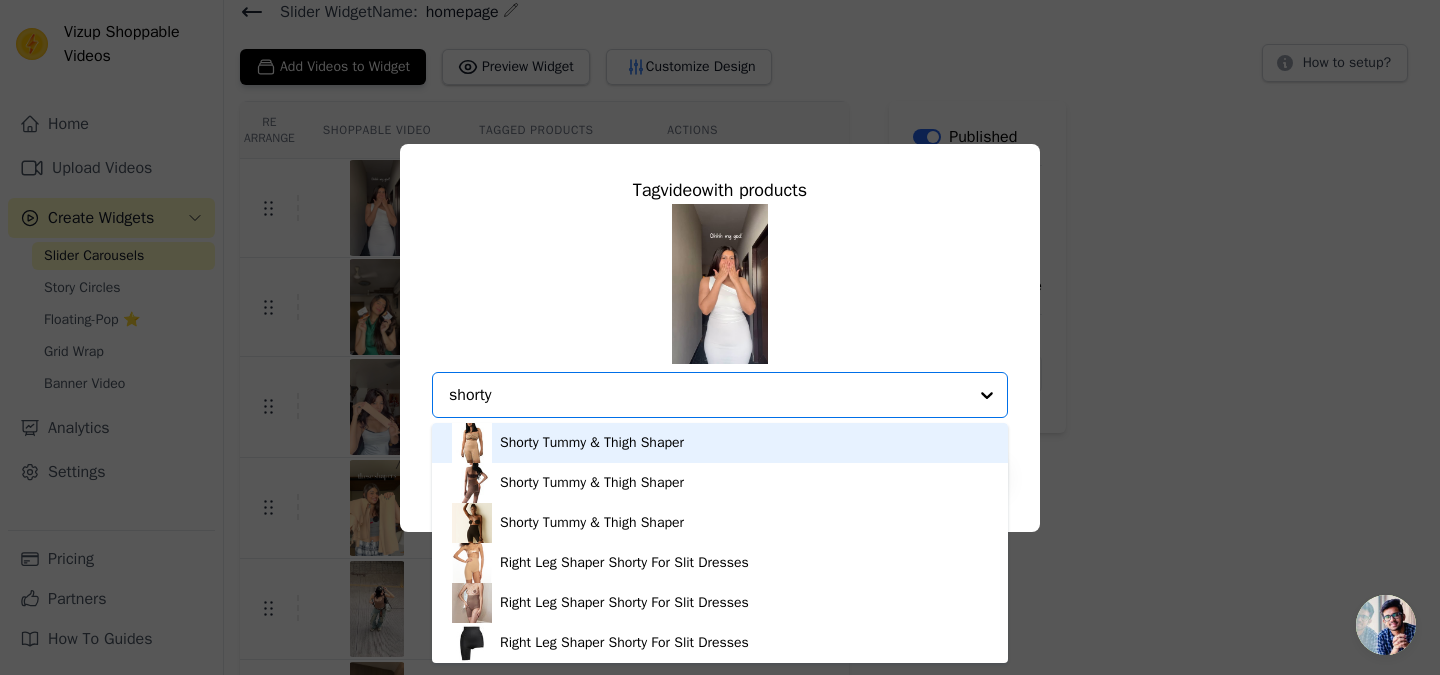 click on "Shorty Tummy & Thigh Shaper" at bounding box center (592, 443) 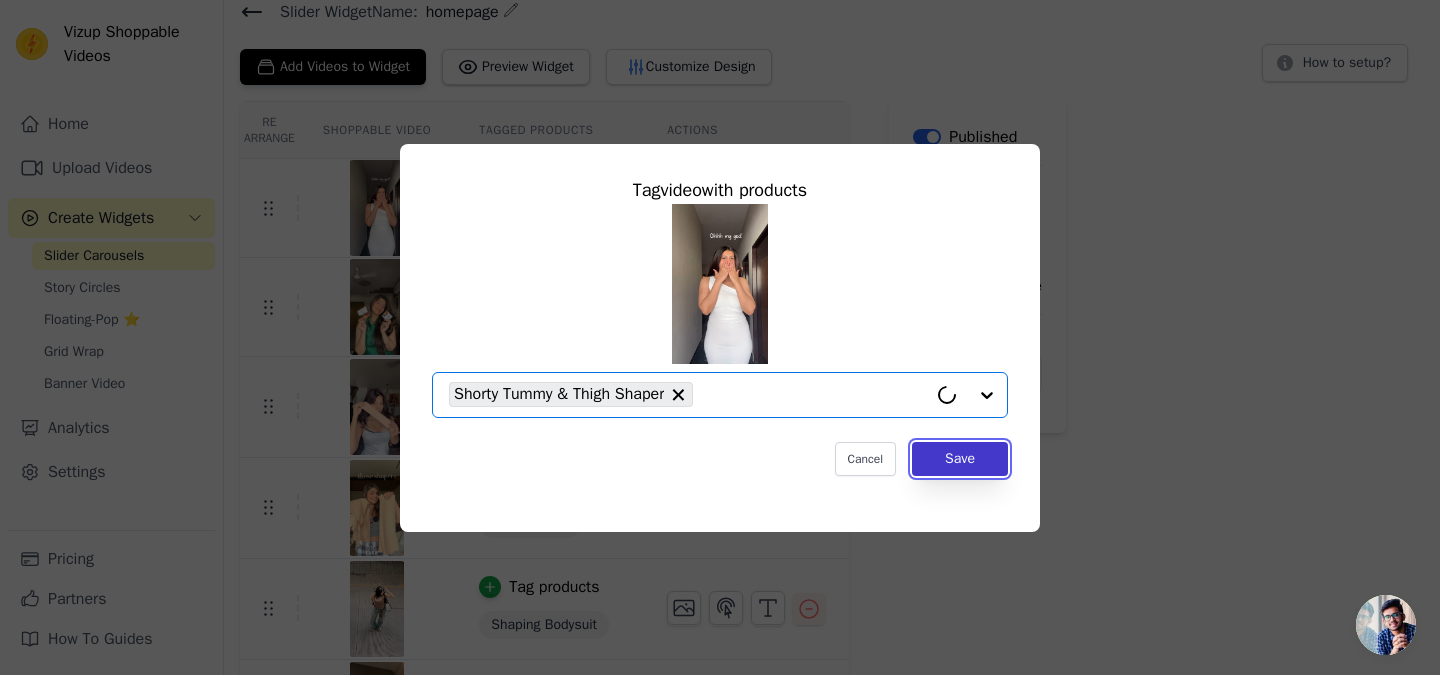 click on "Save" at bounding box center (960, 459) 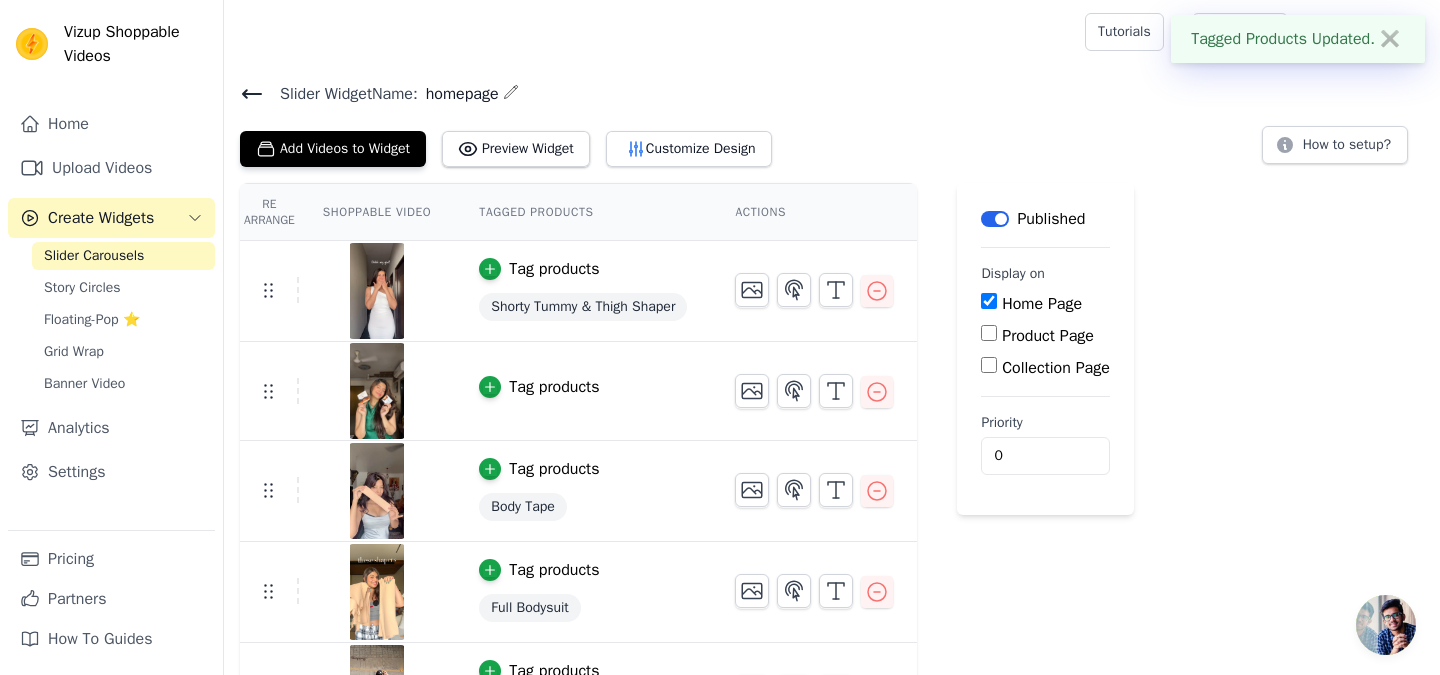 click on "Tag products" at bounding box center [554, 387] 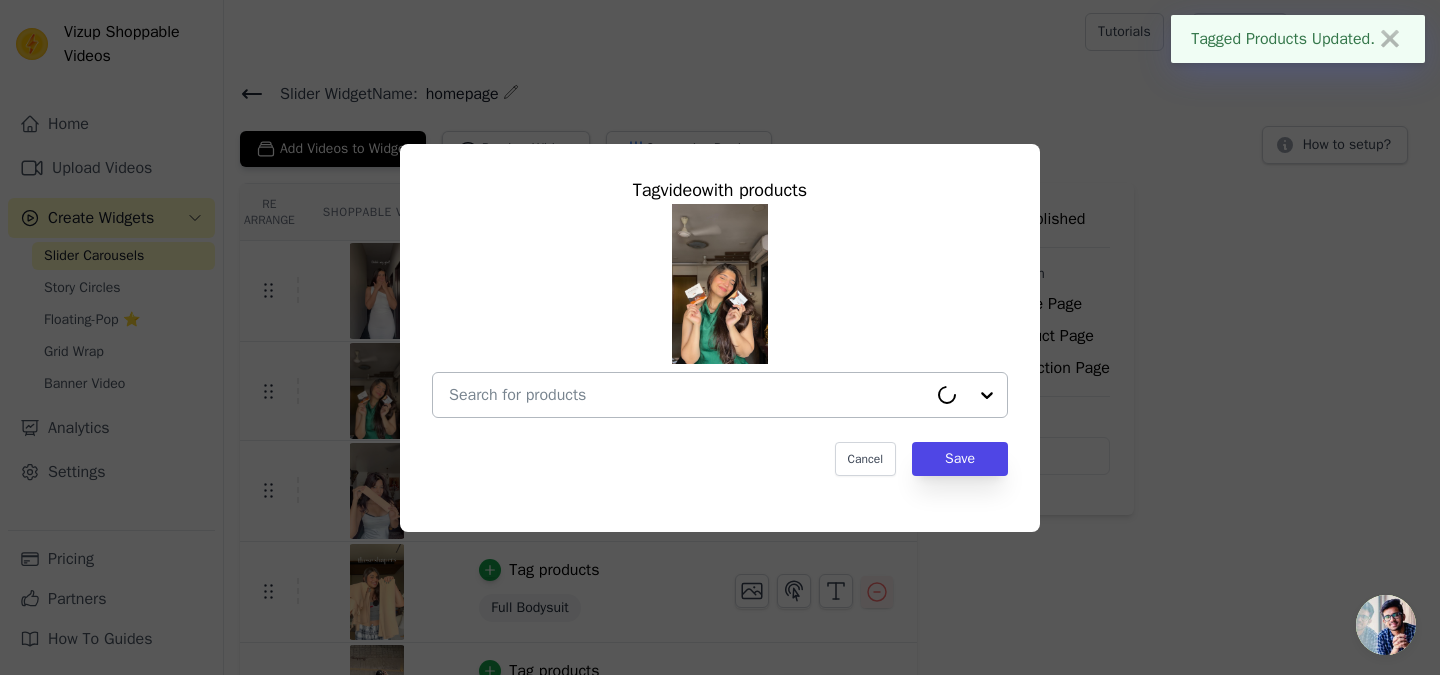 click at bounding box center [688, 395] 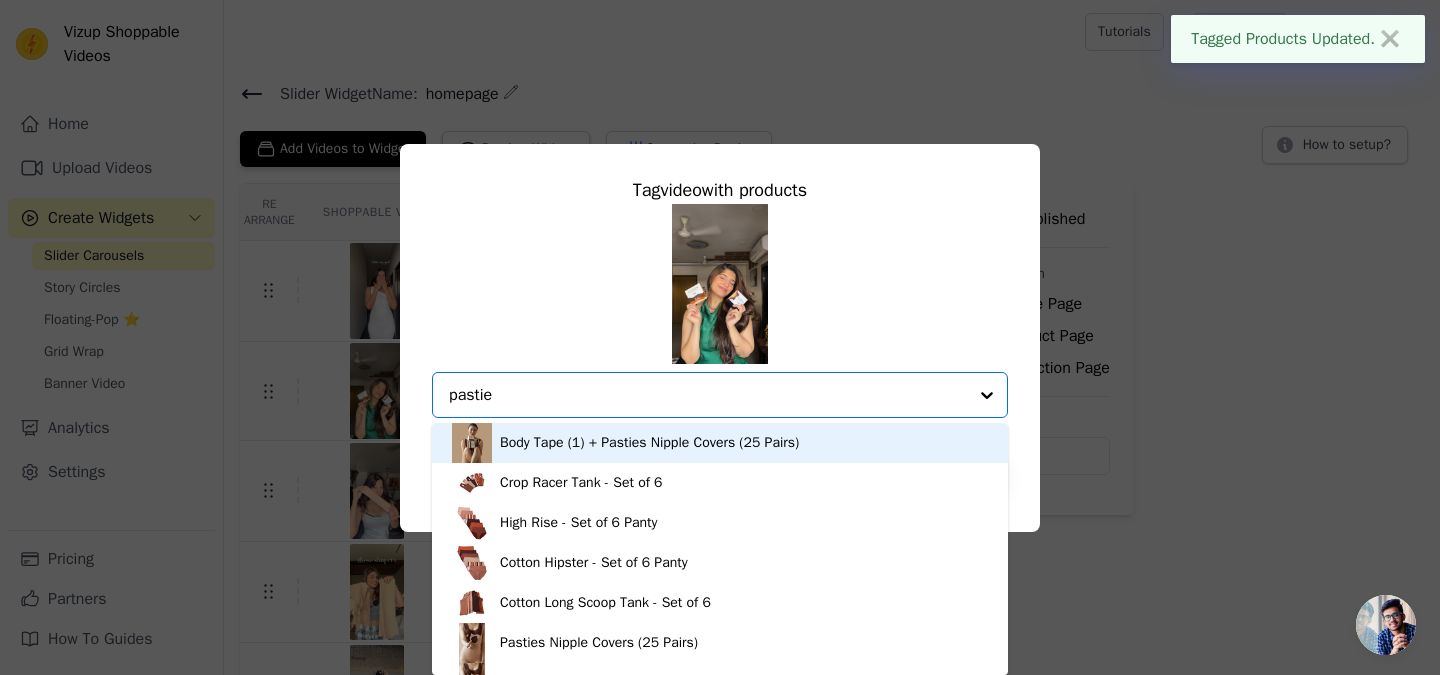 type on "pasties" 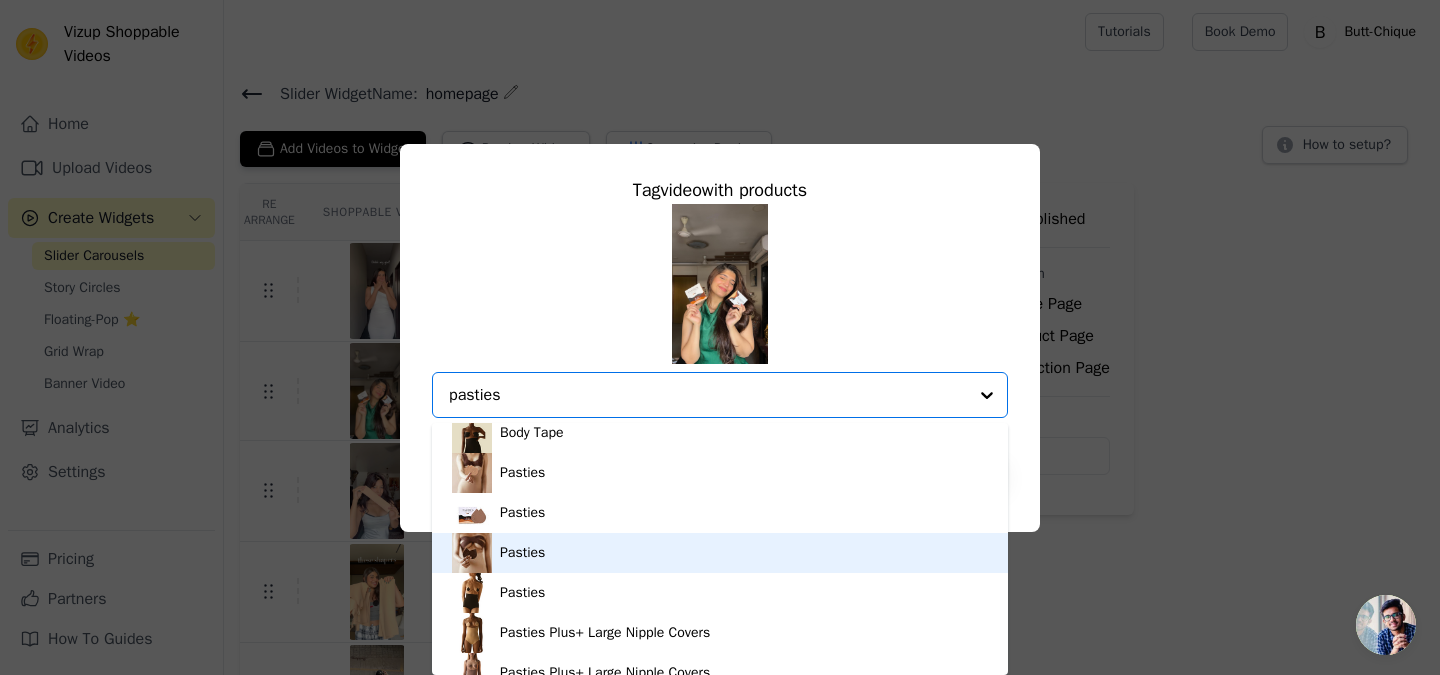 scroll, scrollTop: 286, scrollLeft: 0, axis: vertical 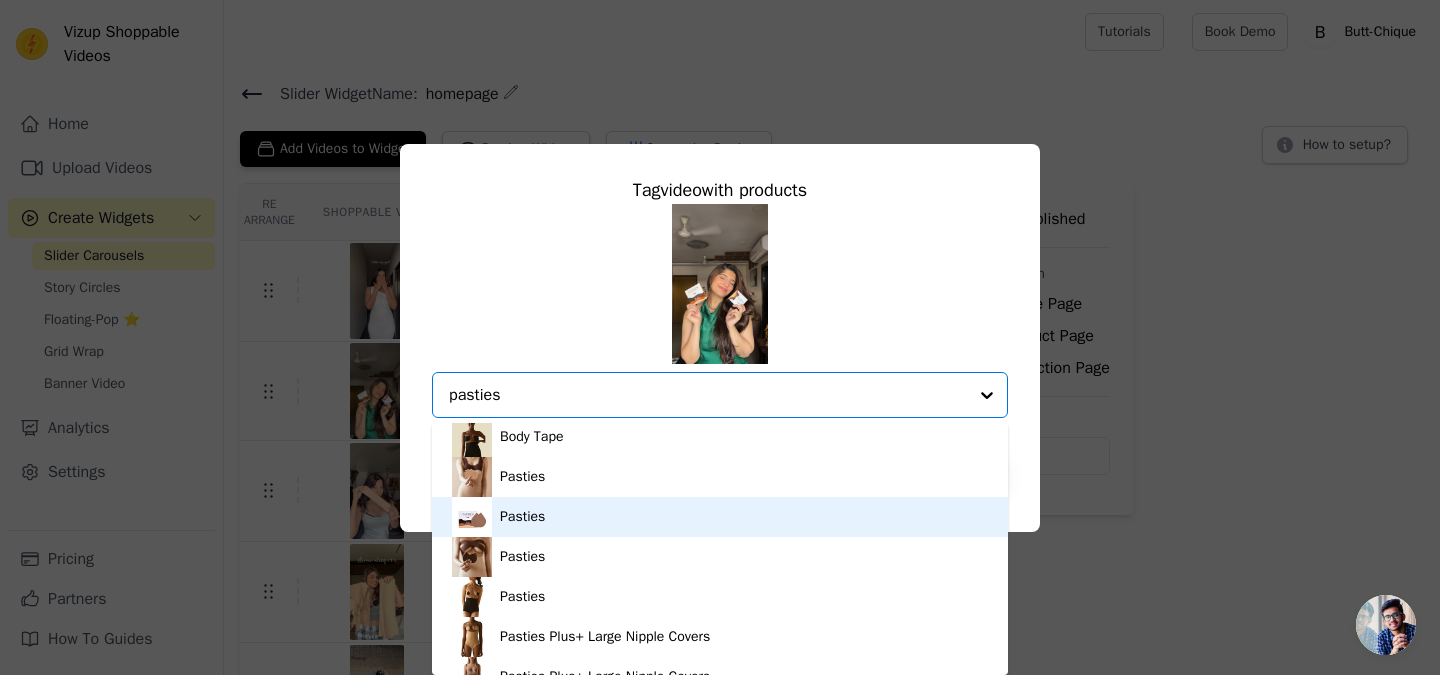 click on "Pasties" at bounding box center (720, 517) 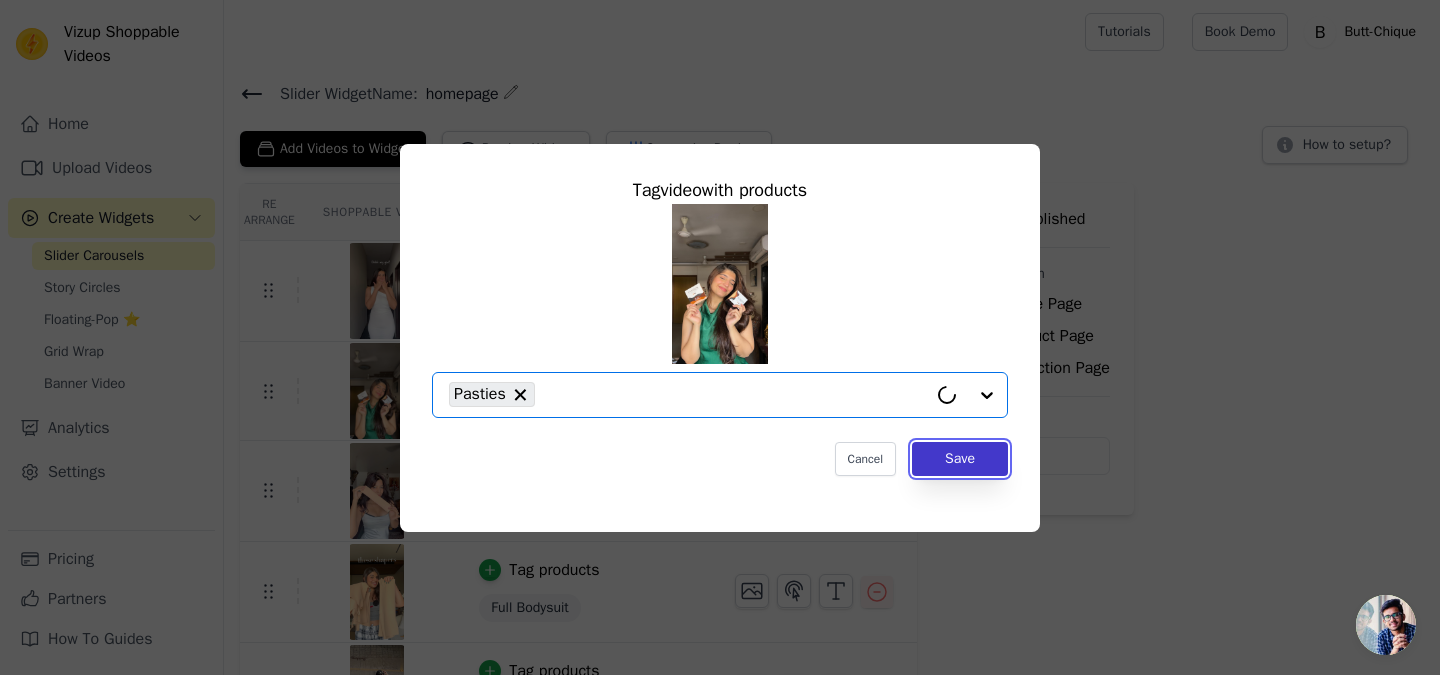click on "Save" at bounding box center (960, 459) 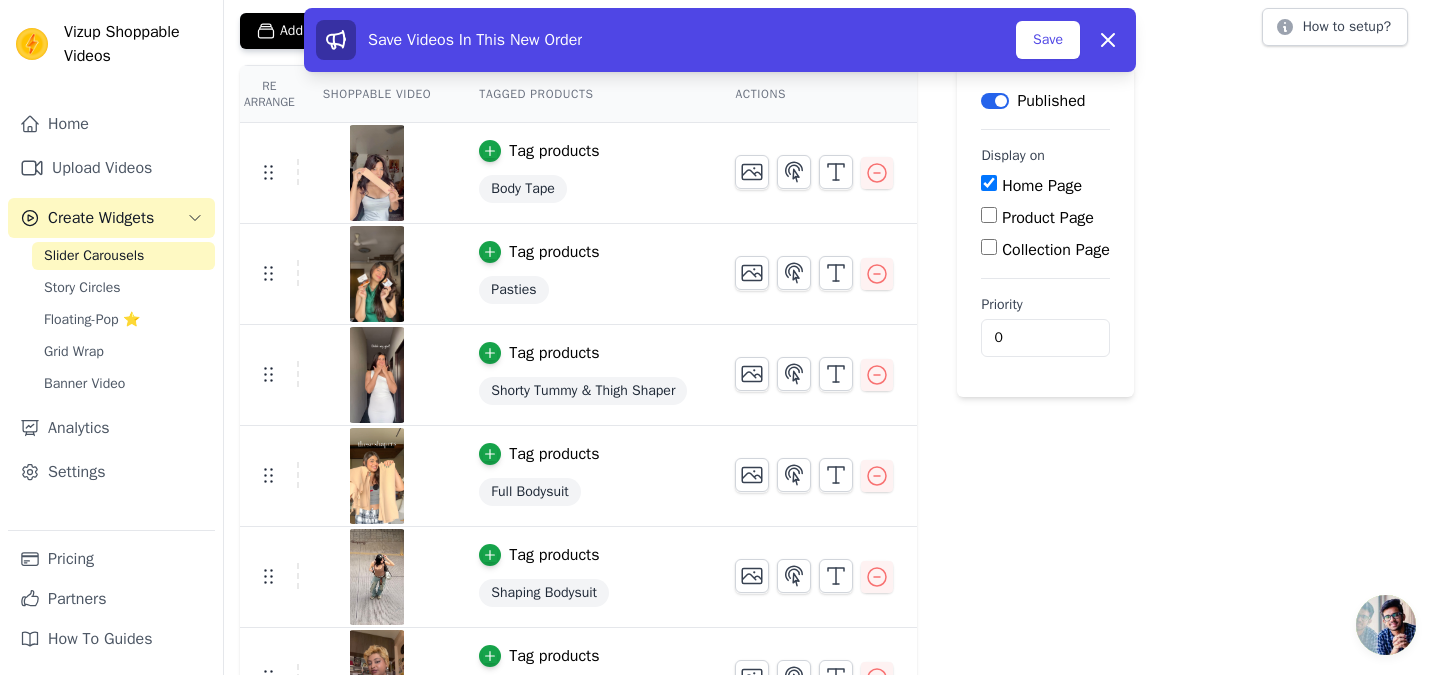 scroll, scrollTop: 162, scrollLeft: 0, axis: vertical 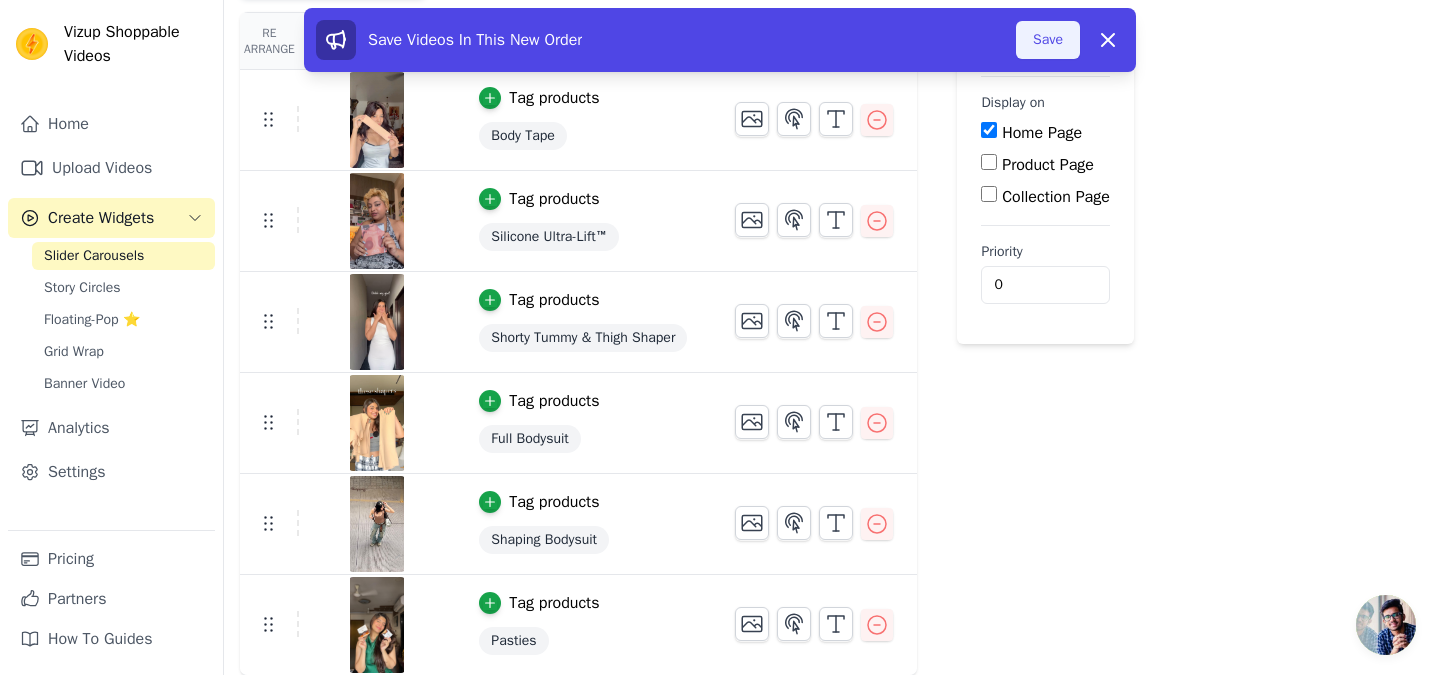 click on "Save" at bounding box center (1048, 40) 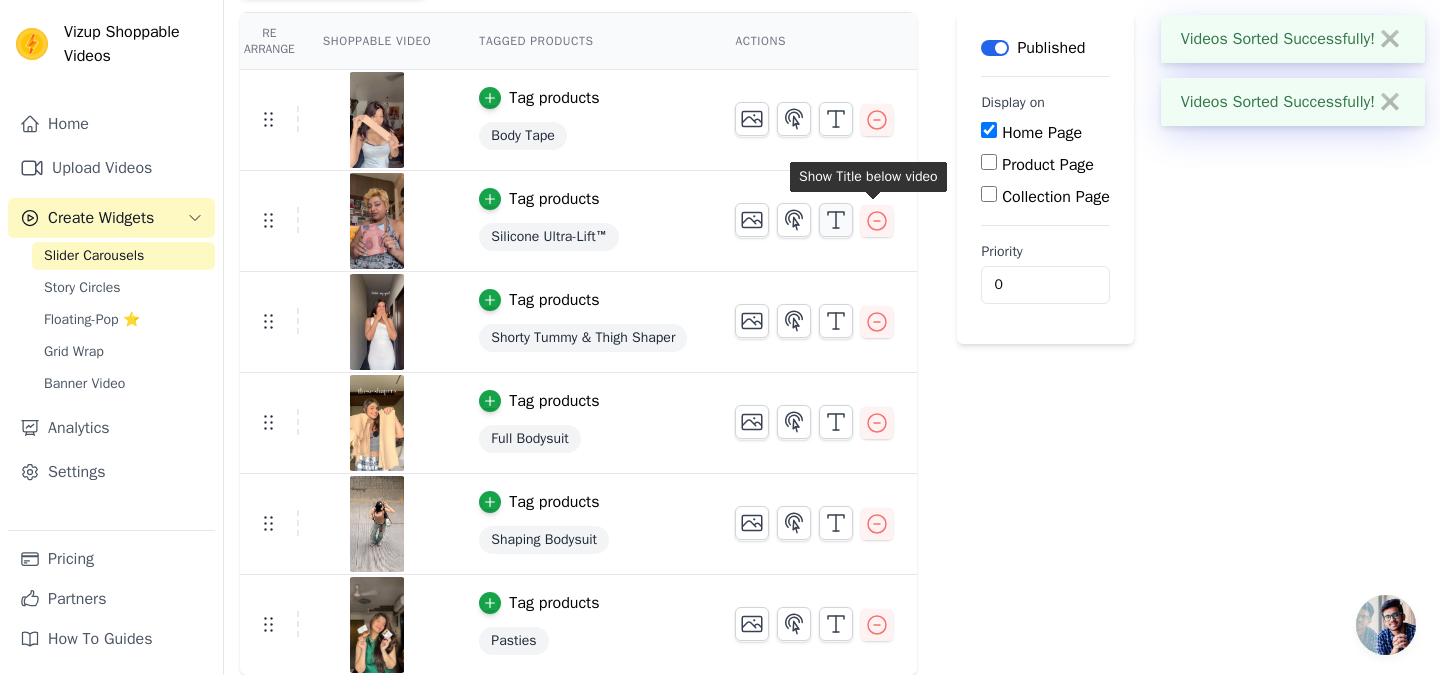 scroll, scrollTop: 0, scrollLeft: 0, axis: both 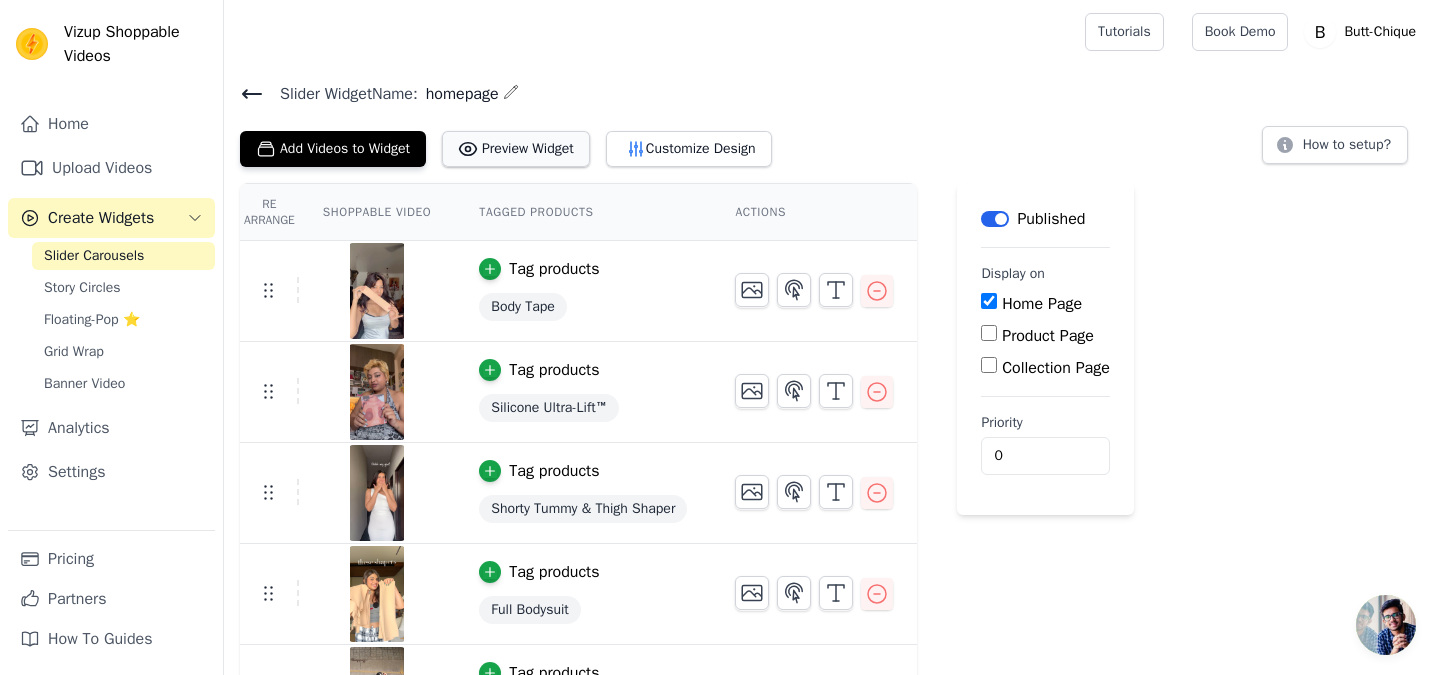 click on "Preview Widget" at bounding box center [516, 149] 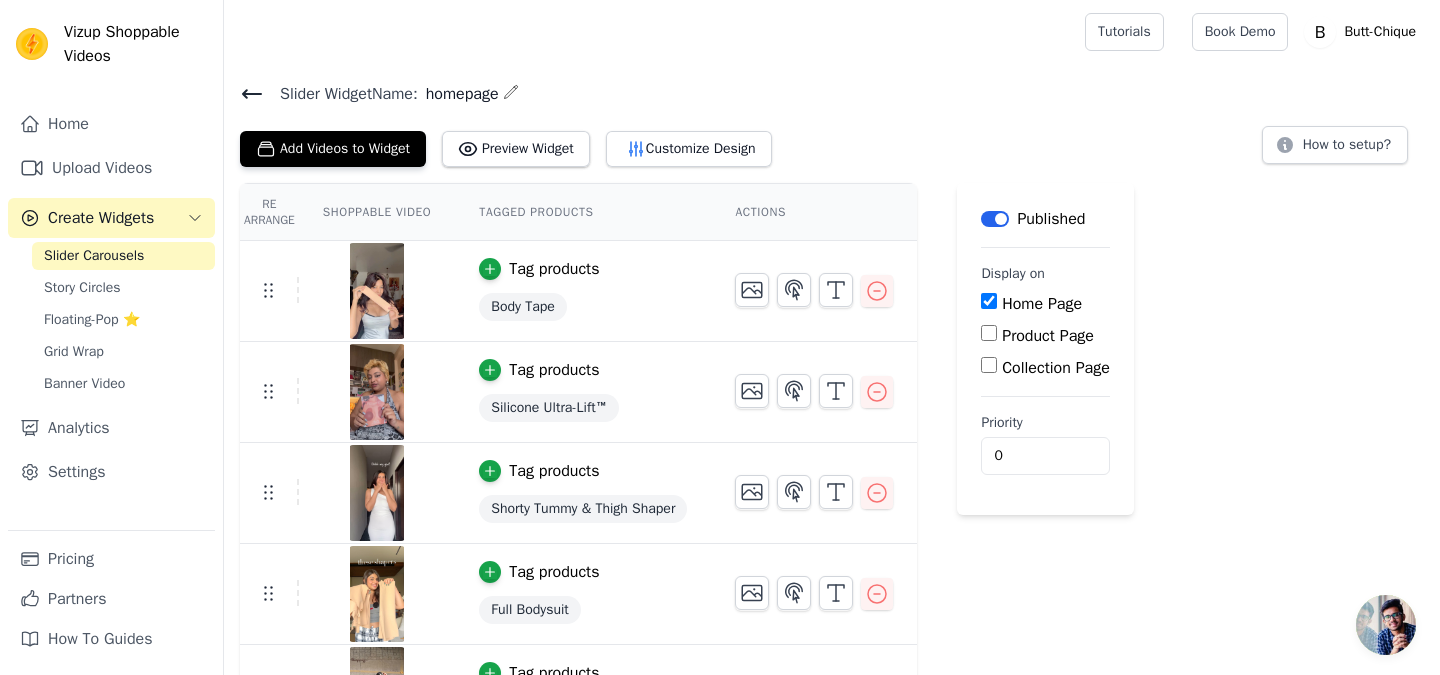 click at bounding box center (1386, 625) 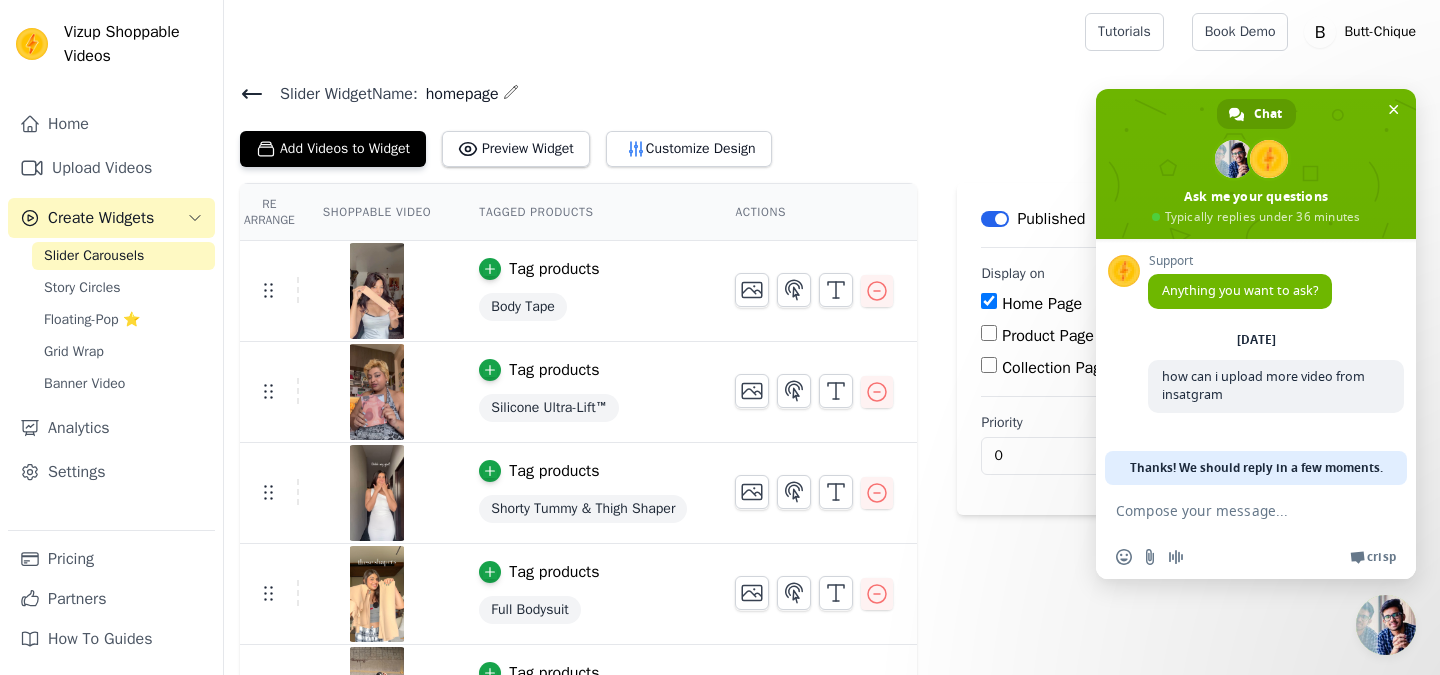 click on "Label     Published     Display on     Home Page     Product Page       Collection Page       Priority   0" at bounding box center (1045, 515) 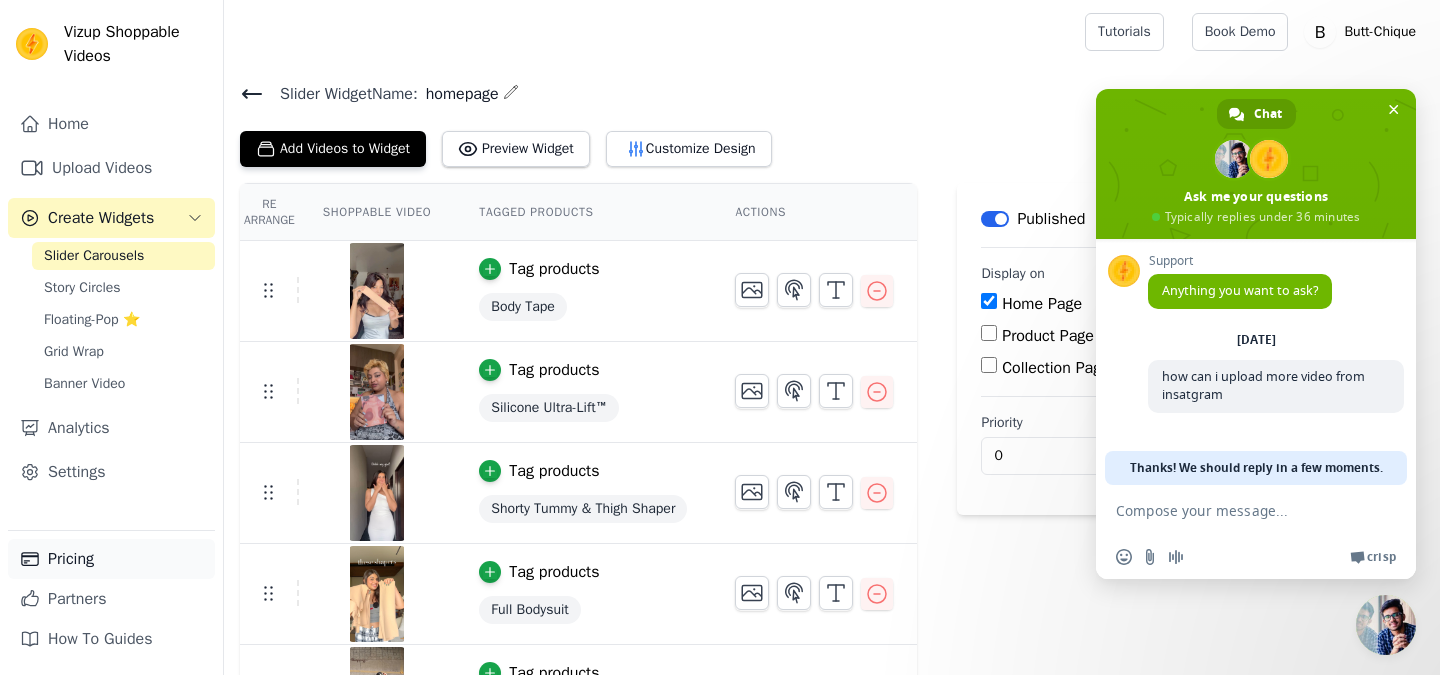 click on "Pricing" at bounding box center [111, 559] 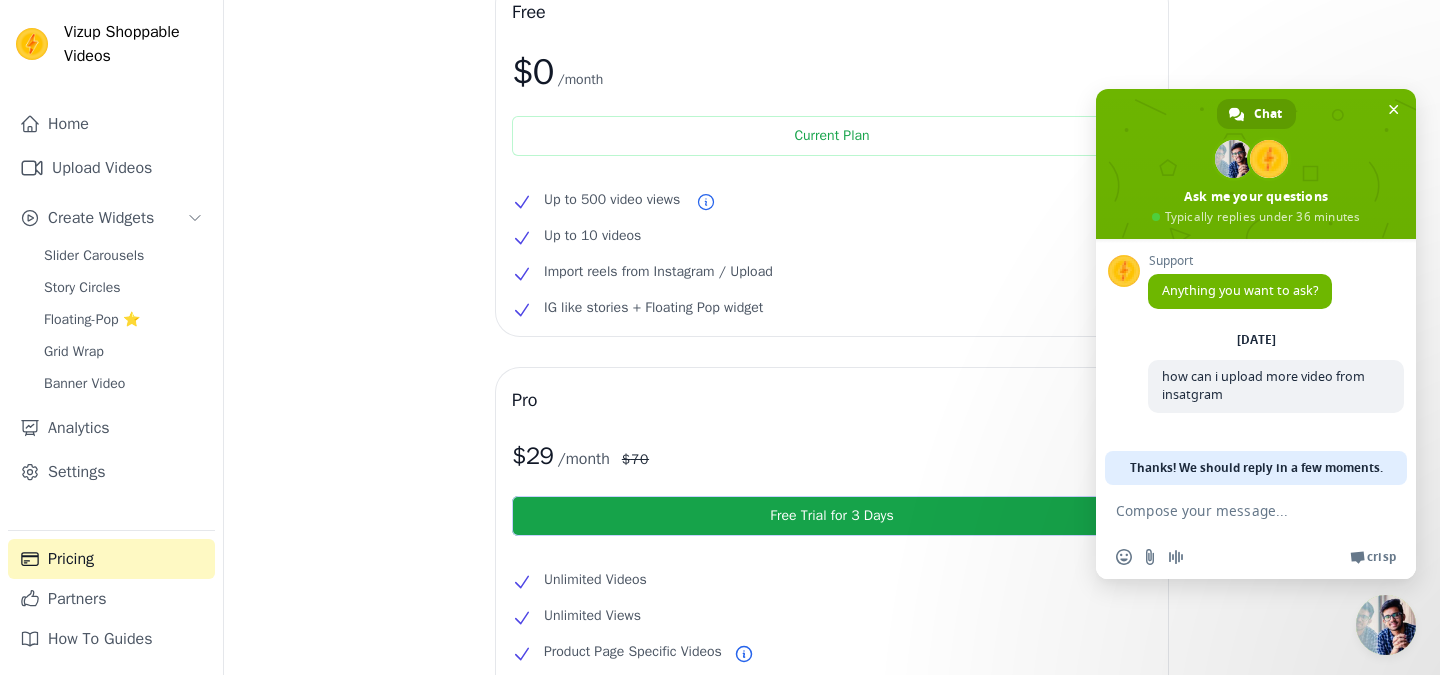 scroll, scrollTop: 131, scrollLeft: 0, axis: vertical 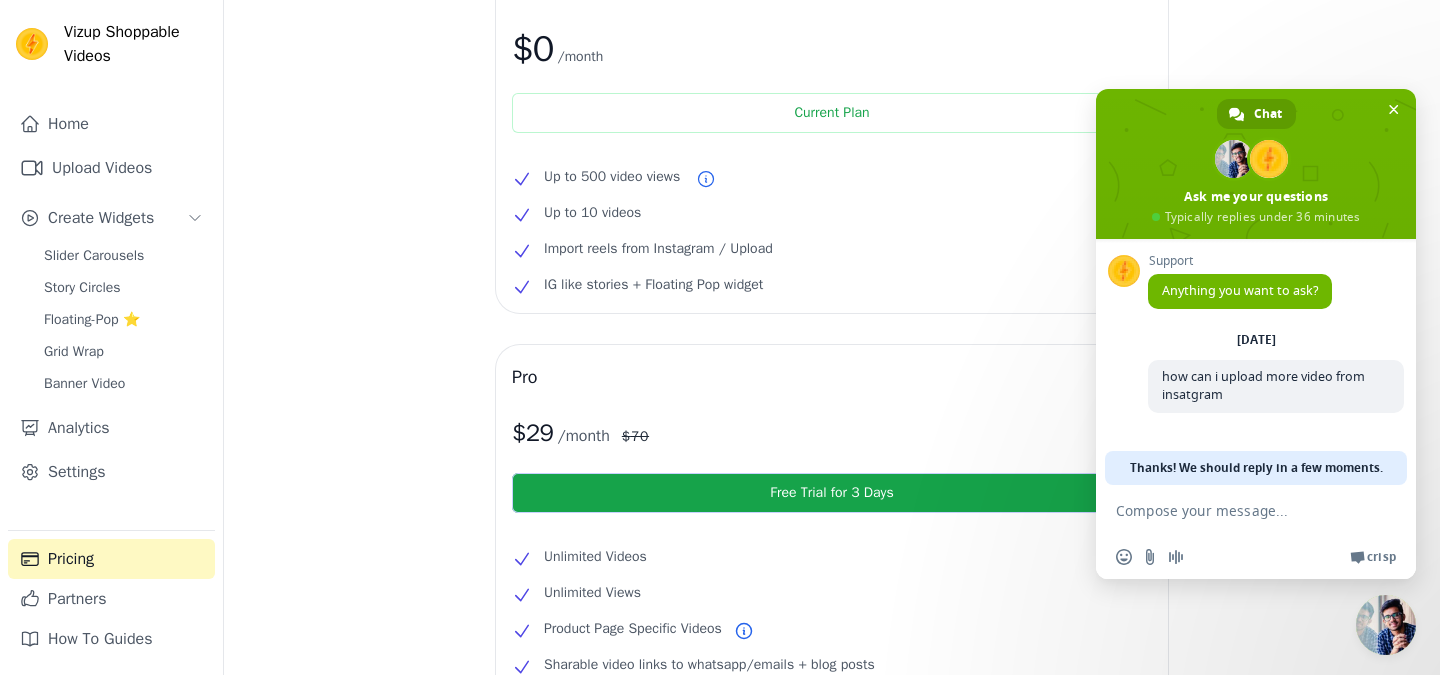 click on "Free   $0   /month   Current Plan     Up to 500 video views       Up to 10 videos     Import reels from Instagram / Upload     IG like stories + Floating Pop widget   Pro   $ 29   /month   $ 70     Free Trial for 3 Days     Unlimited Videos     Unlimited Views     Product Page Specific Videos       Sharable video links to whatsapp/emails + blog posts
Custom CTA Links
Video Catalog for Meta Ads     Analytics Dashboard             You are eligible for a 1:1 onboarding call with founder.    Book a call with founder for 1:1 onboarding  →" at bounding box center [832, 501] 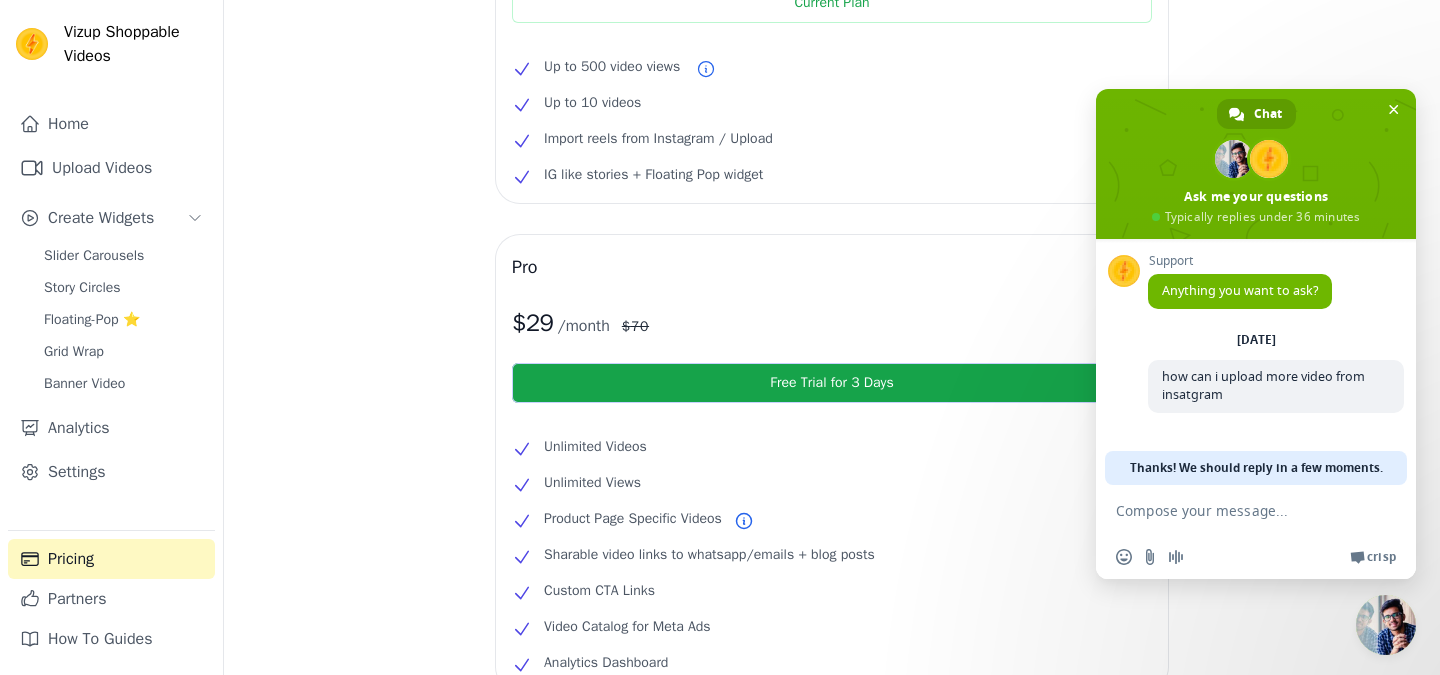 scroll, scrollTop: 301, scrollLeft: 0, axis: vertical 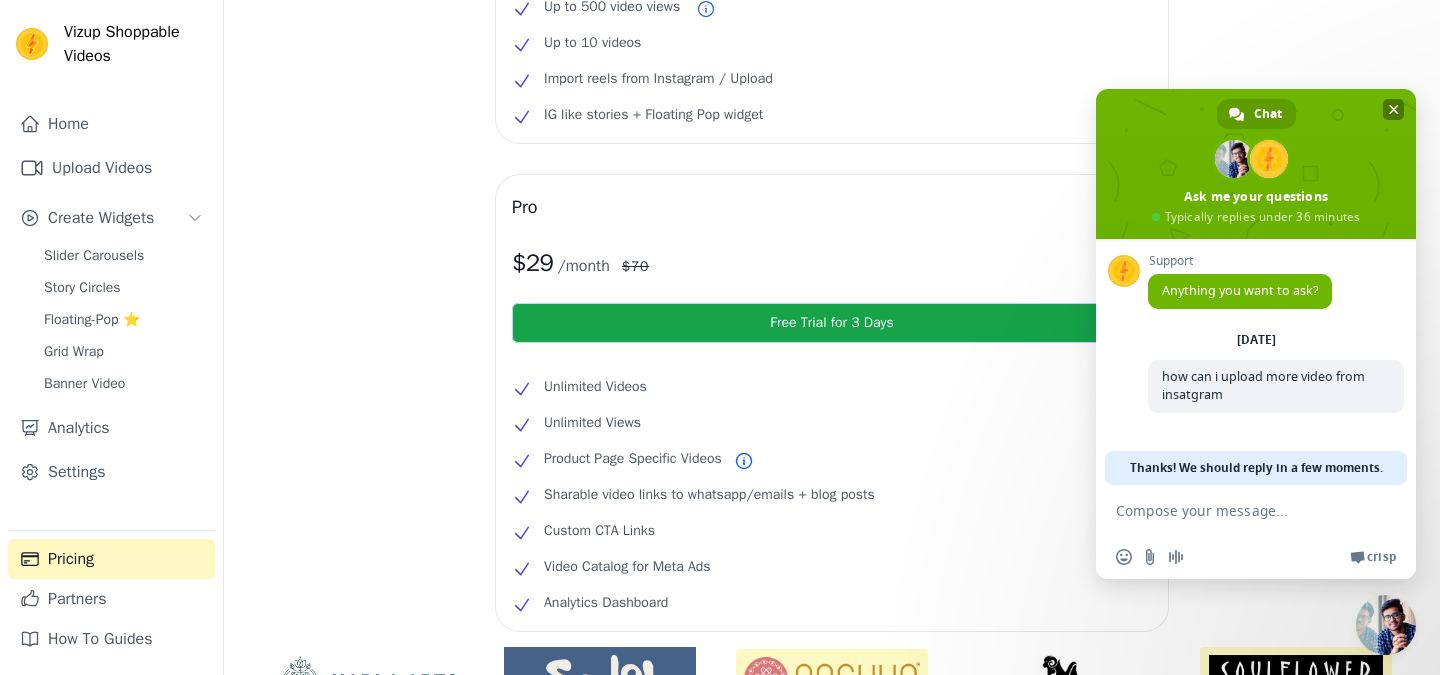 click at bounding box center [1394, 109] 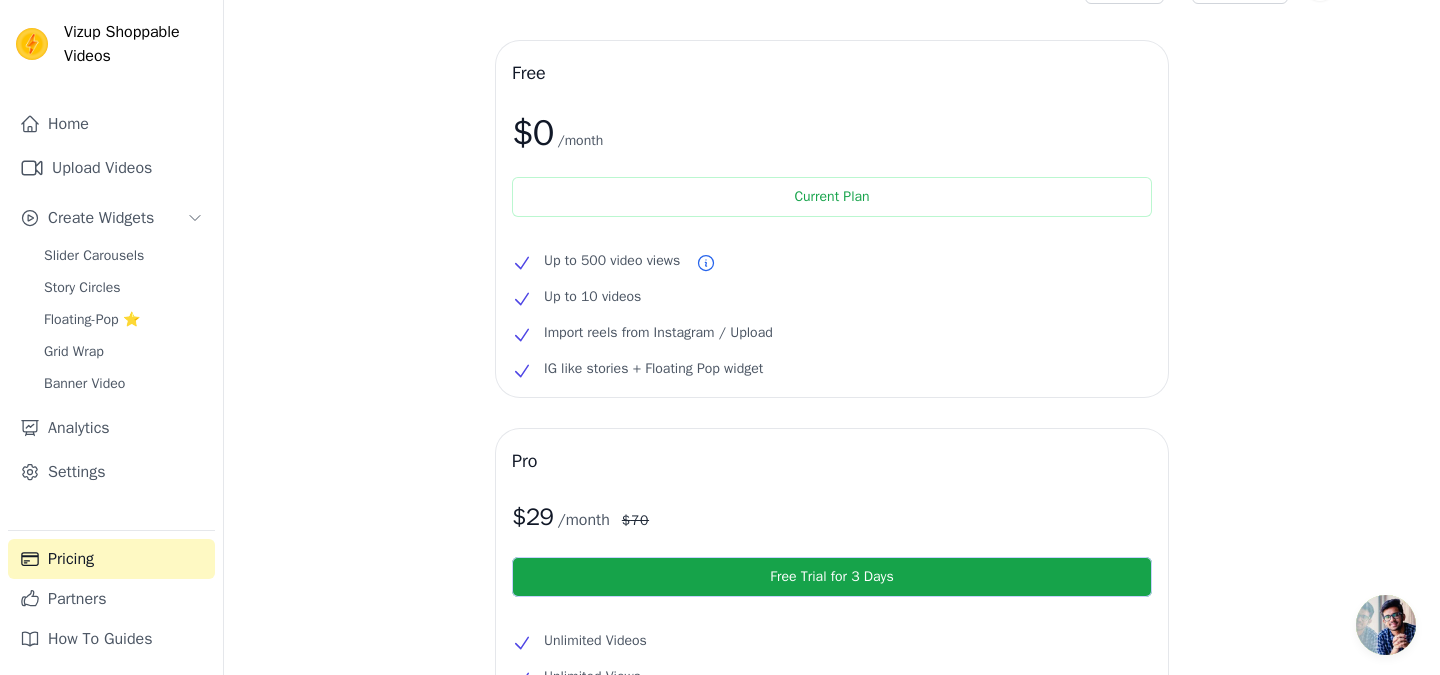 scroll, scrollTop: 38, scrollLeft: 0, axis: vertical 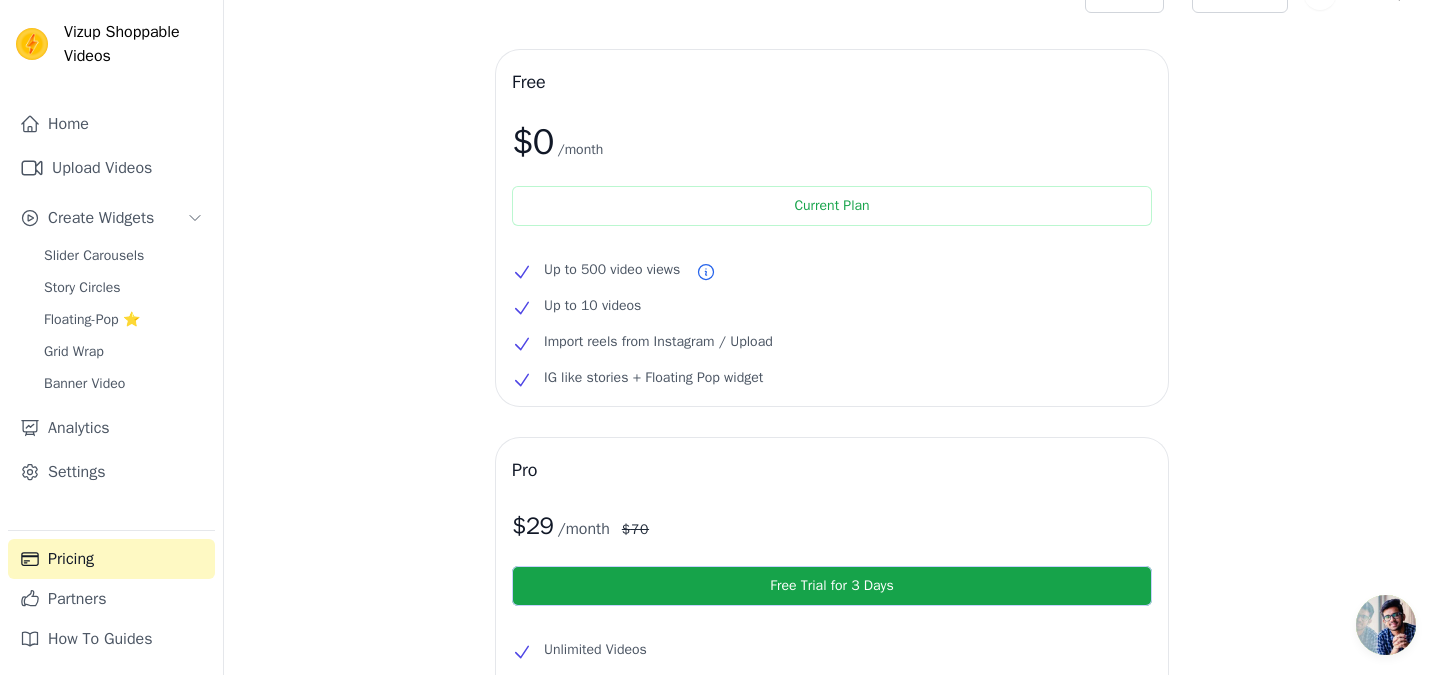 click 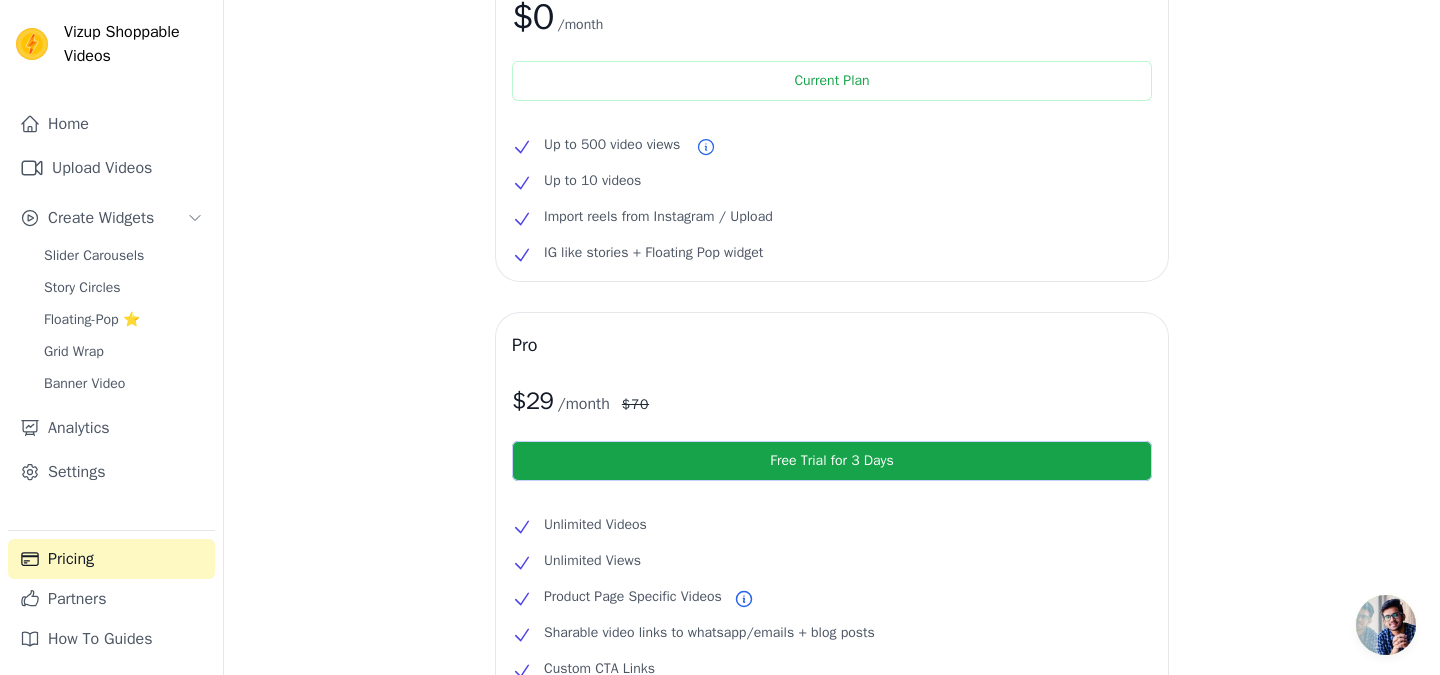 scroll, scrollTop: 0, scrollLeft: 0, axis: both 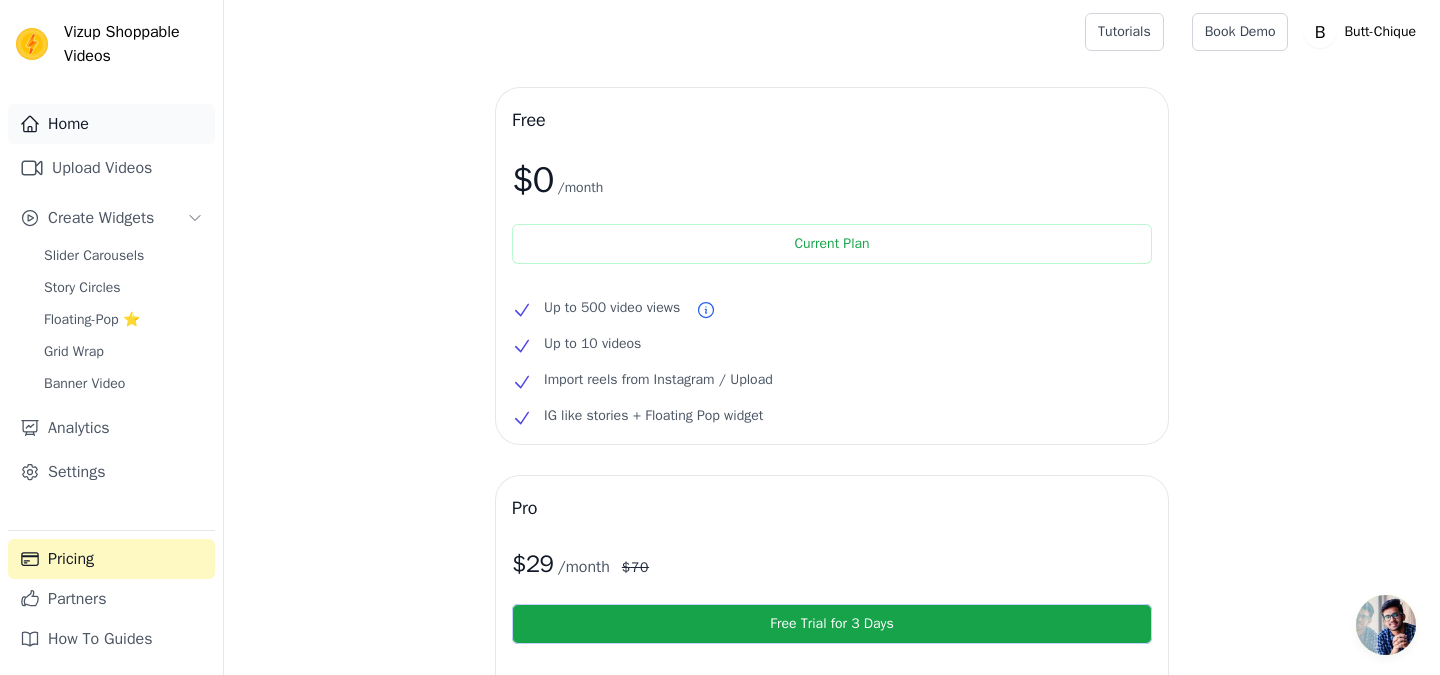 click on "Home" at bounding box center (111, 124) 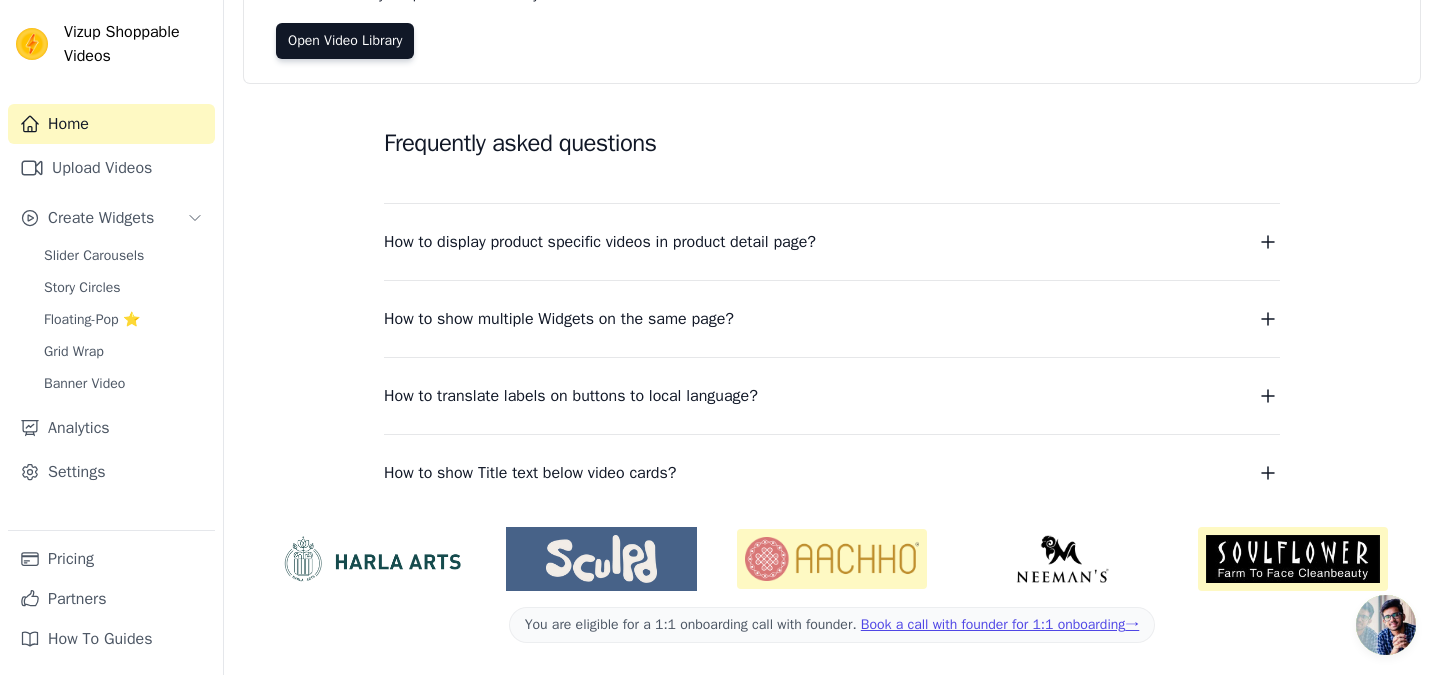 scroll, scrollTop: 0, scrollLeft: 0, axis: both 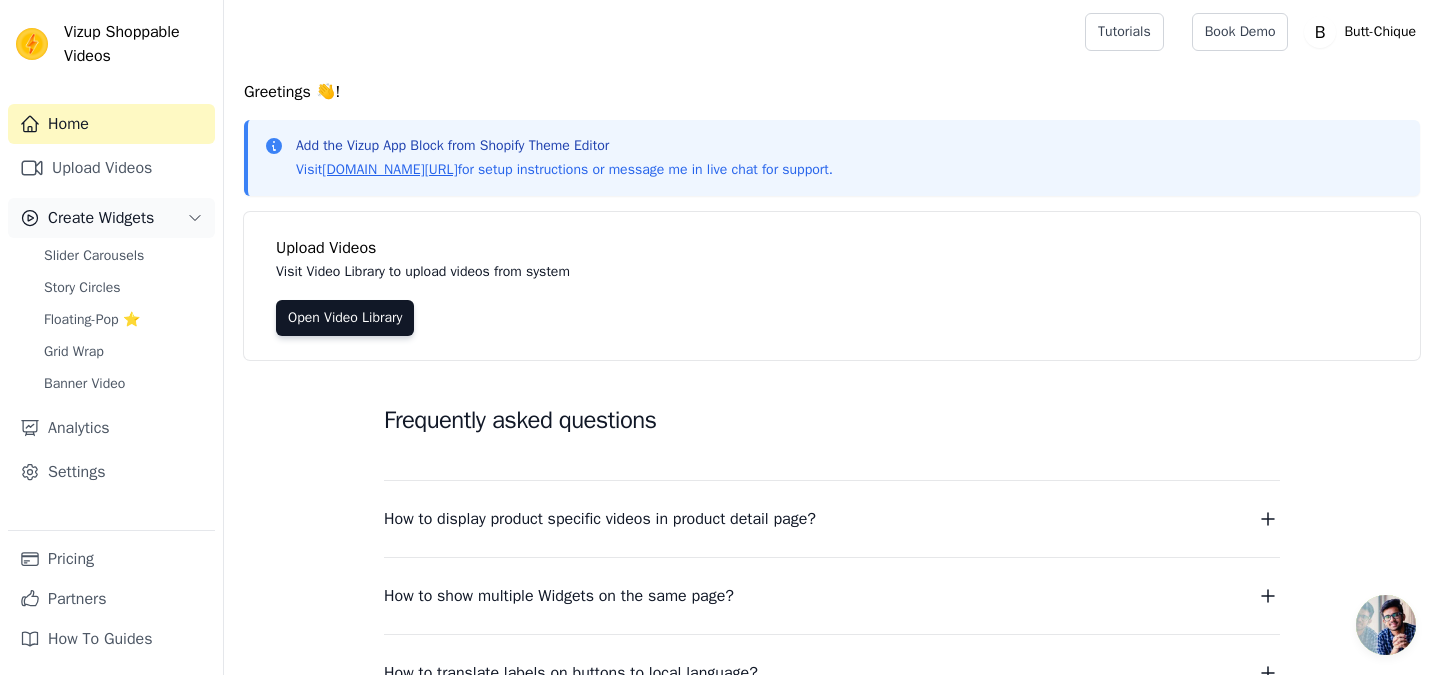 click on "Create Widgets" at bounding box center [101, 218] 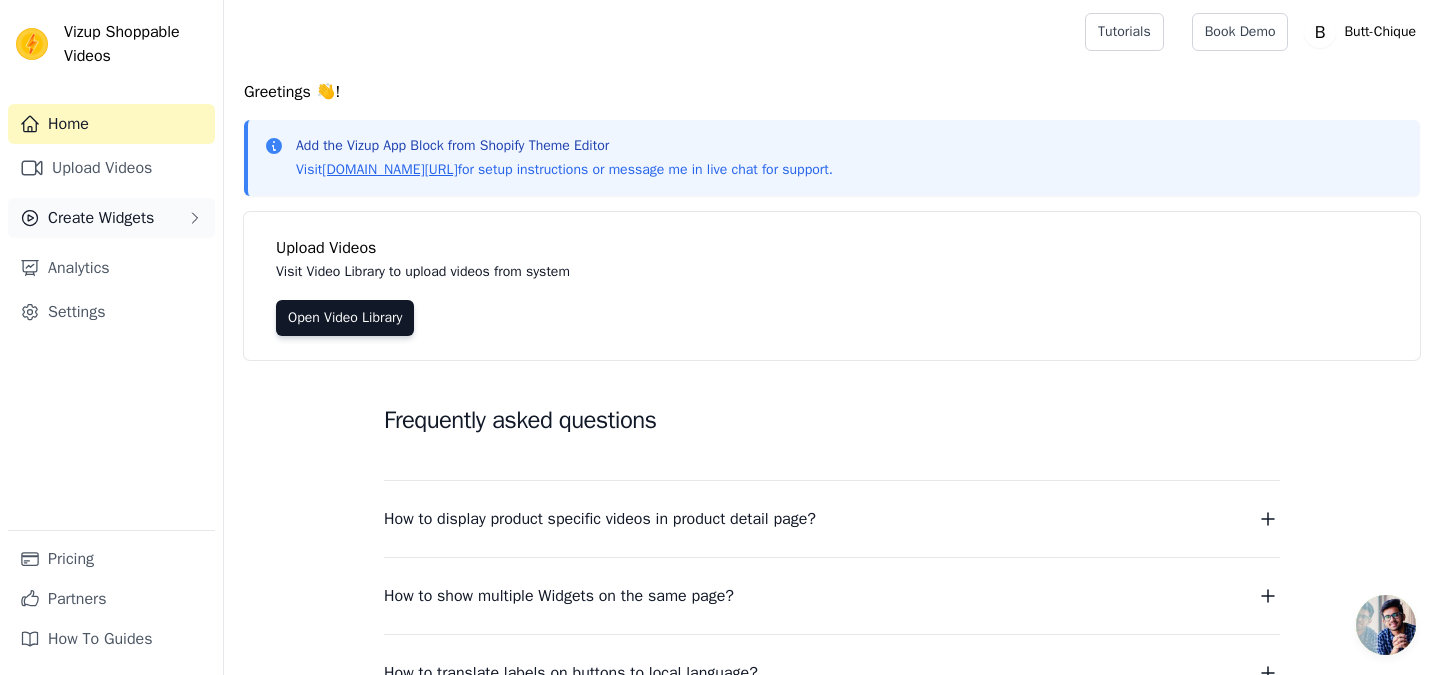 click on "Create Widgets" at bounding box center [101, 218] 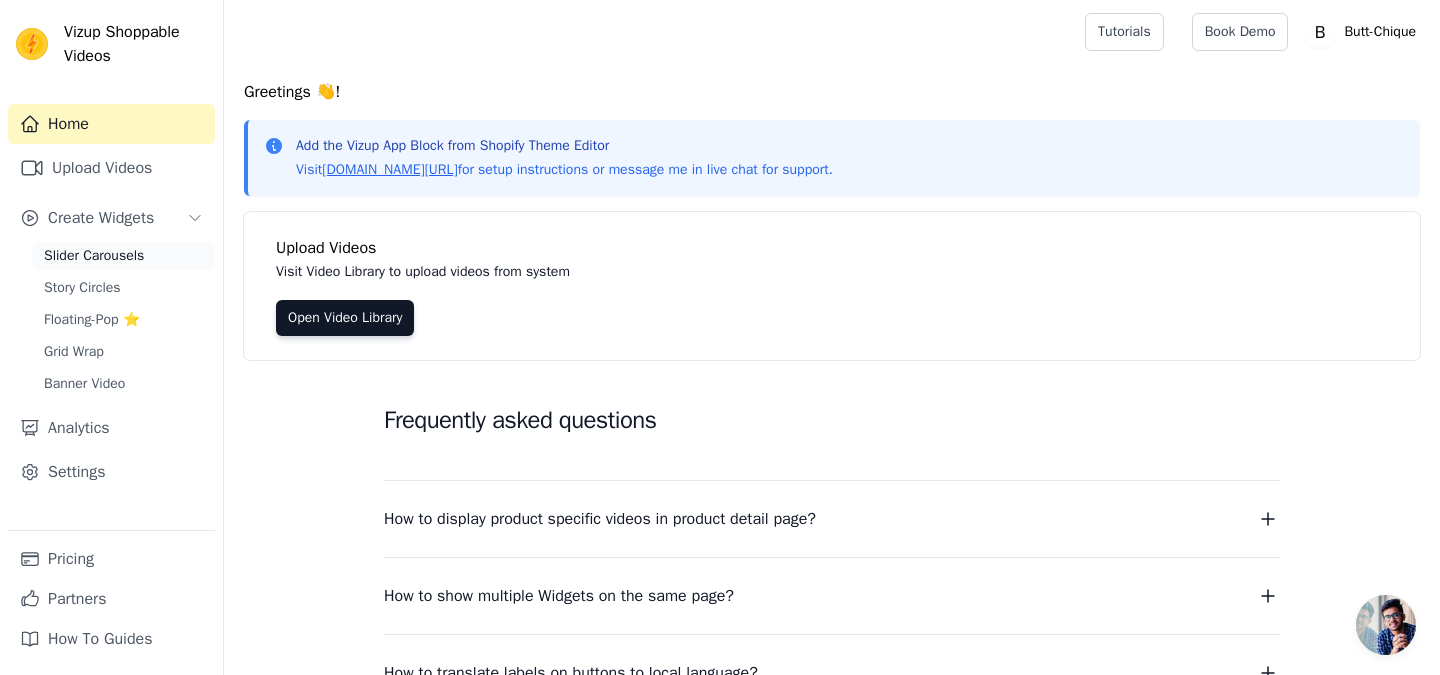 click on "Slider Carousels" at bounding box center [94, 256] 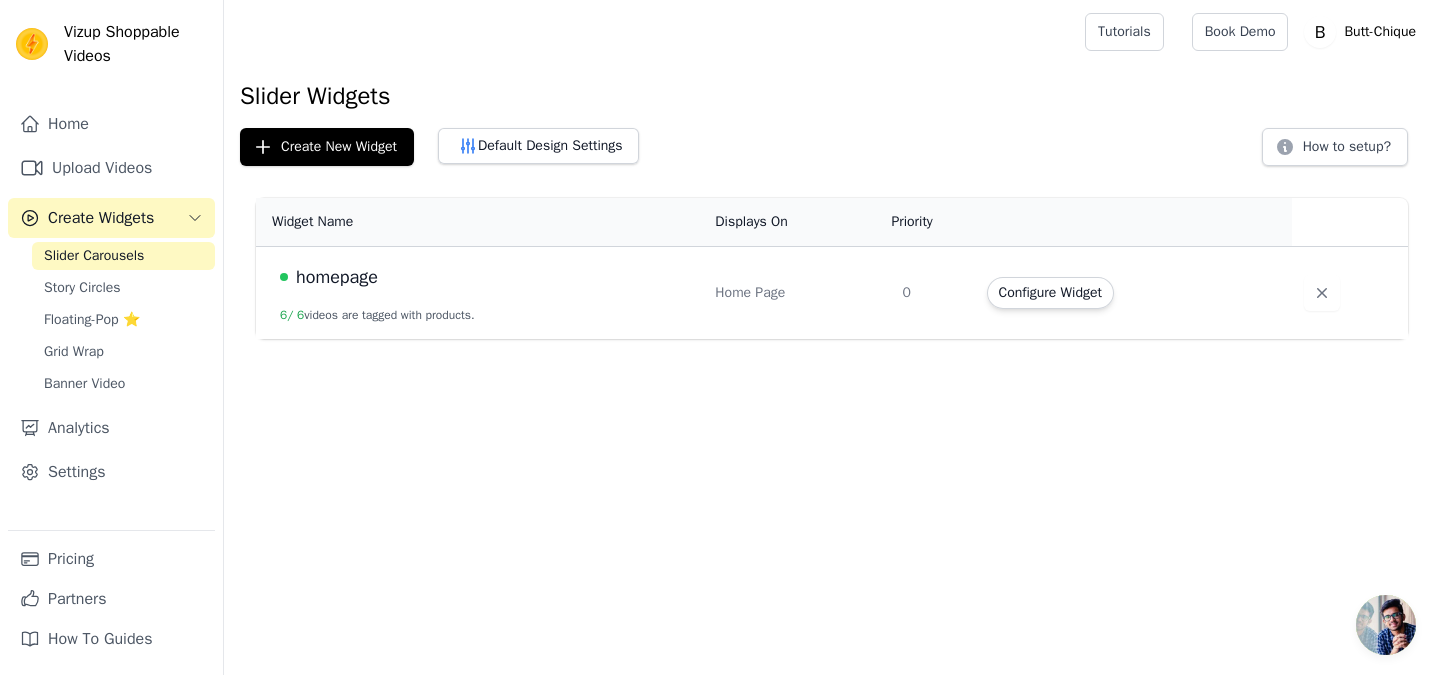 click on "homepage" at bounding box center [337, 277] 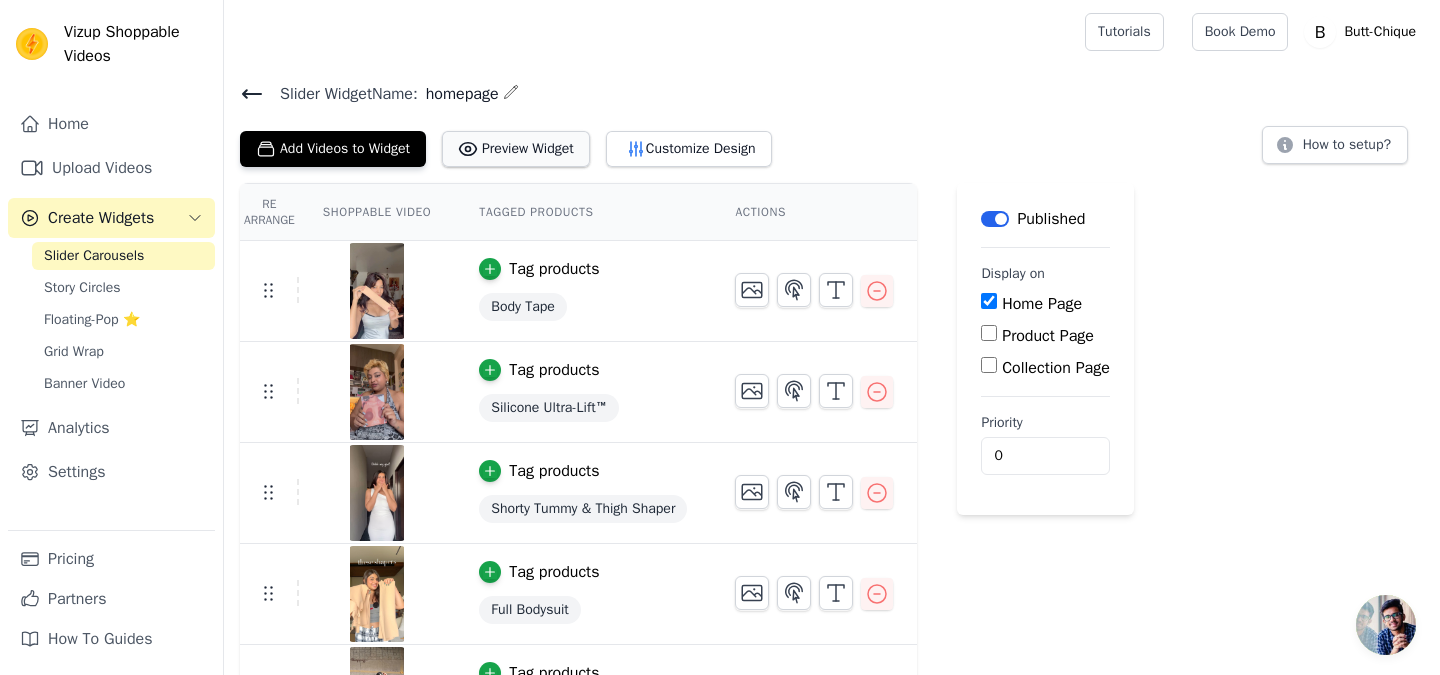 click on "Preview Widget" at bounding box center [516, 149] 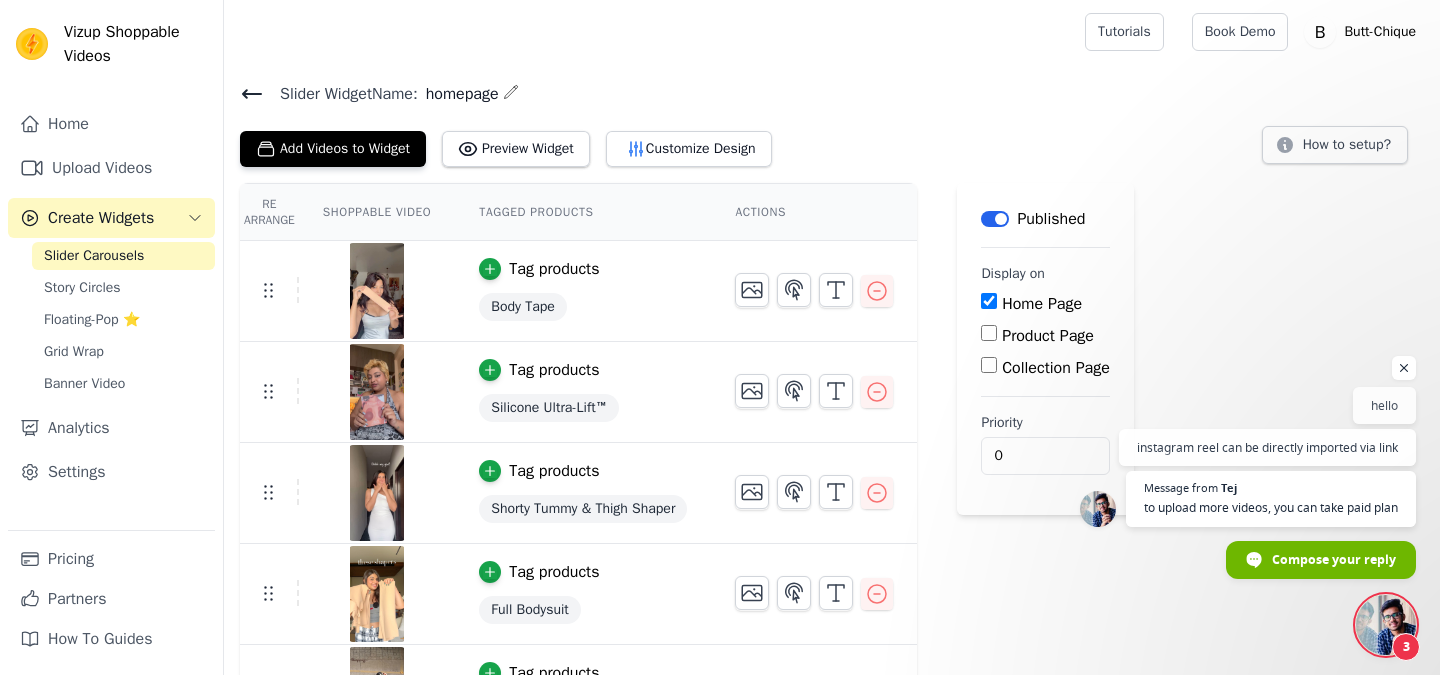 click at bounding box center [1386, 625] 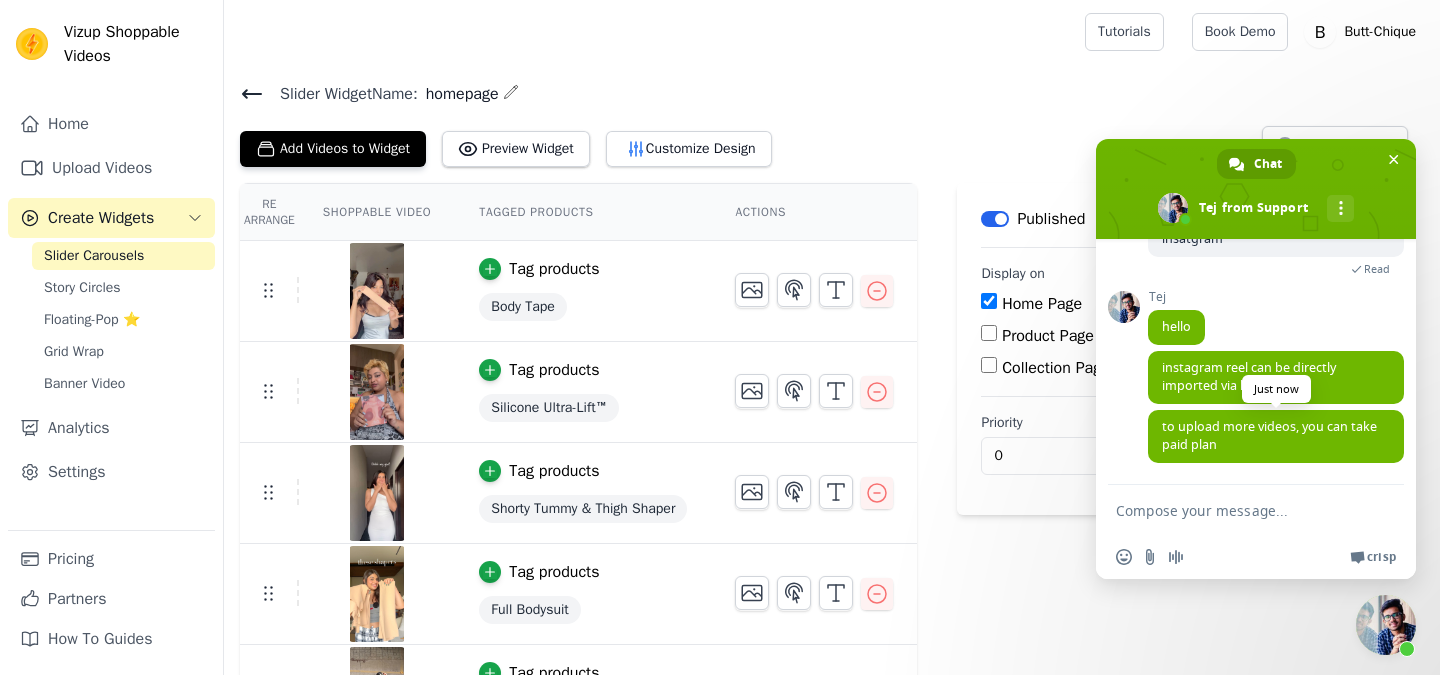 scroll, scrollTop: 238, scrollLeft: 0, axis: vertical 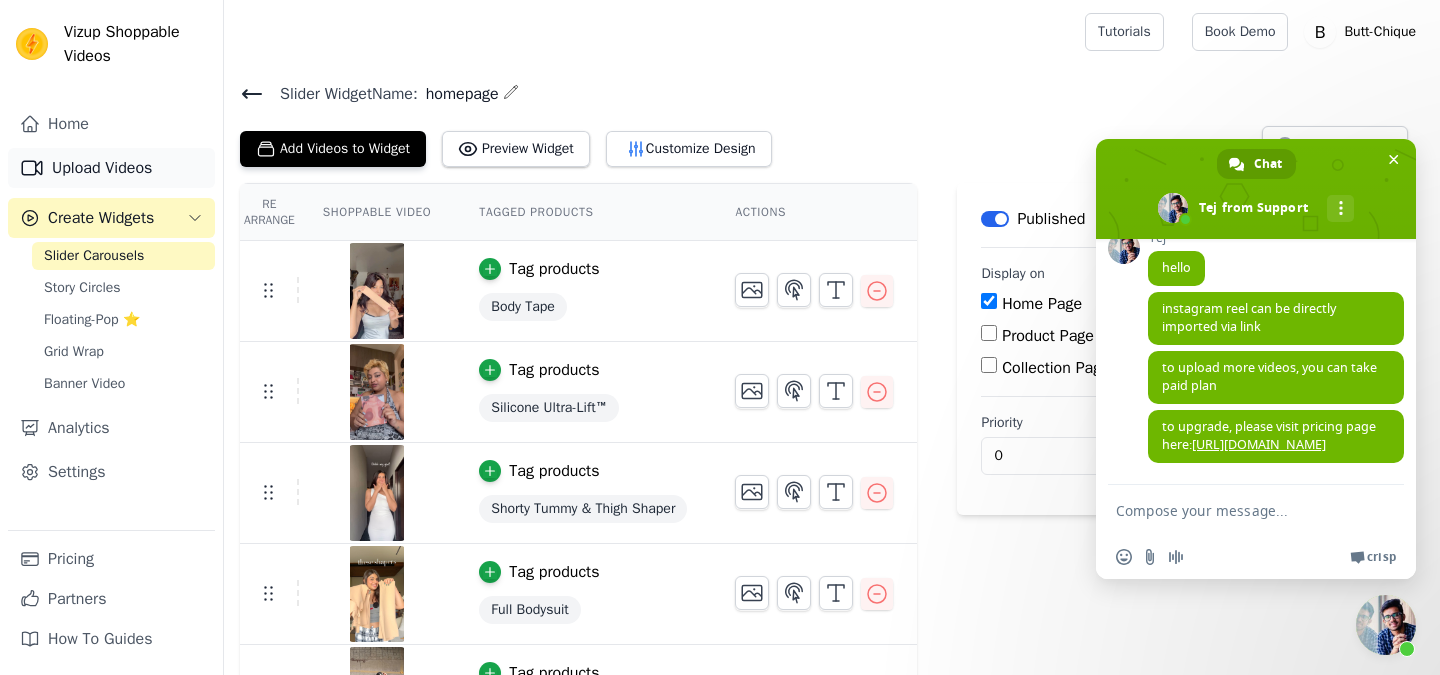 click on "Upload Videos" at bounding box center (111, 168) 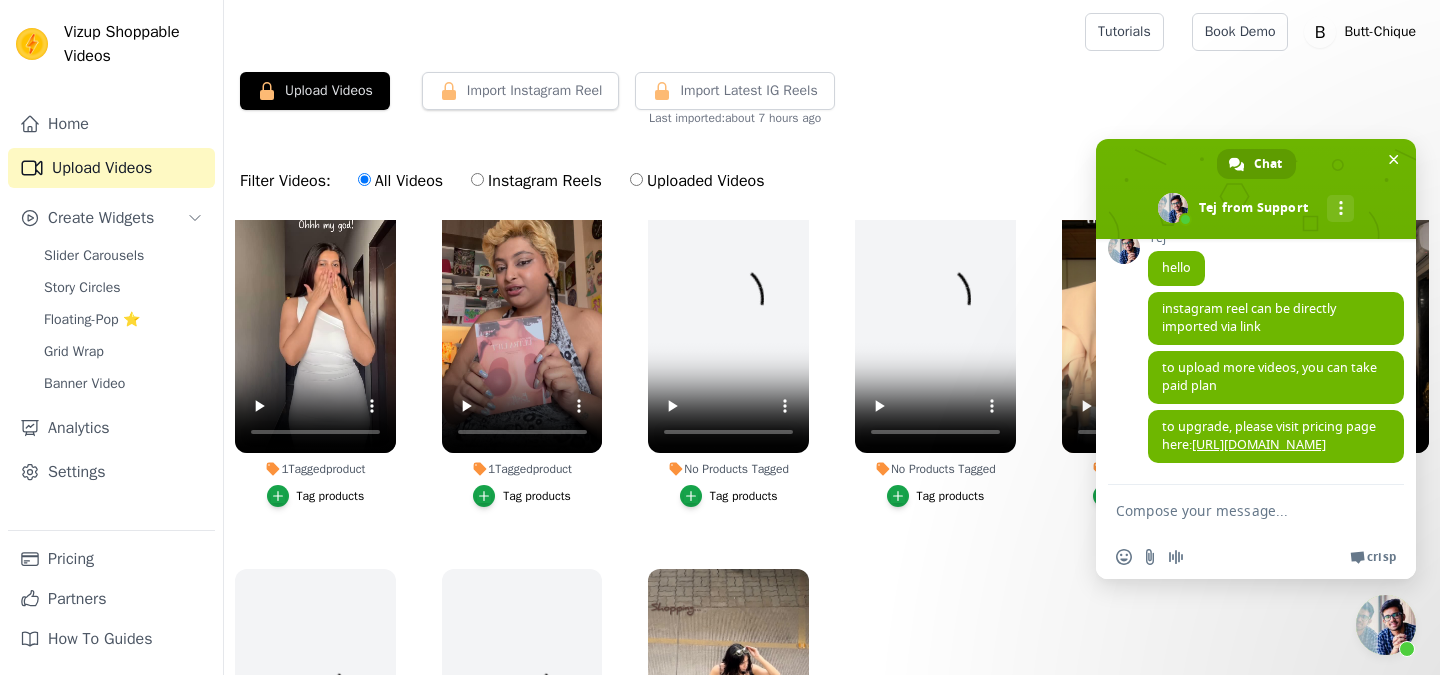scroll, scrollTop: 594, scrollLeft: 0, axis: vertical 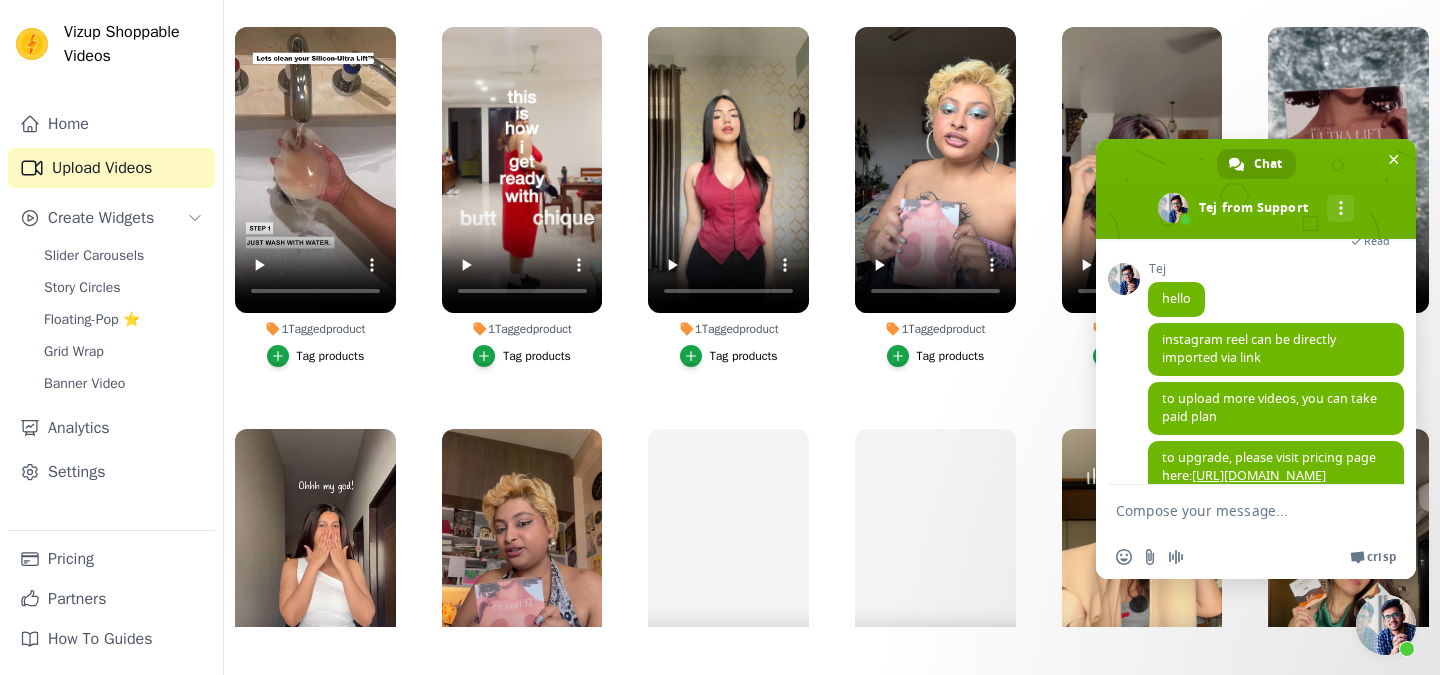 click at bounding box center [1236, 510] 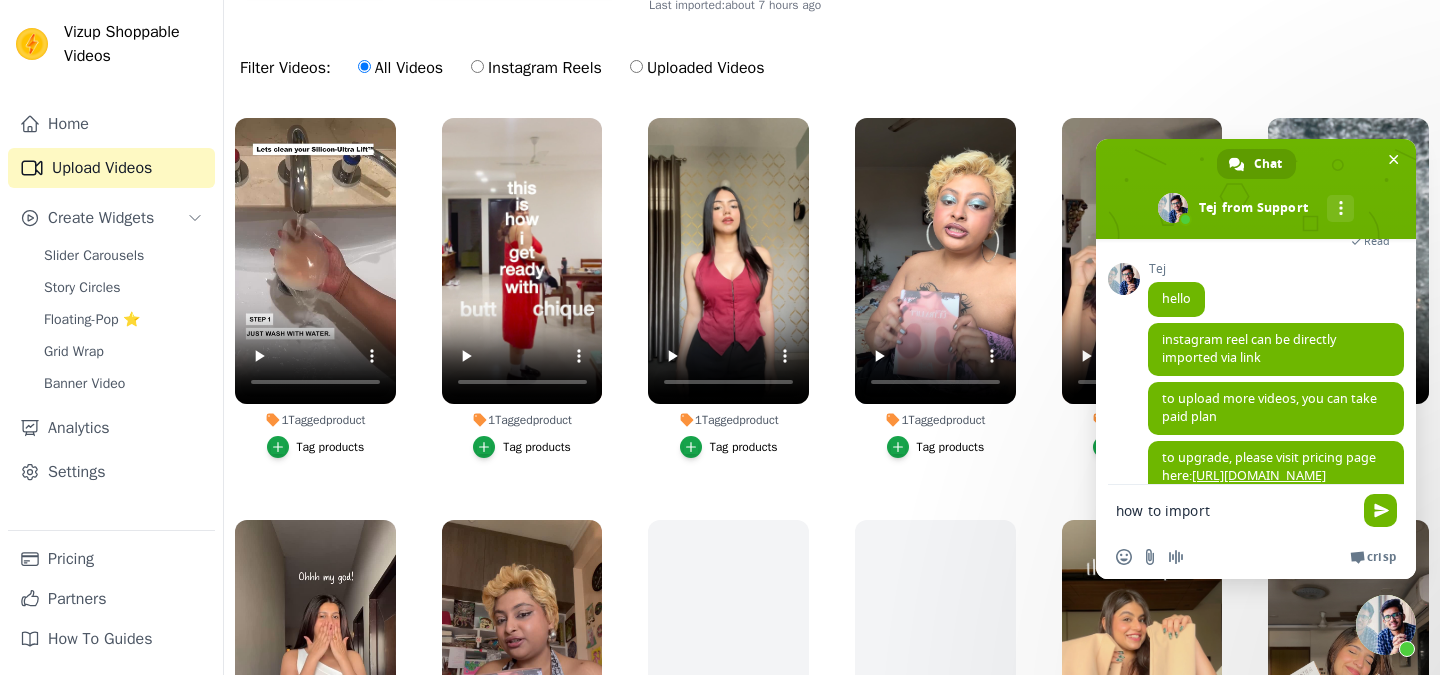 scroll, scrollTop: 0, scrollLeft: 0, axis: both 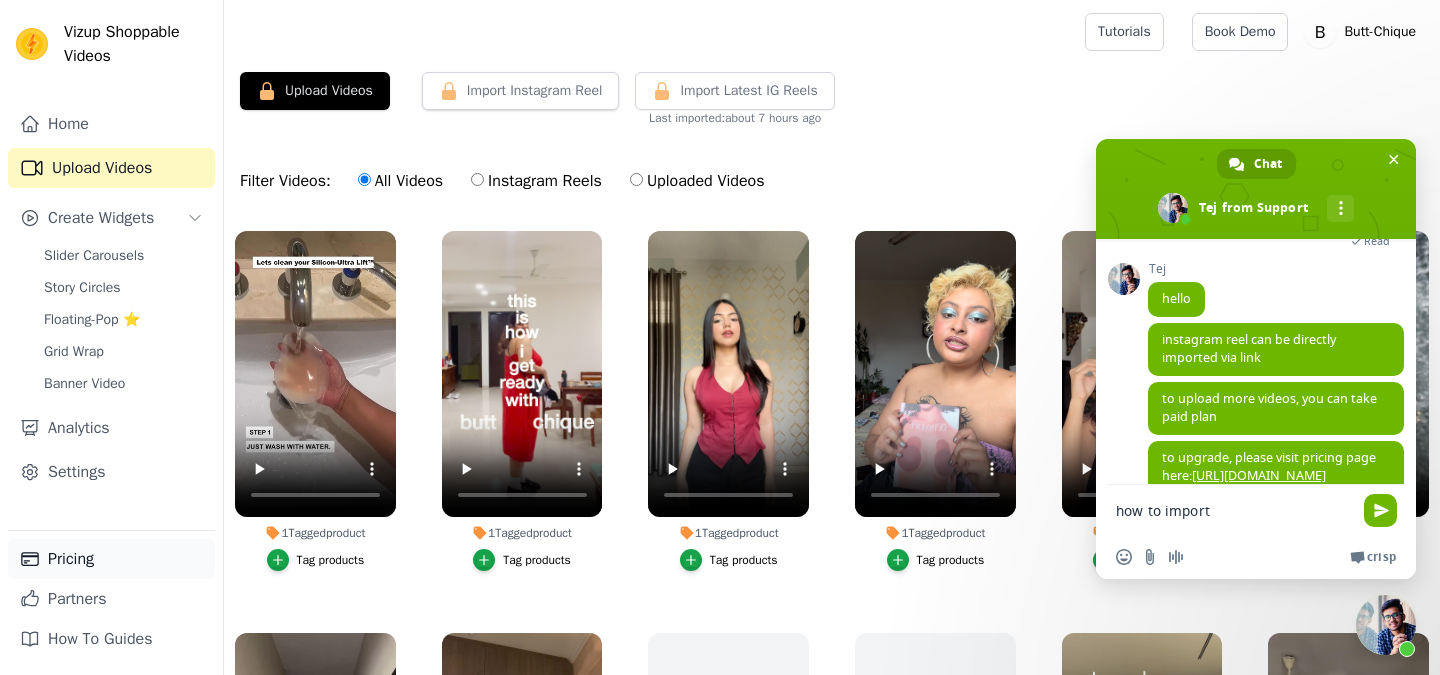 click on "Pricing" at bounding box center (111, 559) 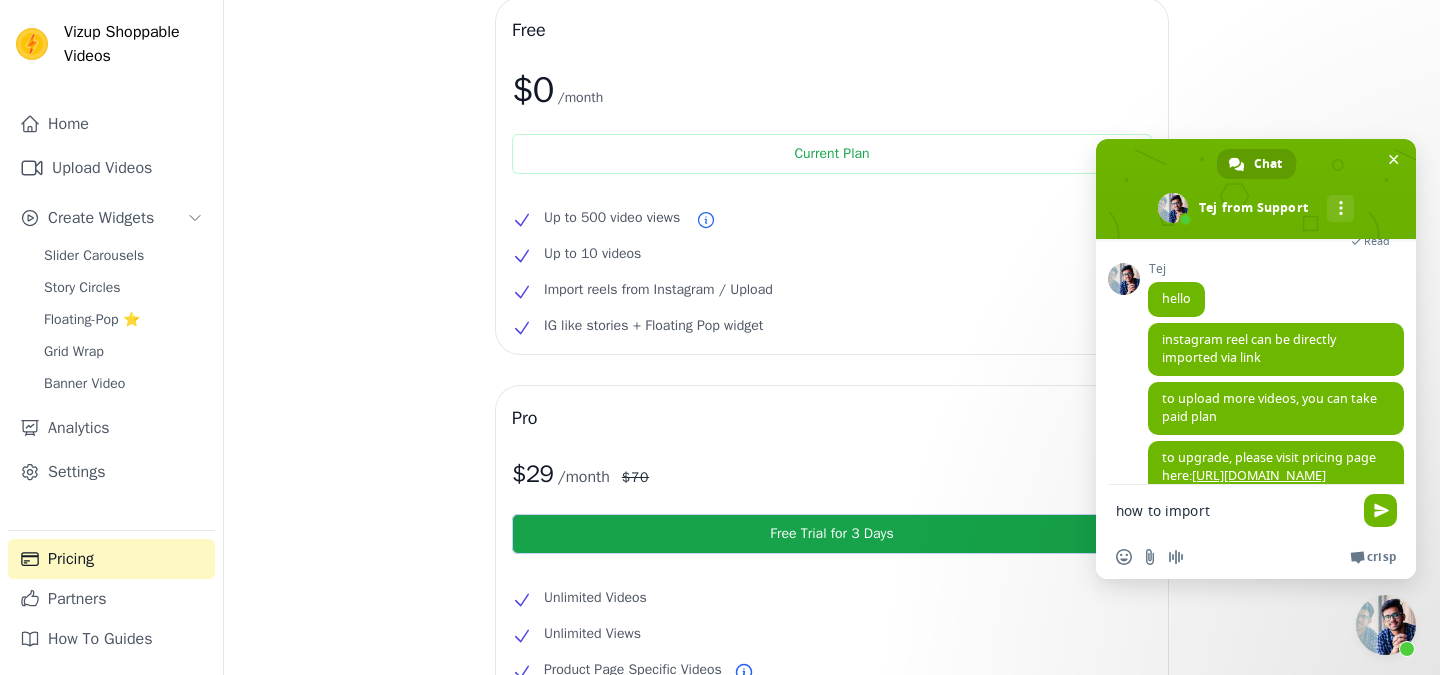 scroll, scrollTop: 86, scrollLeft: 0, axis: vertical 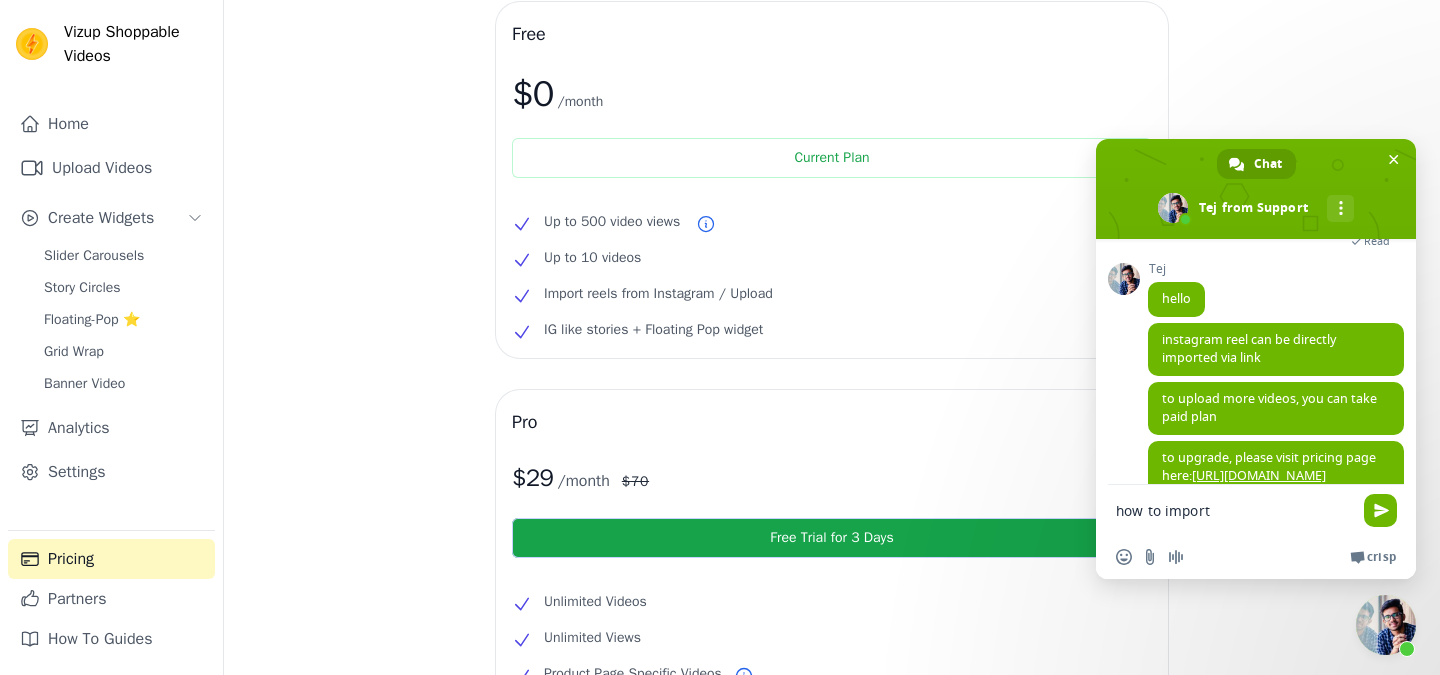 click on "how to import" at bounding box center [1236, 510] 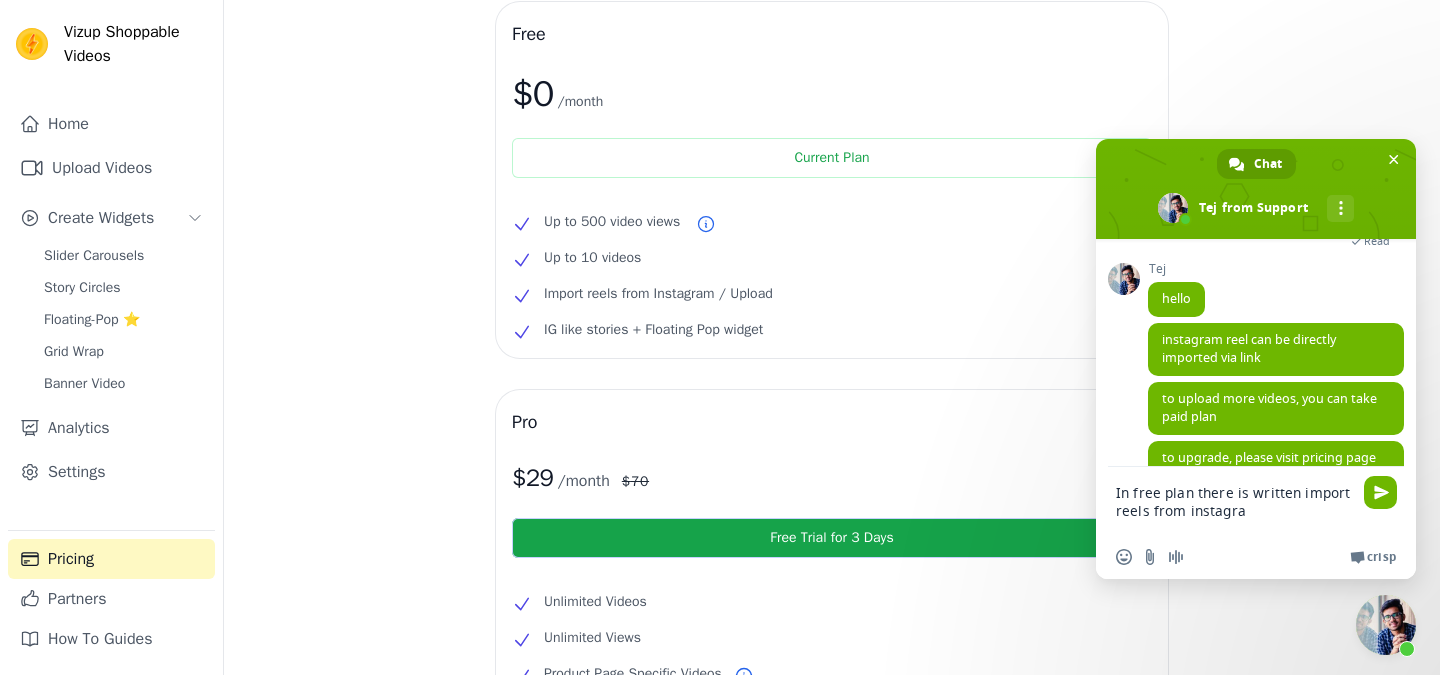 type on "In free plan there is written import reels from instagram" 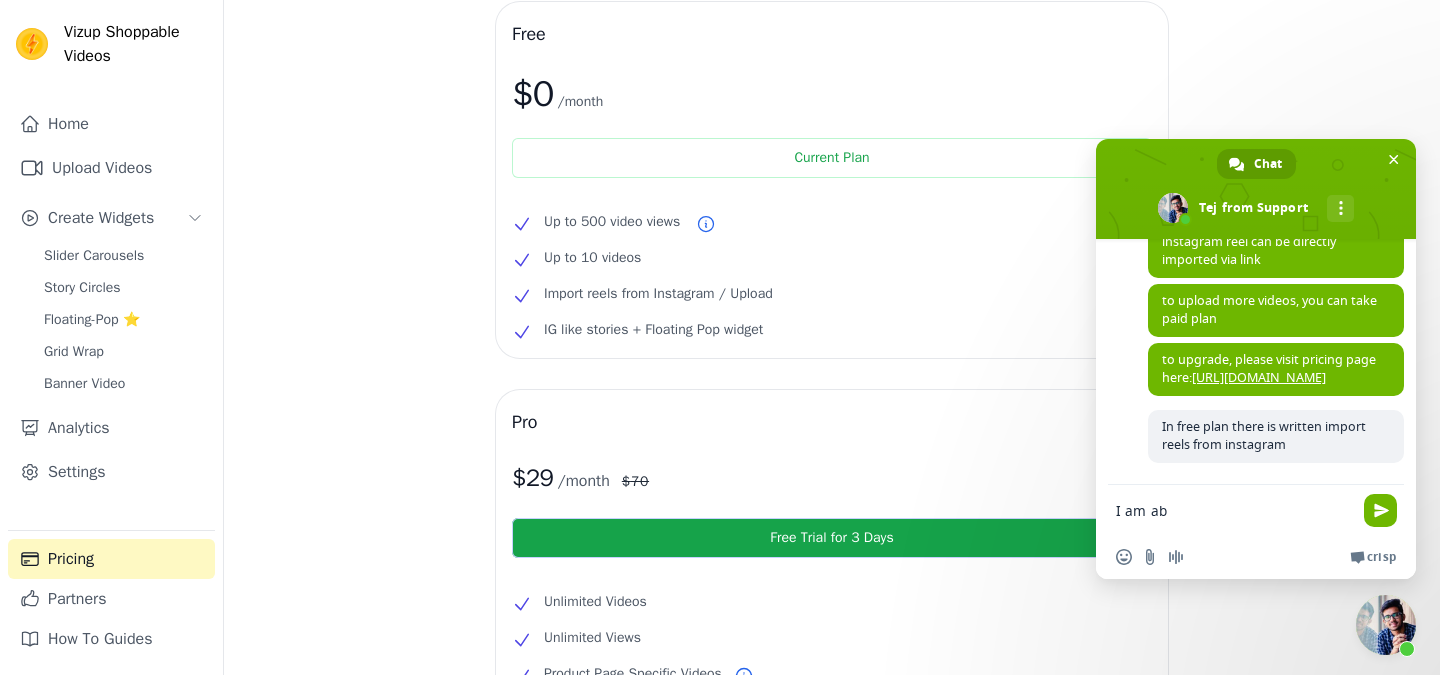 scroll, scrollTop: 306, scrollLeft: 0, axis: vertical 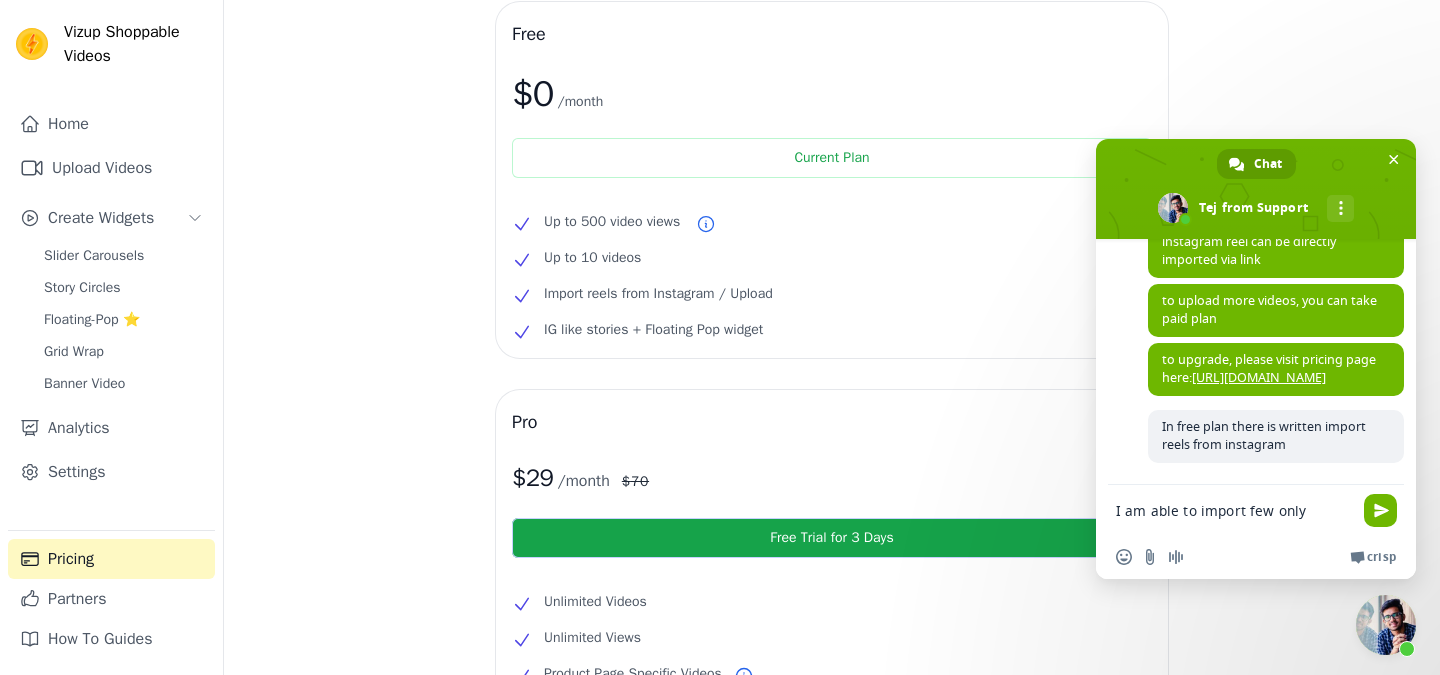 type on "I am able to import few only." 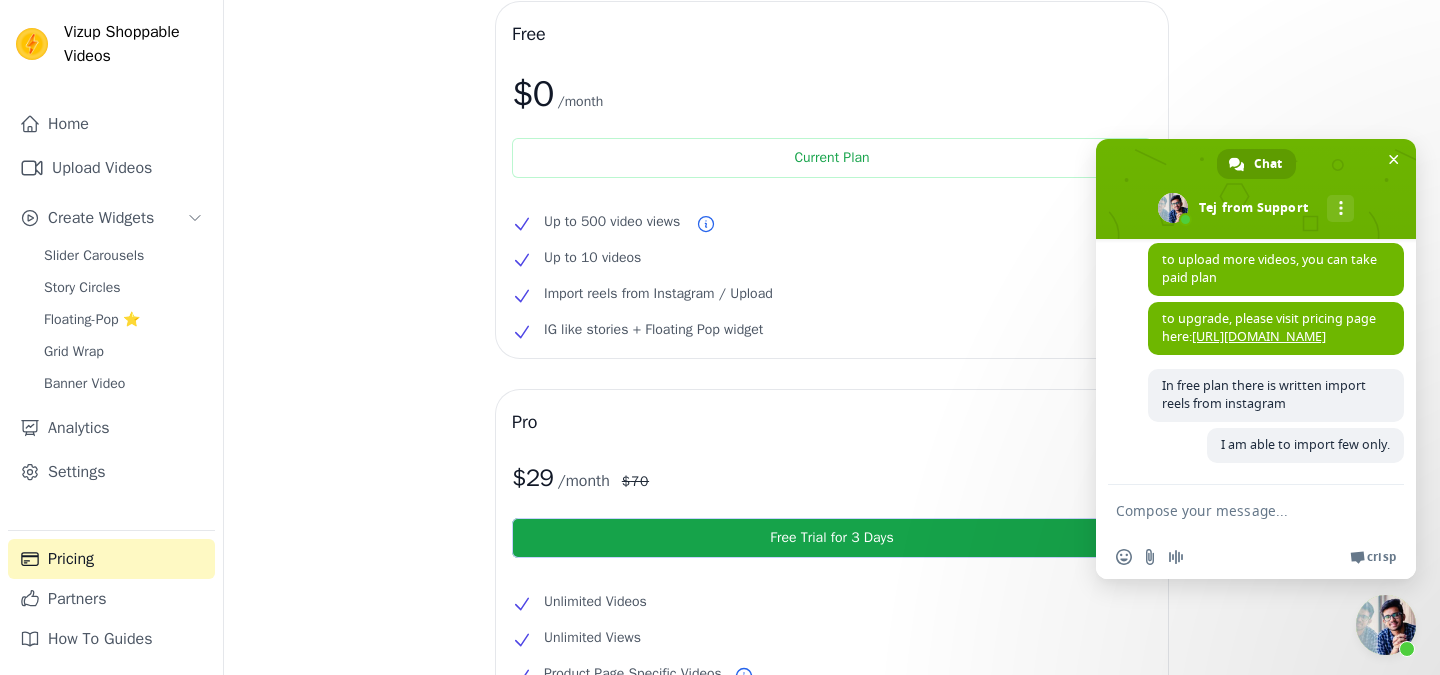 scroll, scrollTop: 348, scrollLeft: 0, axis: vertical 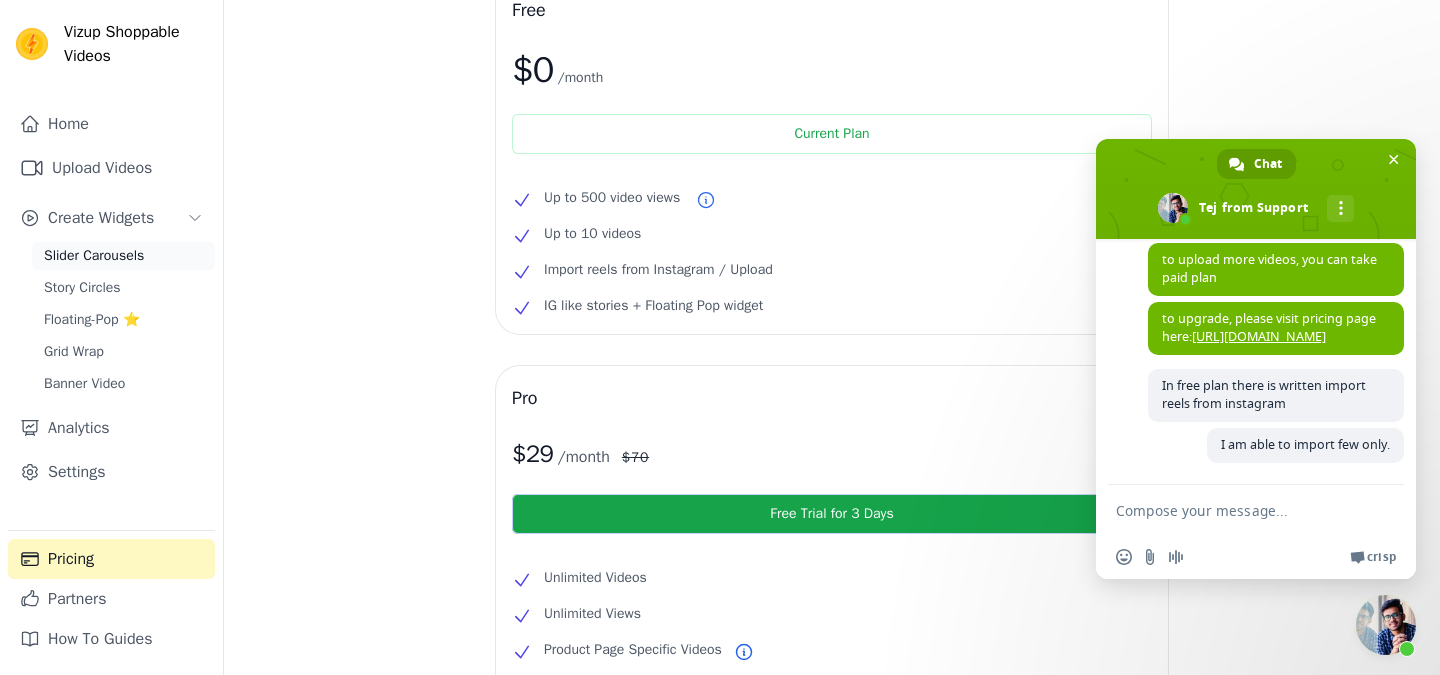 click on "Slider Carousels" at bounding box center [94, 256] 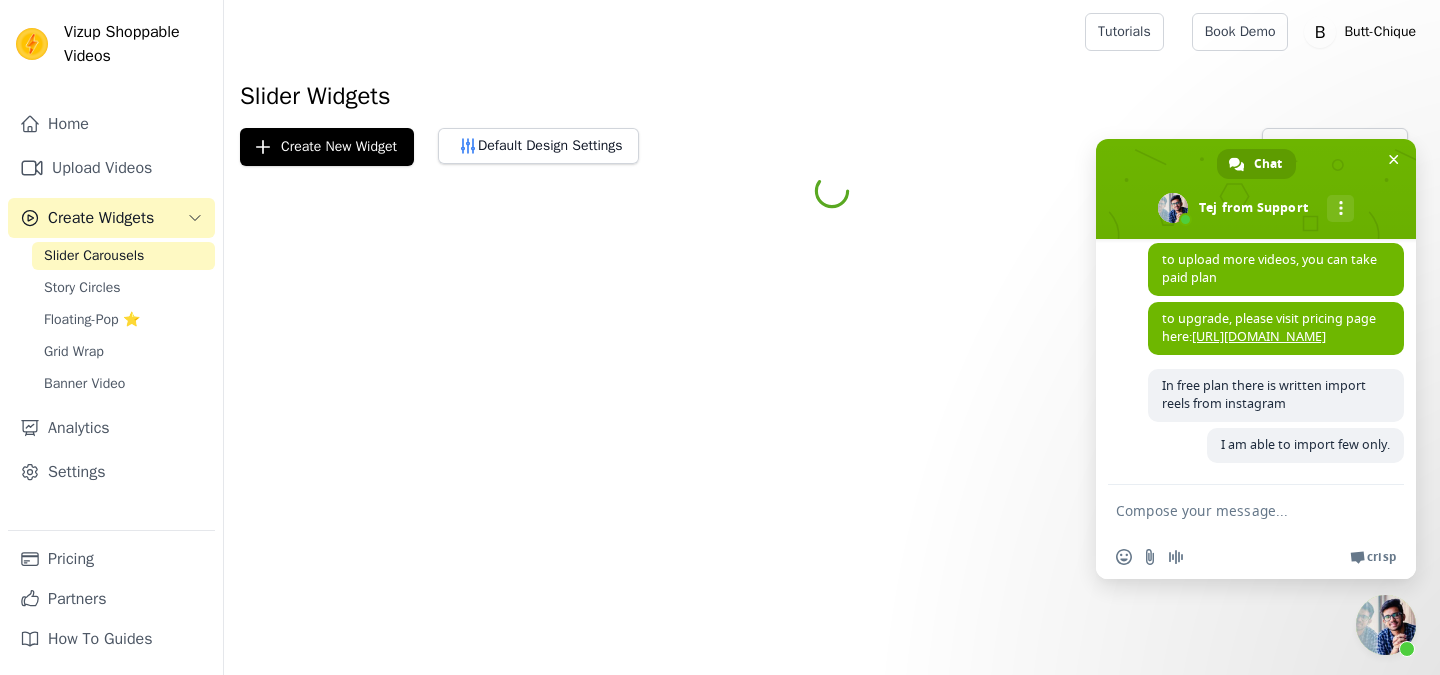 scroll, scrollTop: 0, scrollLeft: 0, axis: both 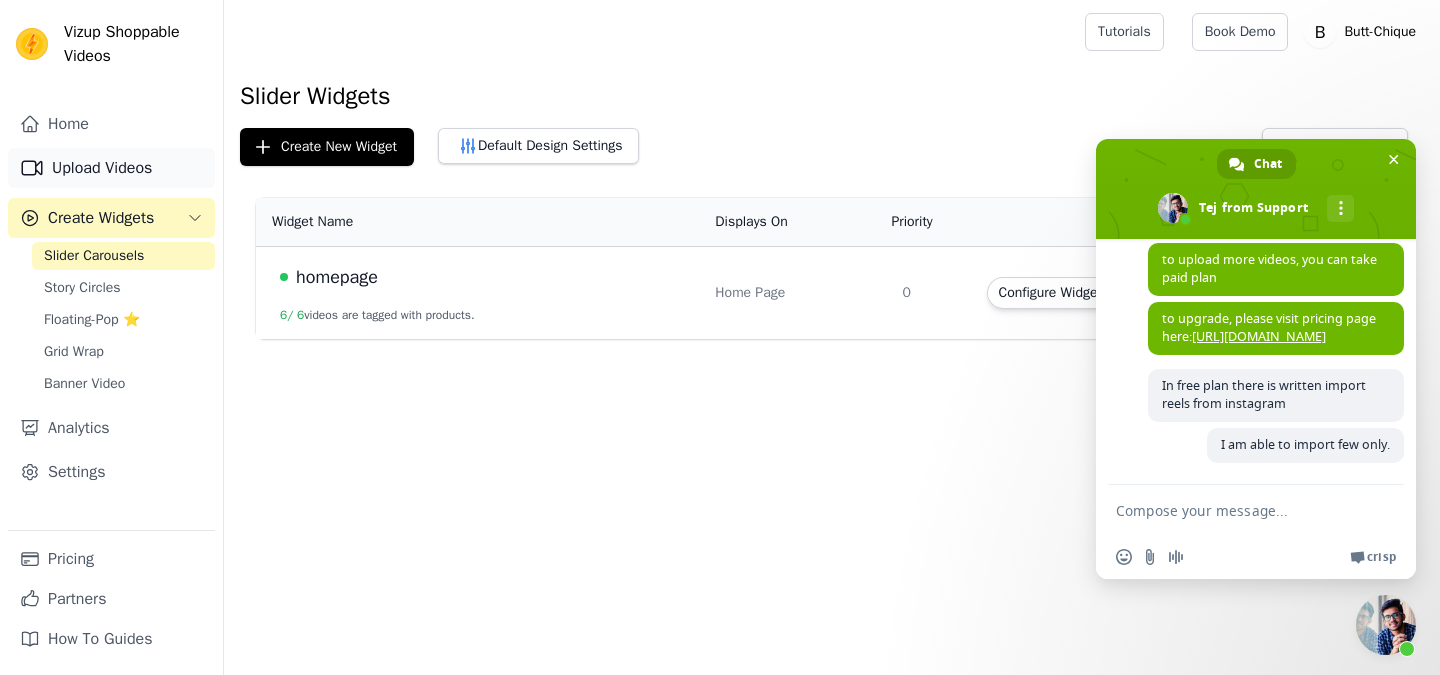 click on "Upload Videos" at bounding box center [111, 168] 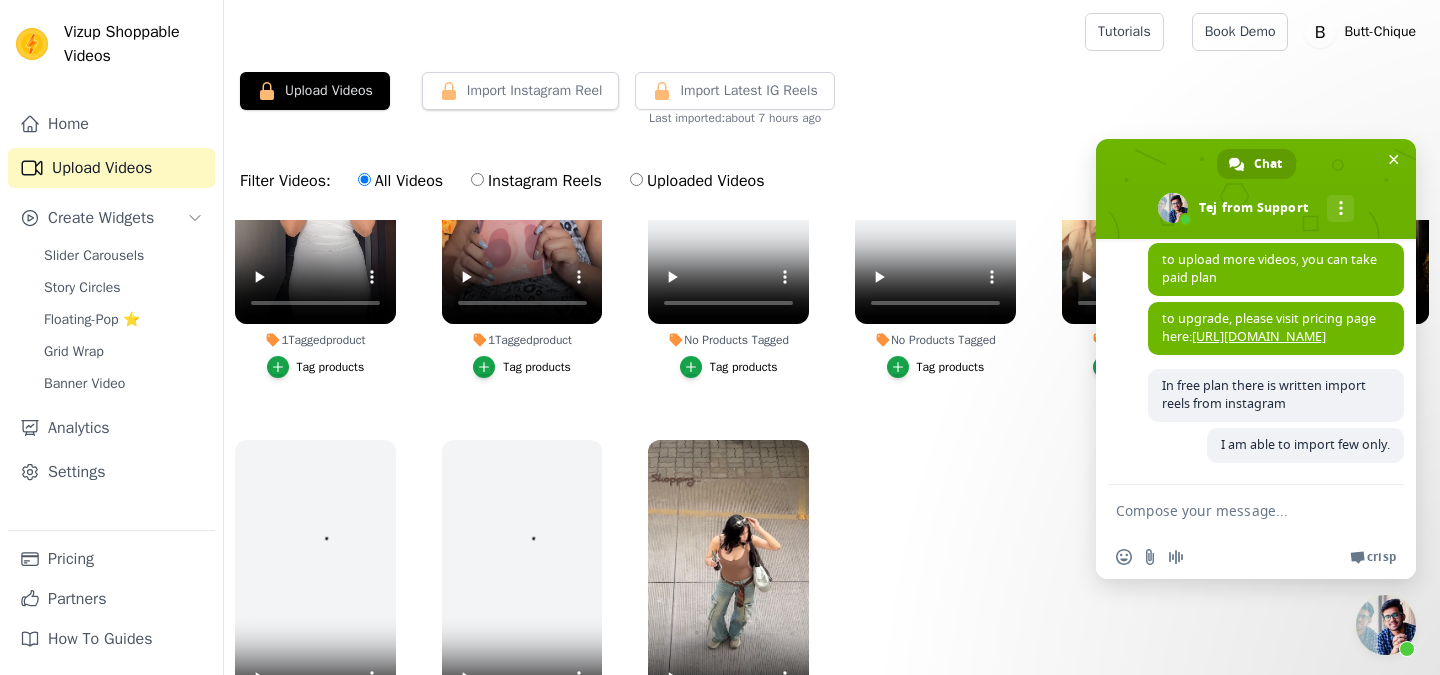 scroll, scrollTop: 0, scrollLeft: 0, axis: both 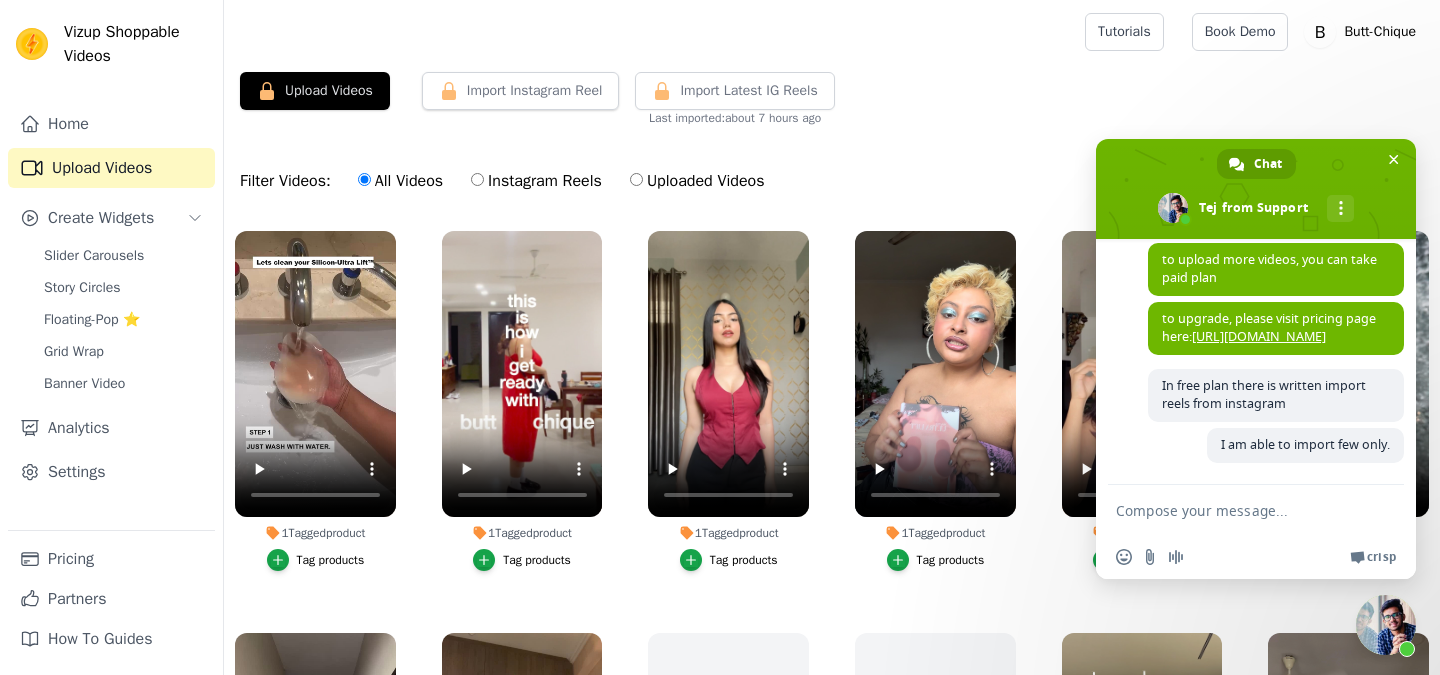 click on "Upload Videos
Import Instagram Reel       Import Latest Instagram Reels     Import Latest IG Reels   Last imported:  about 7 hours ago" at bounding box center (832, 99) 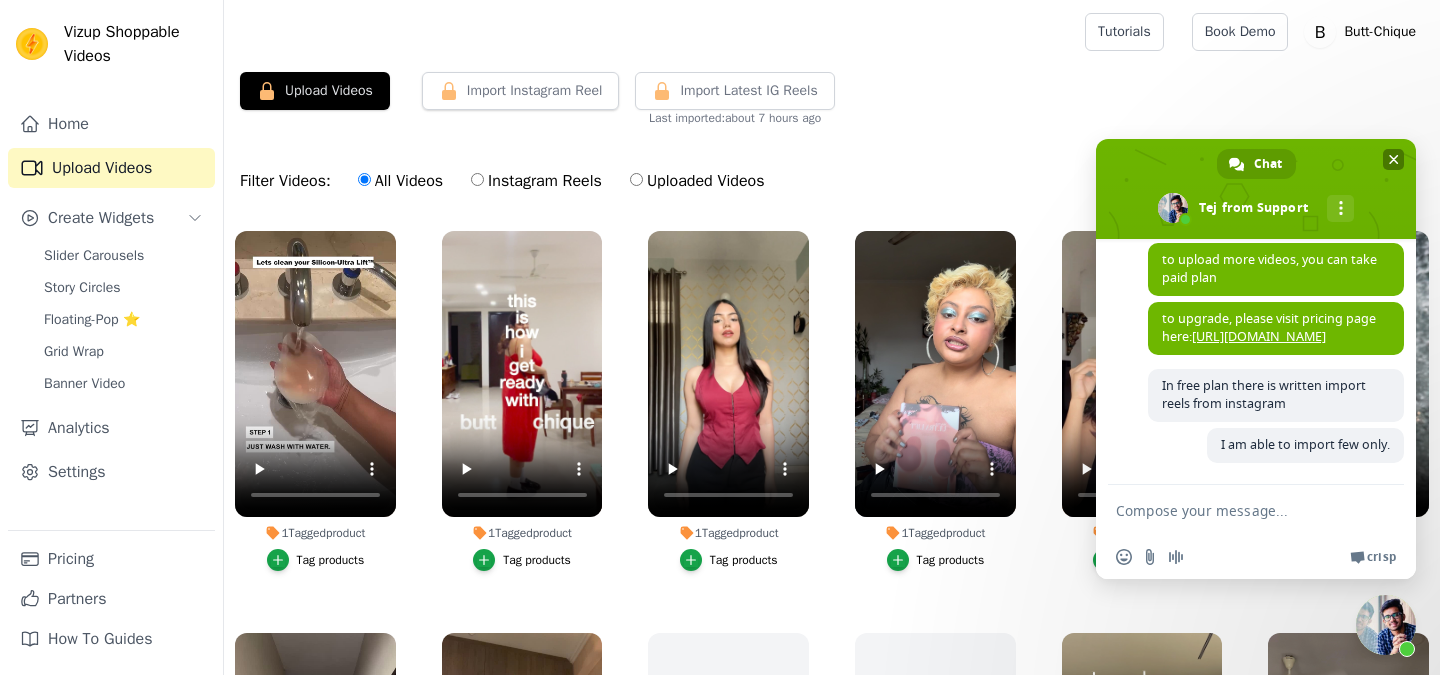 click at bounding box center [1394, 159] 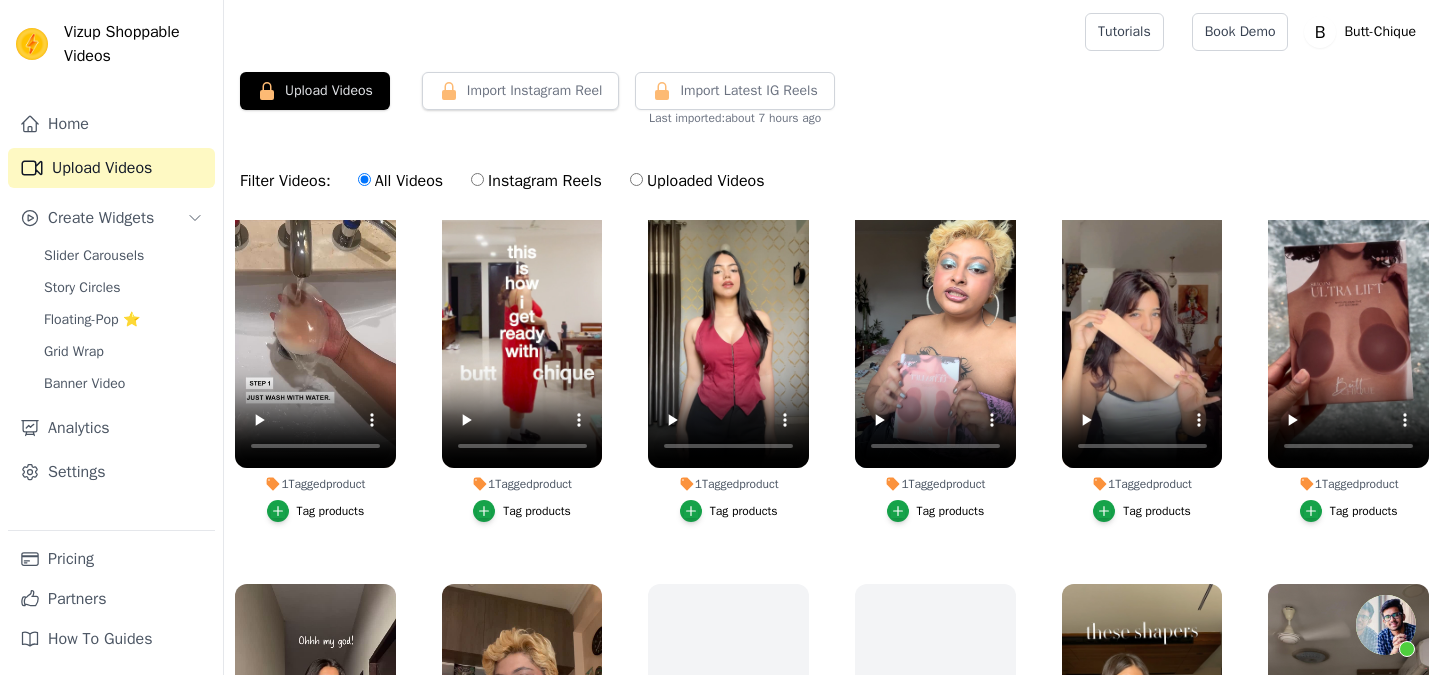 scroll, scrollTop: 45, scrollLeft: 0, axis: vertical 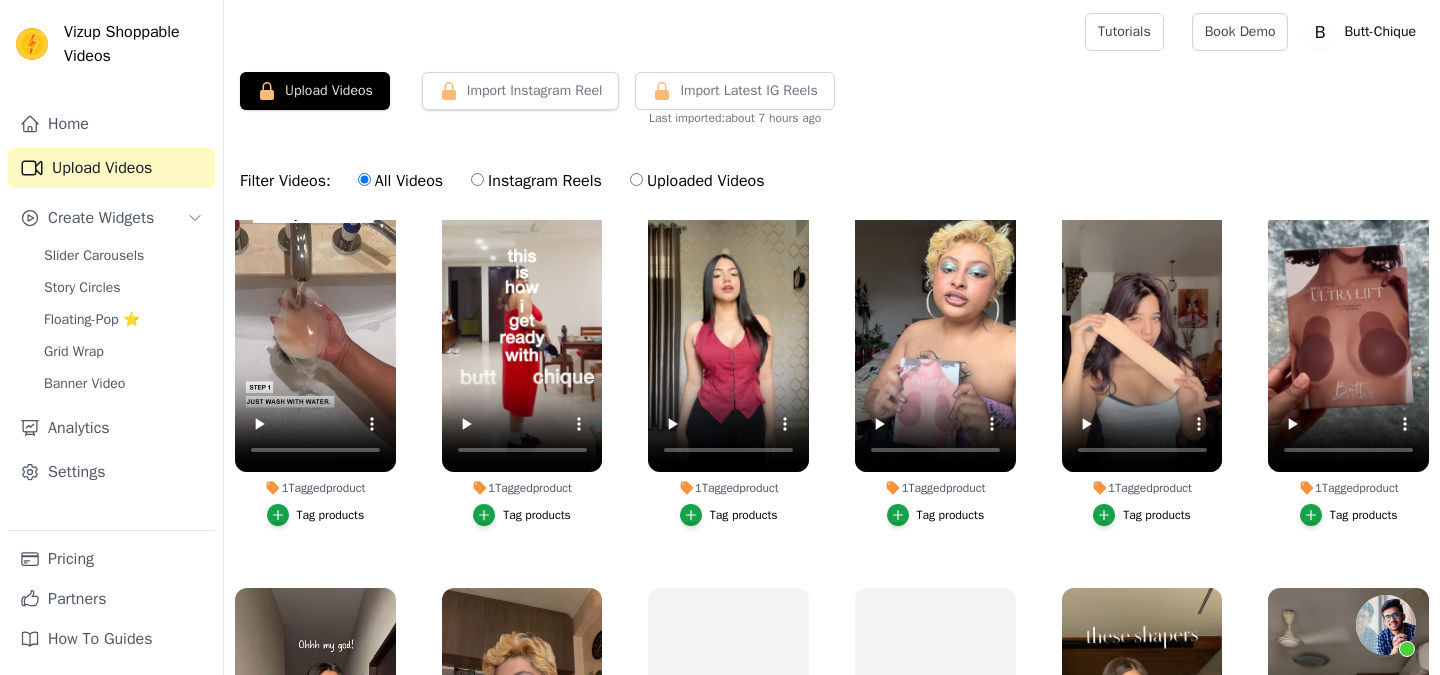 click at bounding box center [1386, 625] 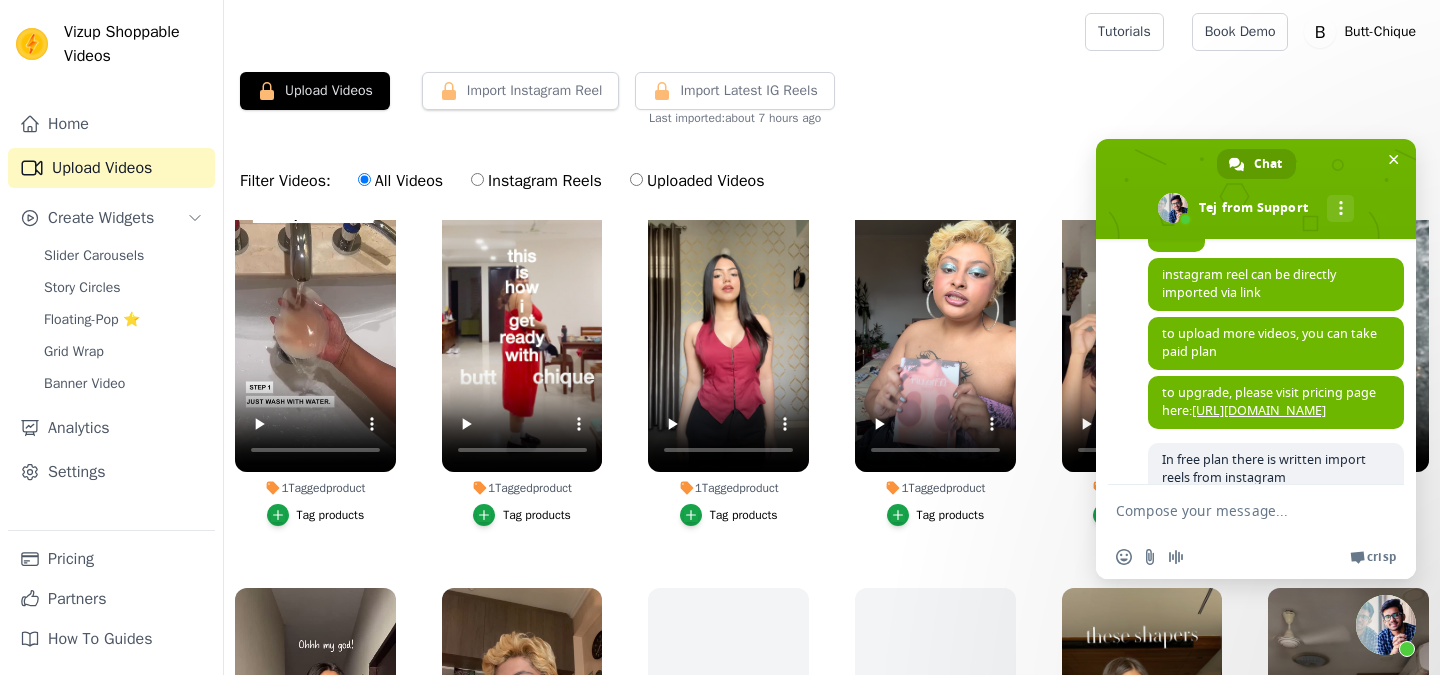scroll, scrollTop: 348, scrollLeft: 0, axis: vertical 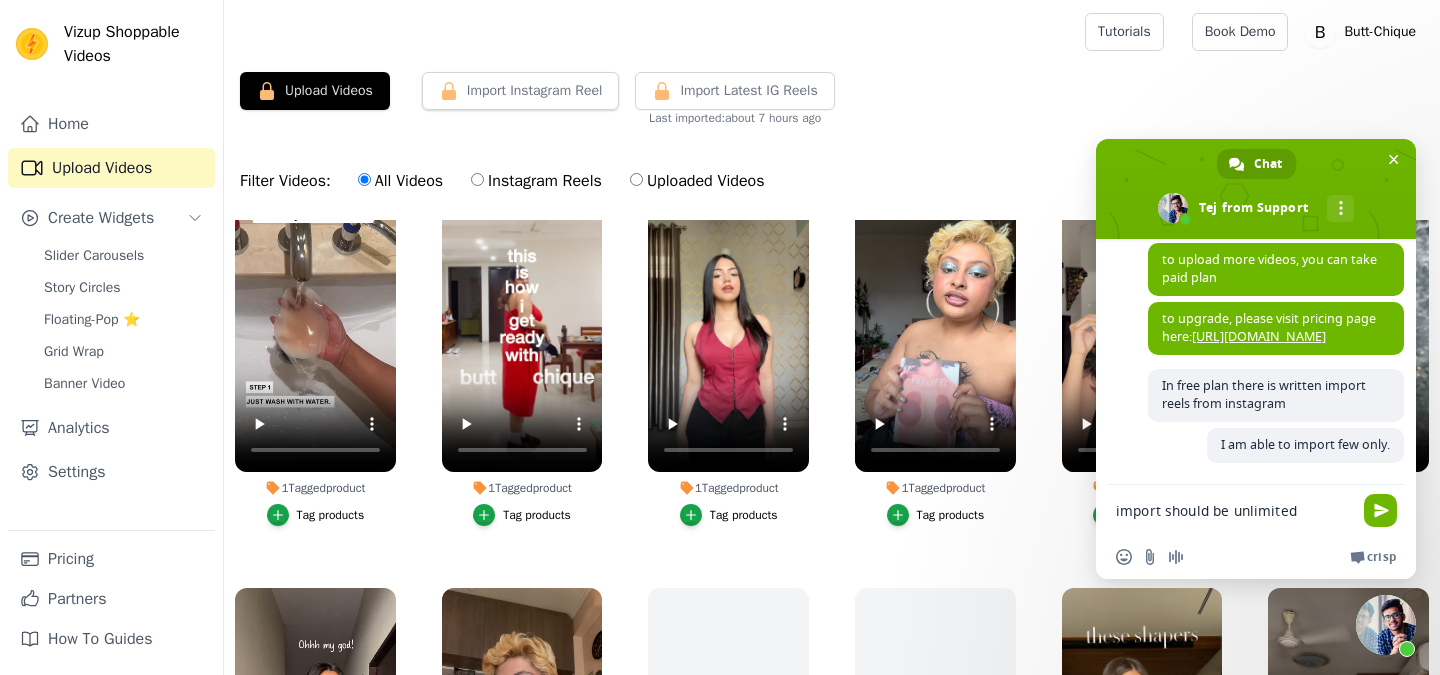 type on "import should be unlimited?" 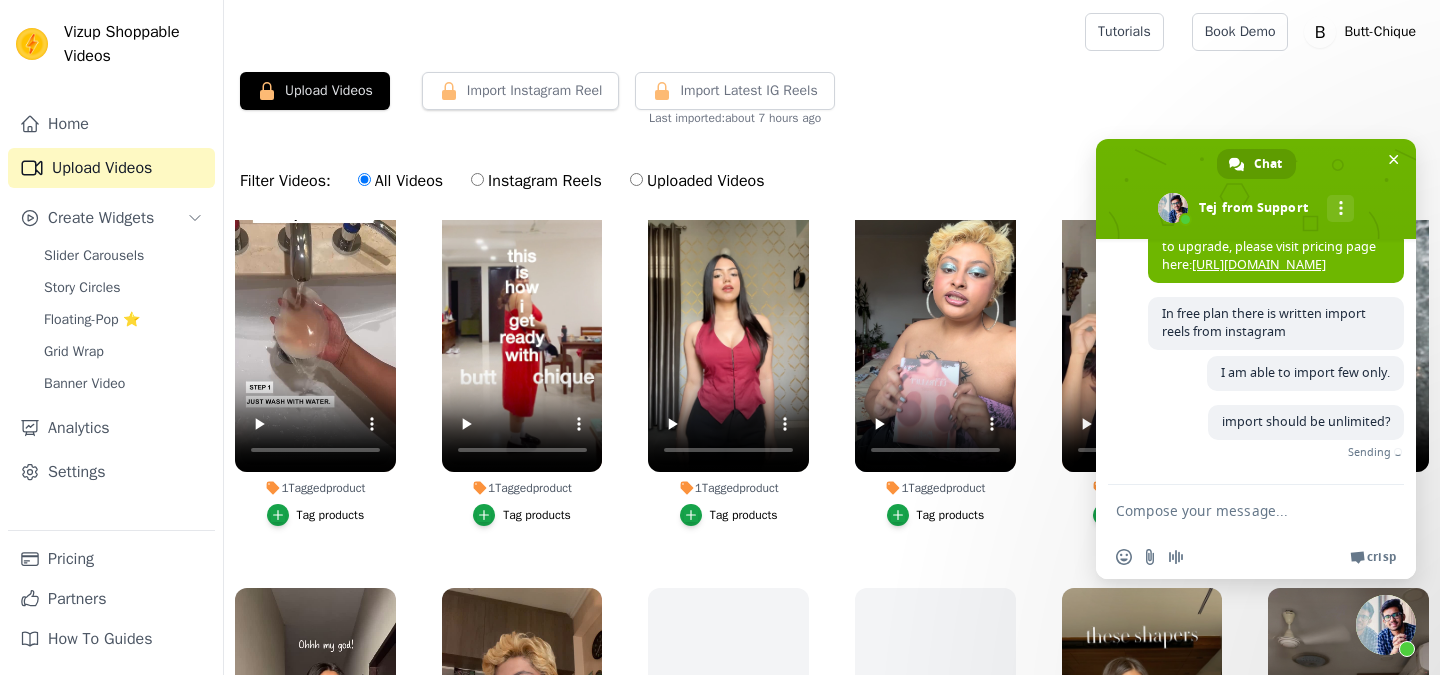scroll, scrollTop: 389, scrollLeft: 0, axis: vertical 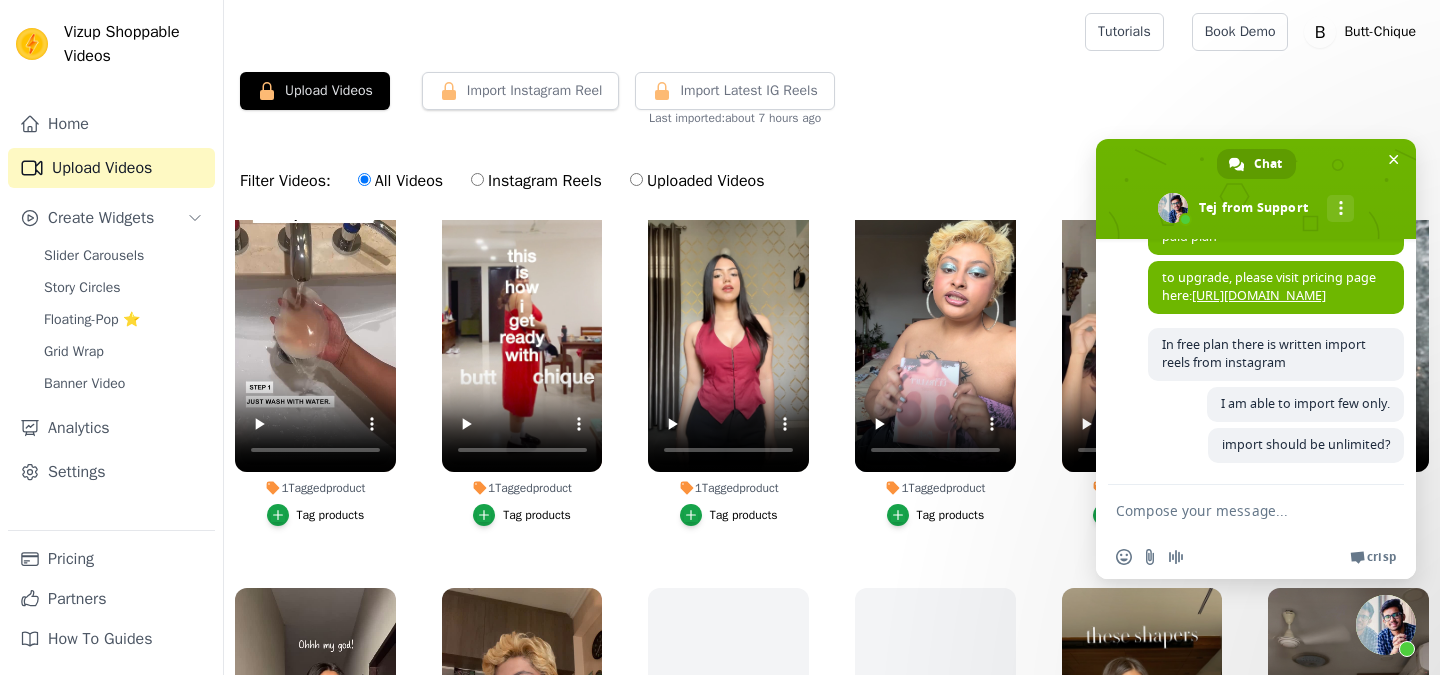click at bounding box center (1236, 510) 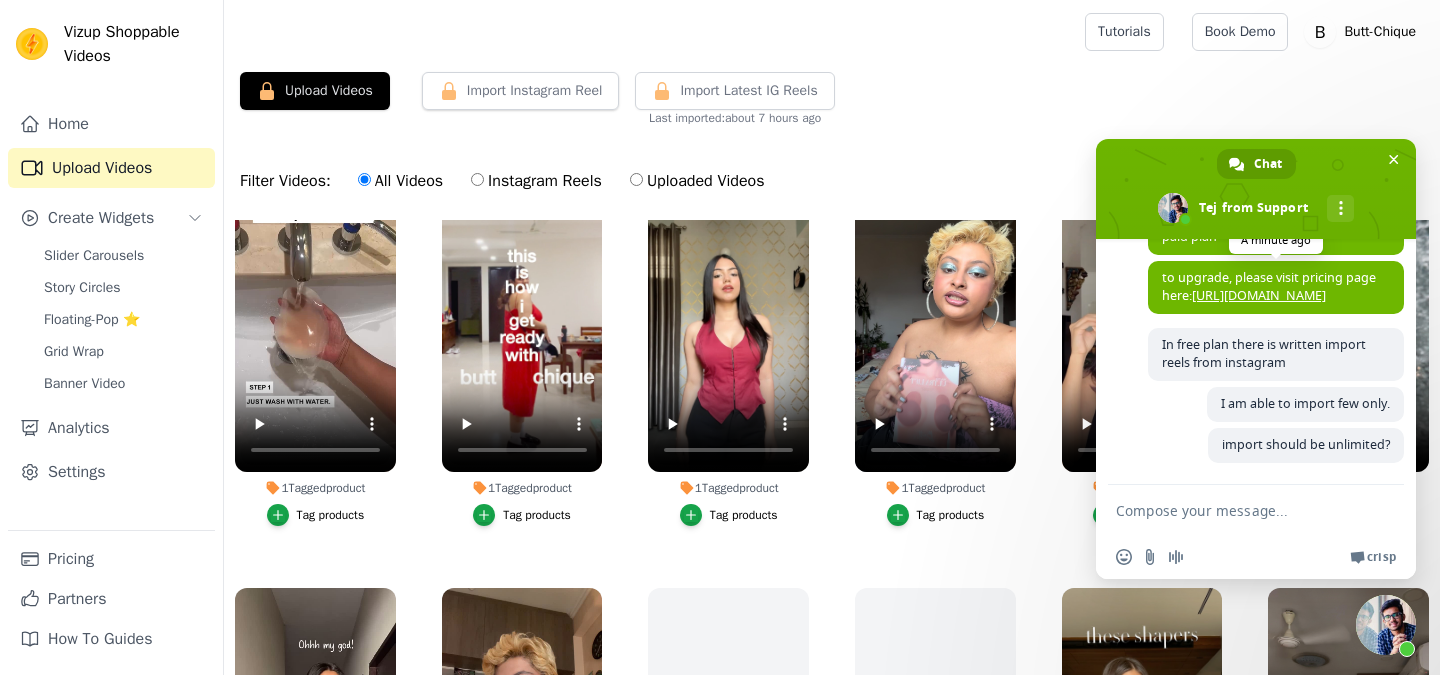 click on "[URL][DOMAIN_NAME]" at bounding box center (1259, 295) 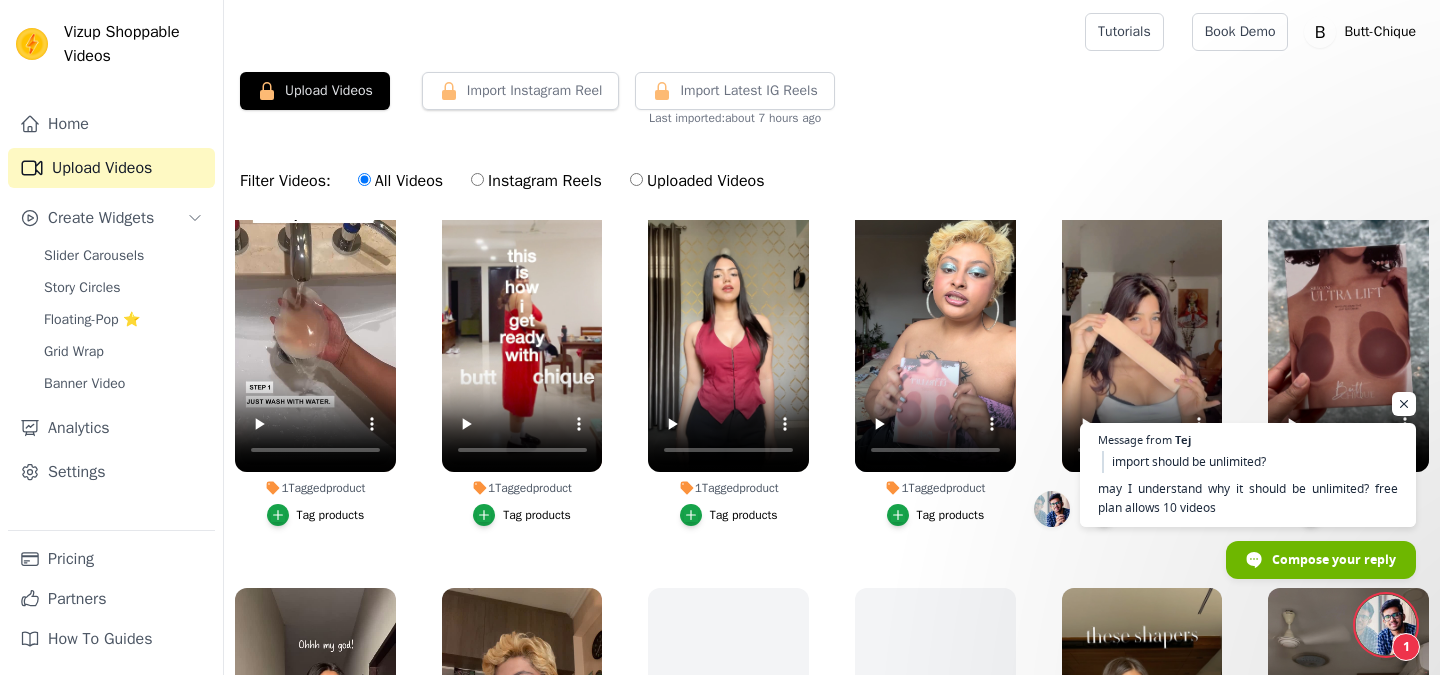 scroll, scrollTop: 370, scrollLeft: 0, axis: vertical 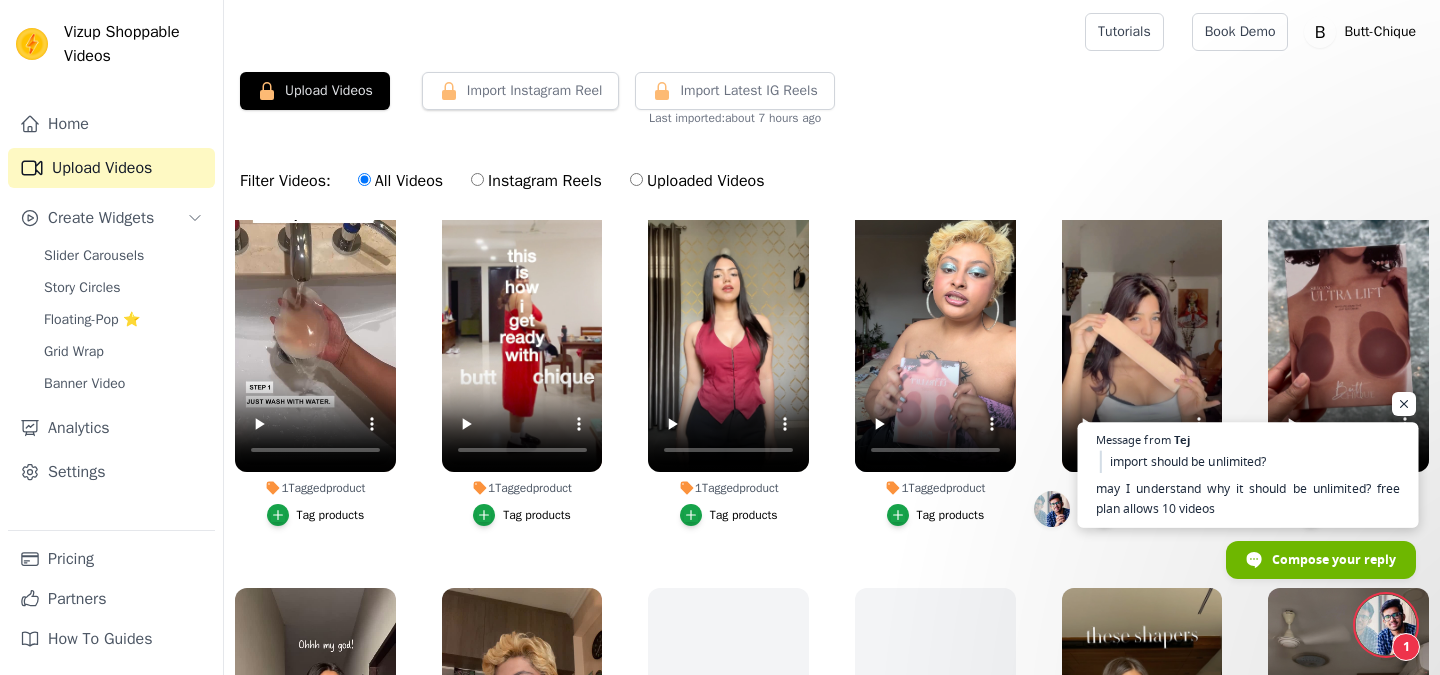 click on "import should be unlimited? may I understand why it should be unlimited? free plan allows 10 videos" at bounding box center (1248, 484) 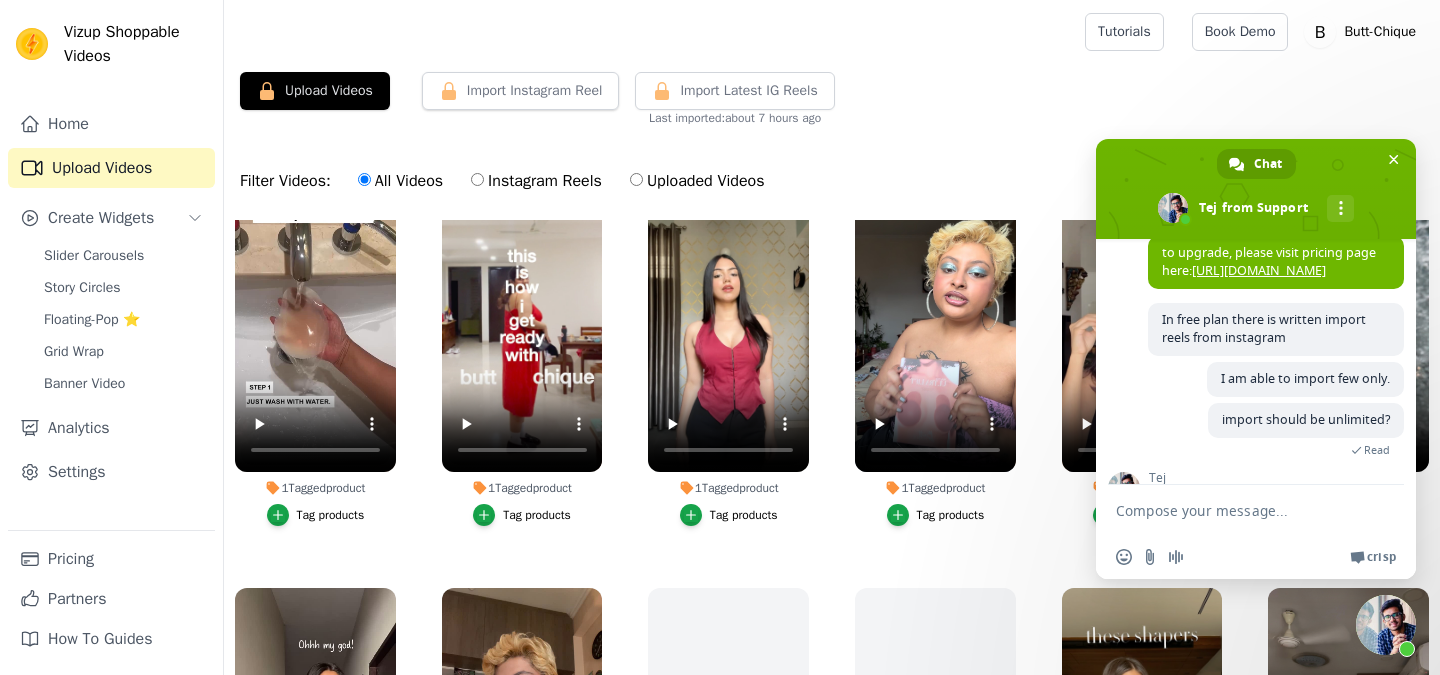 scroll, scrollTop: 510, scrollLeft: 0, axis: vertical 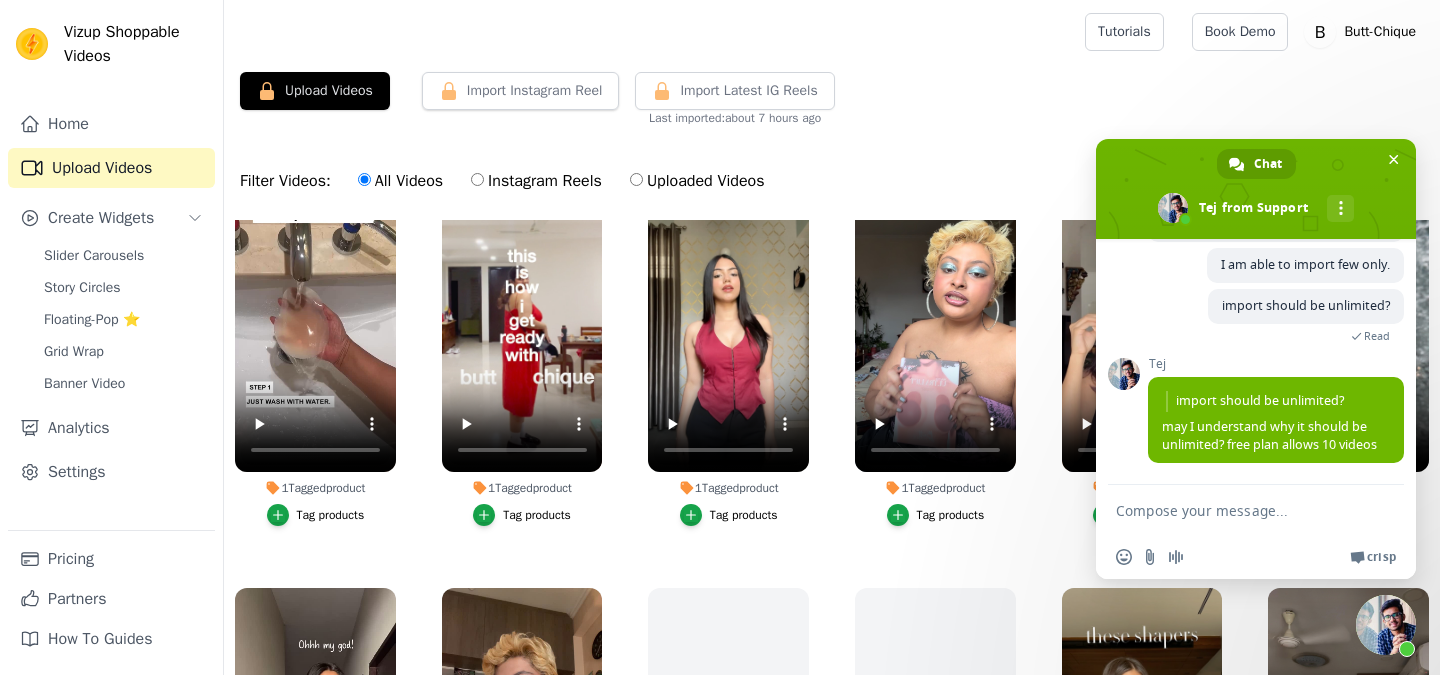 click at bounding box center [1236, 510] 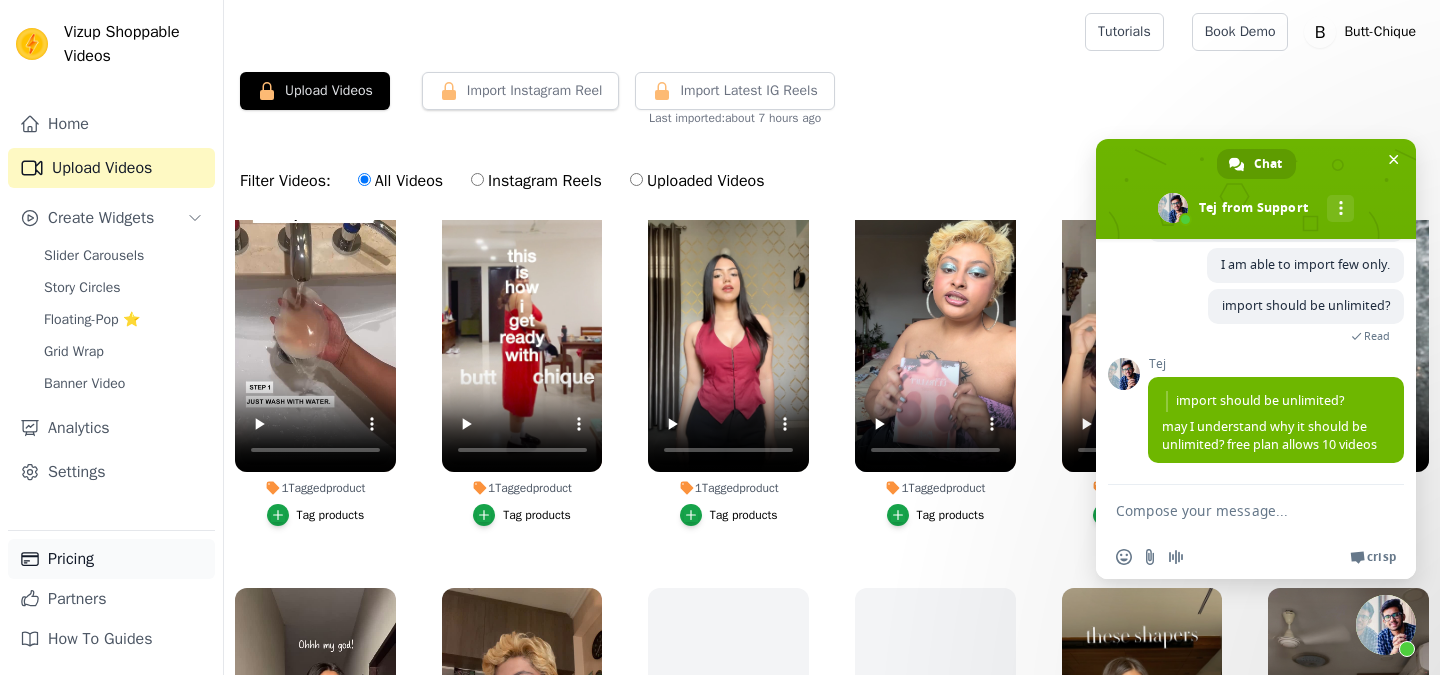 click on "Pricing" at bounding box center (111, 559) 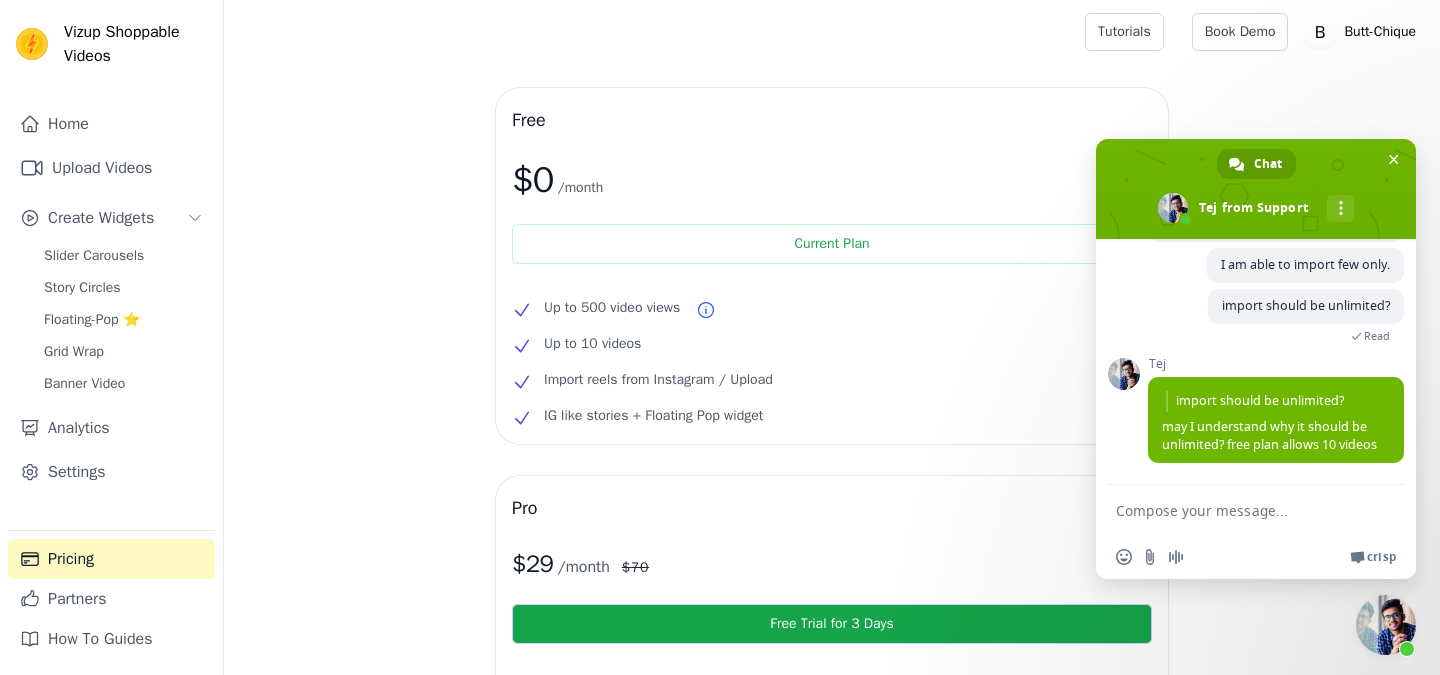 click at bounding box center (1236, 510) 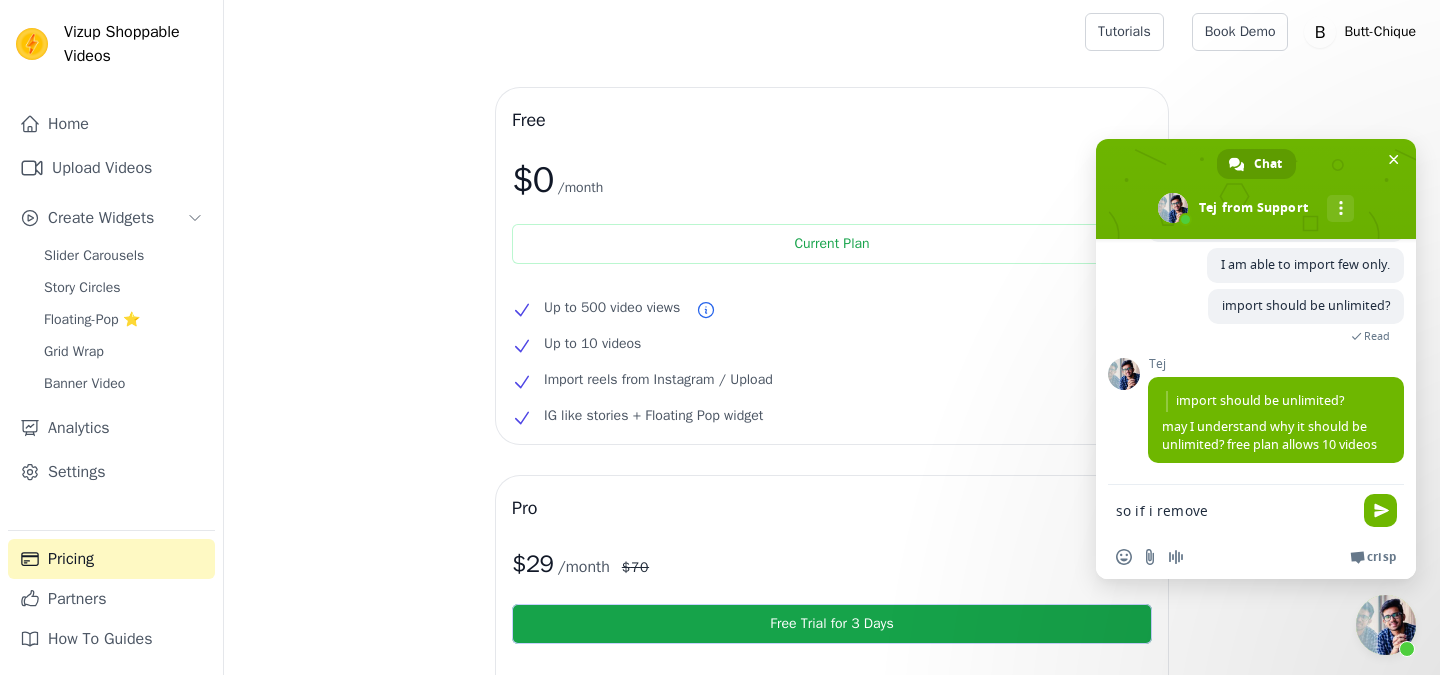 type on "so if i remove" 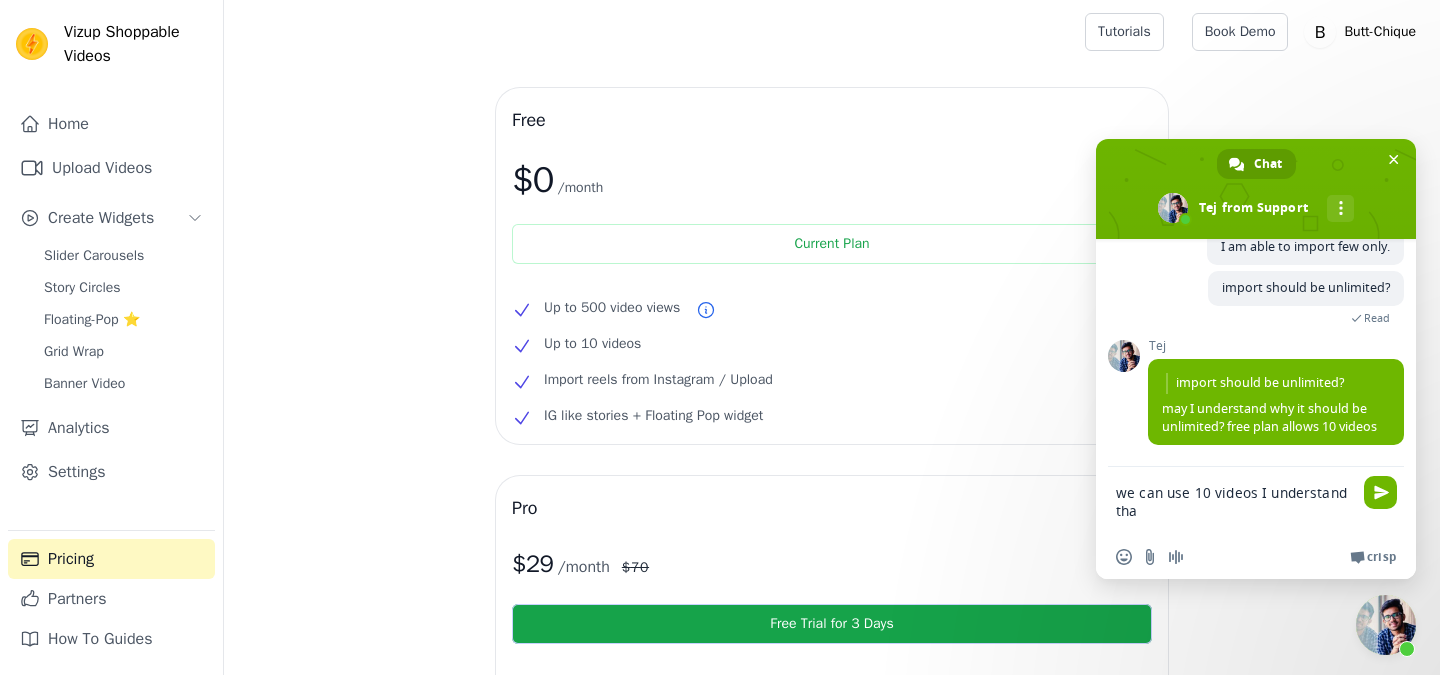 type on "we can use 10 videos I understand that" 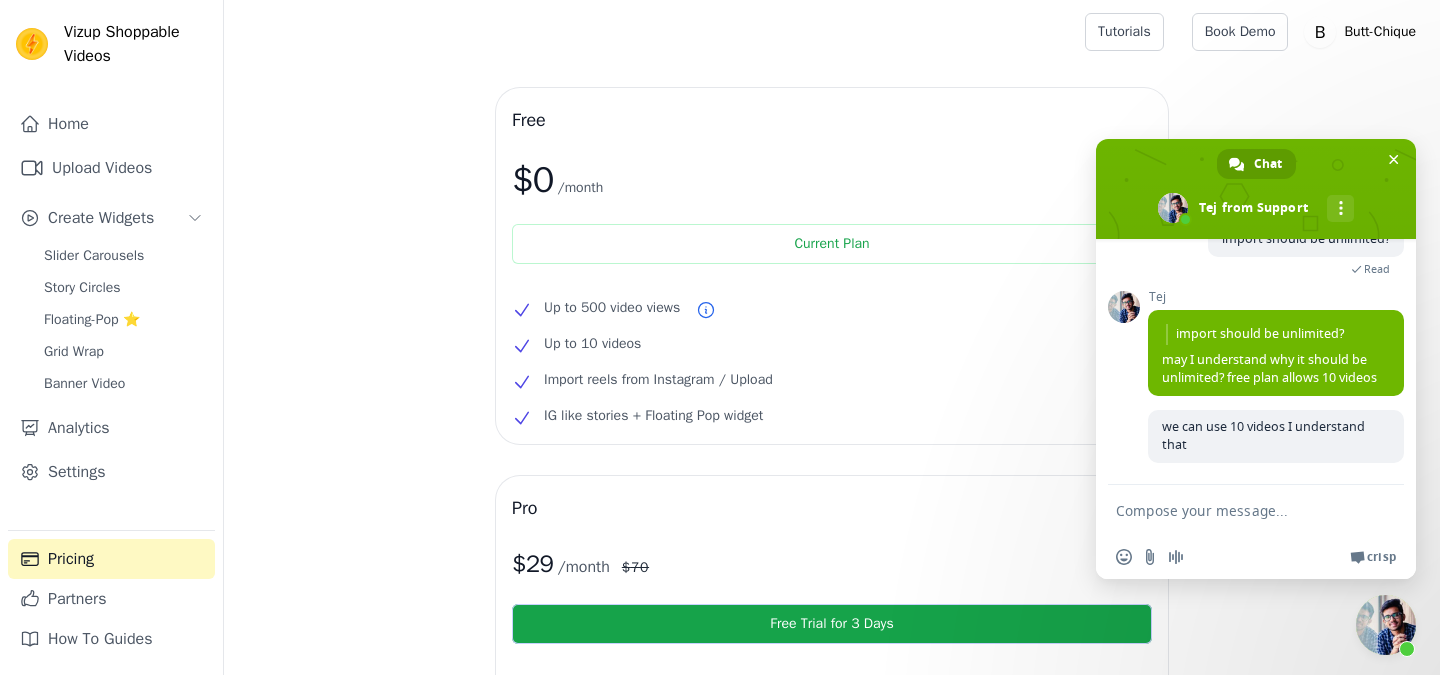 scroll, scrollTop: 578, scrollLeft: 0, axis: vertical 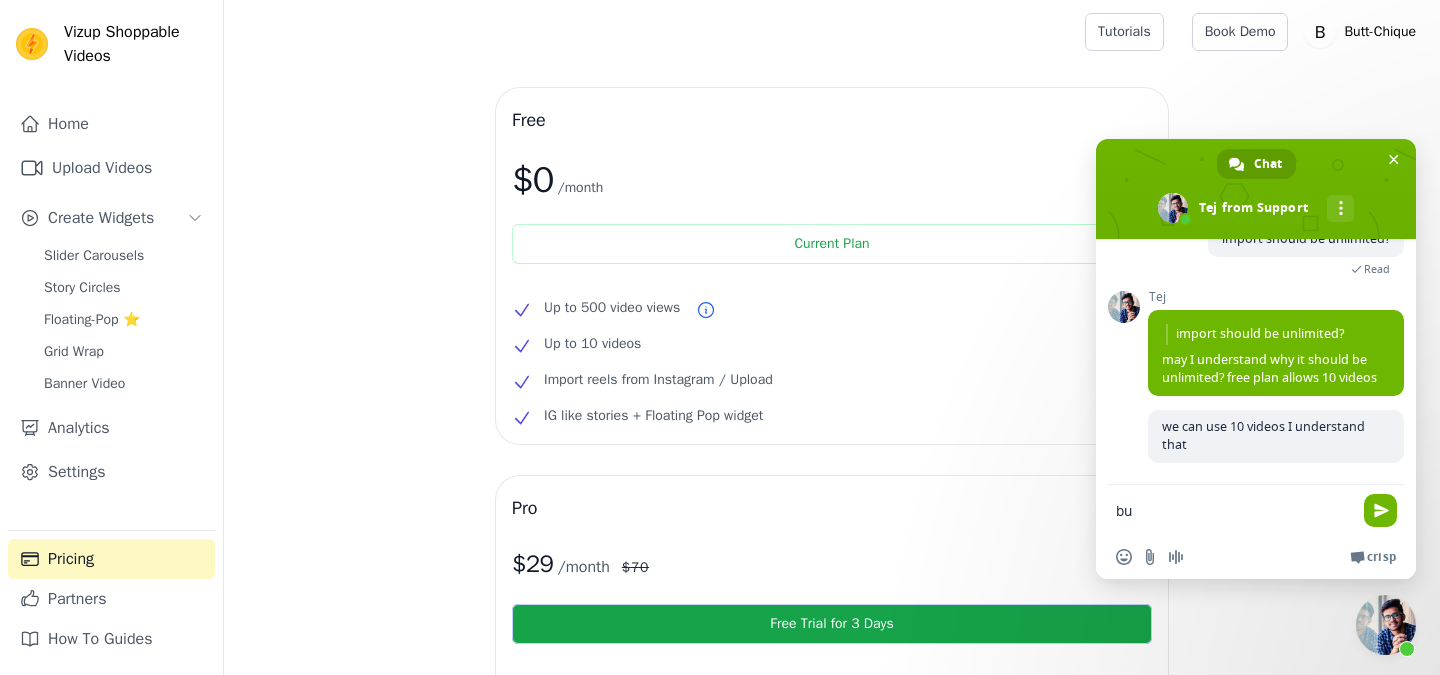 type on "b" 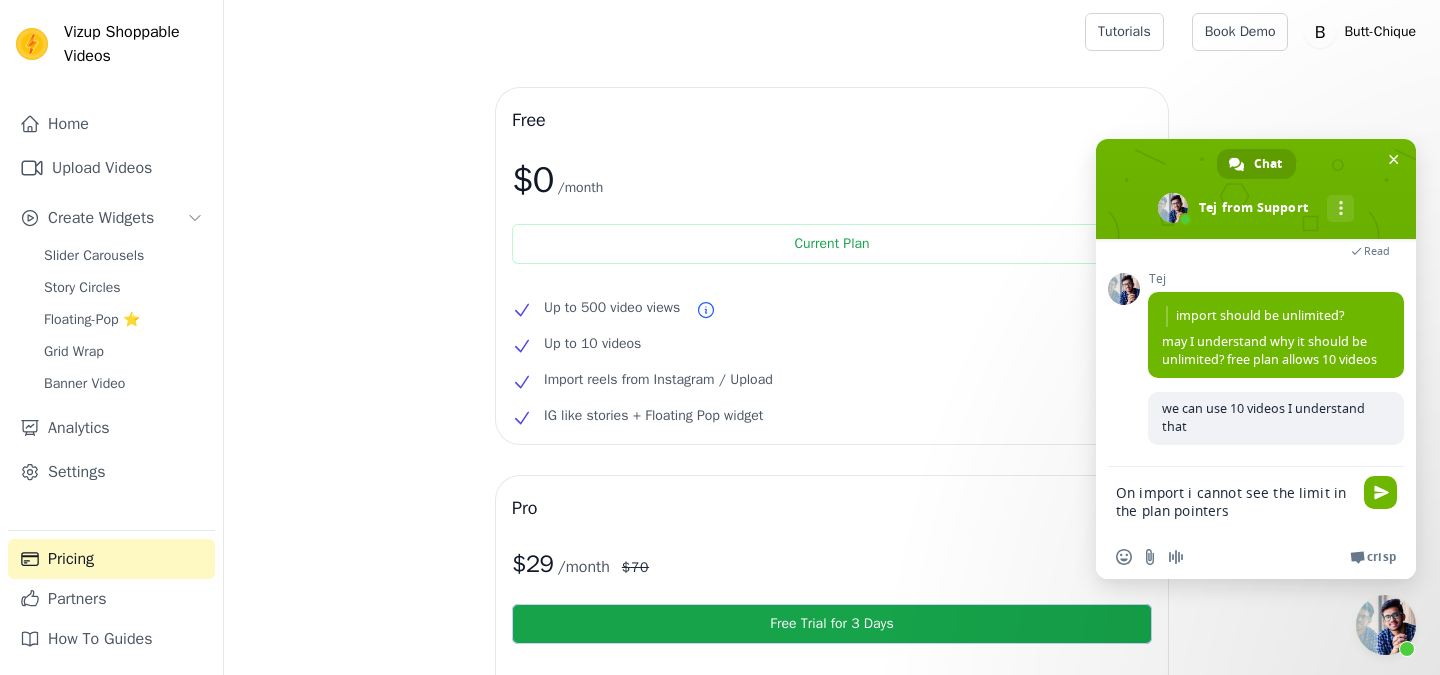type on "On import i cannot see the limit in the plan pointers." 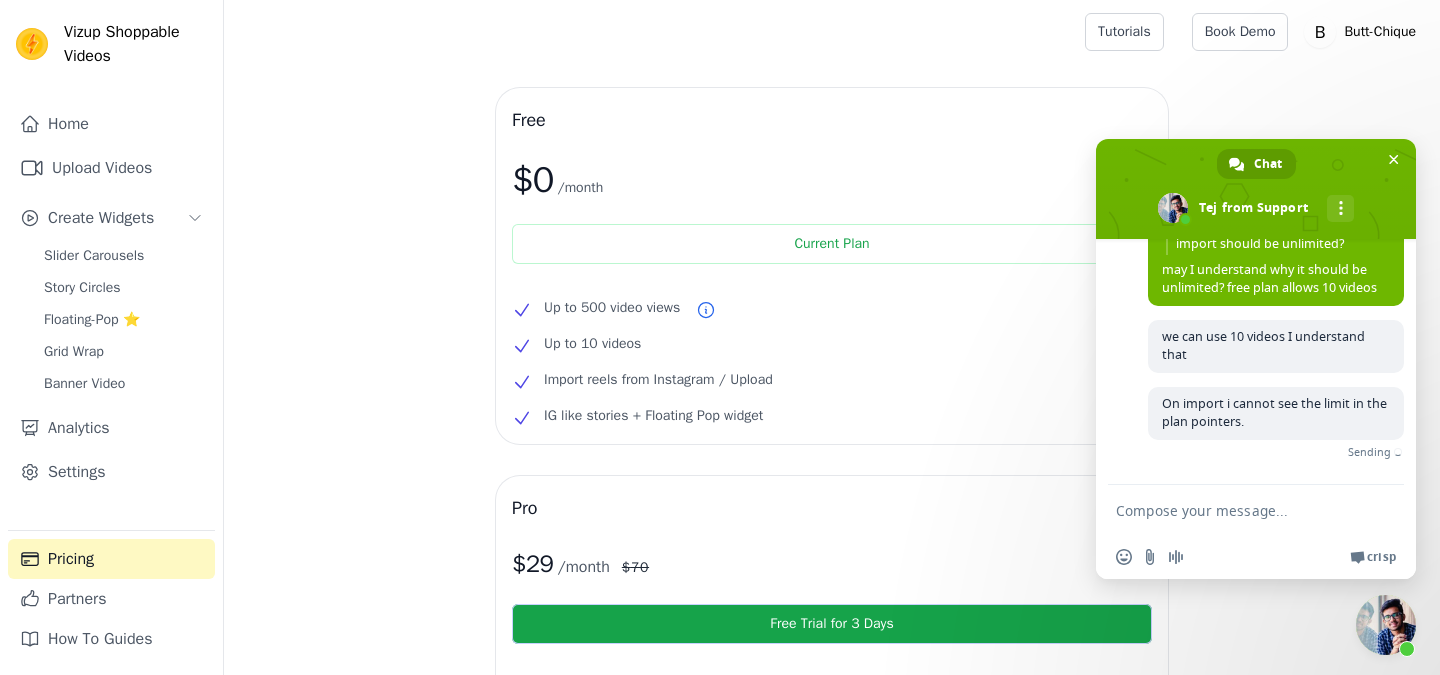 scroll, scrollTop: 638, scrollLeft: 0, axis: vertical 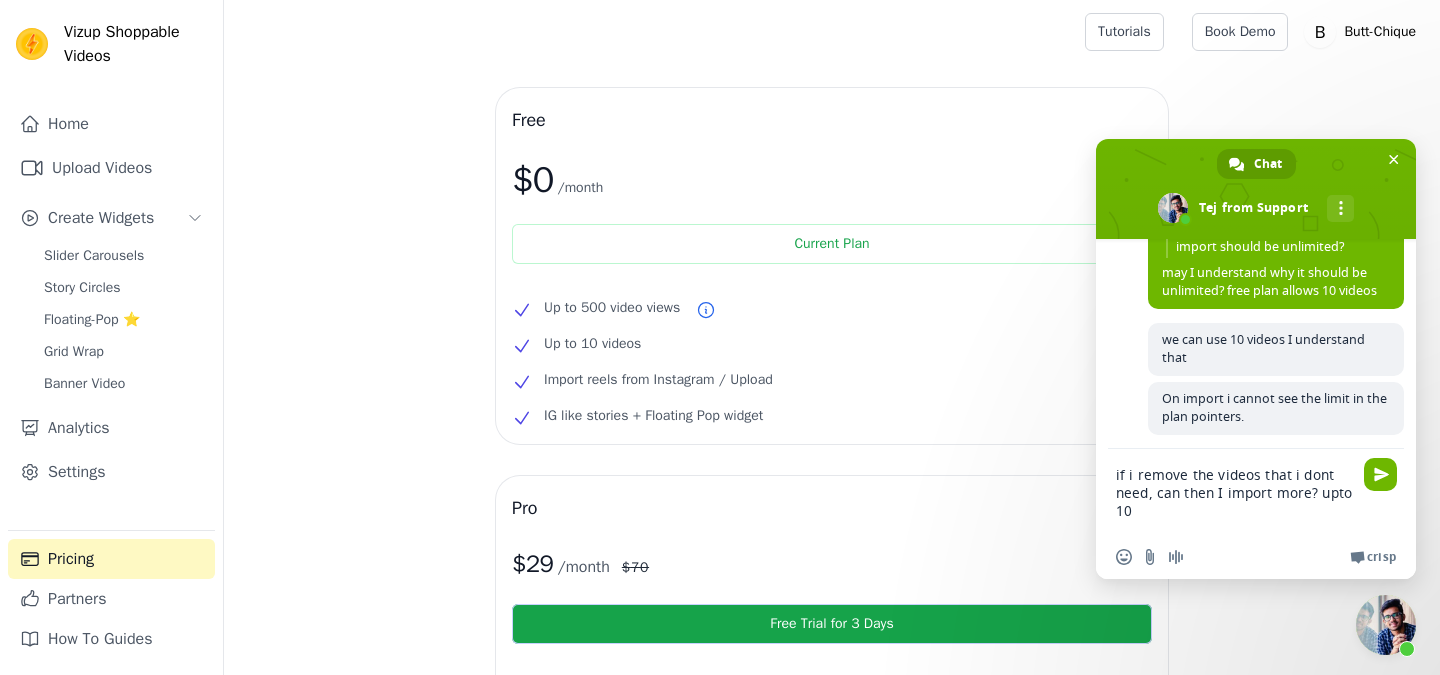 type on "if i remove the videos that i dont need, can then I import more? upto 10?" 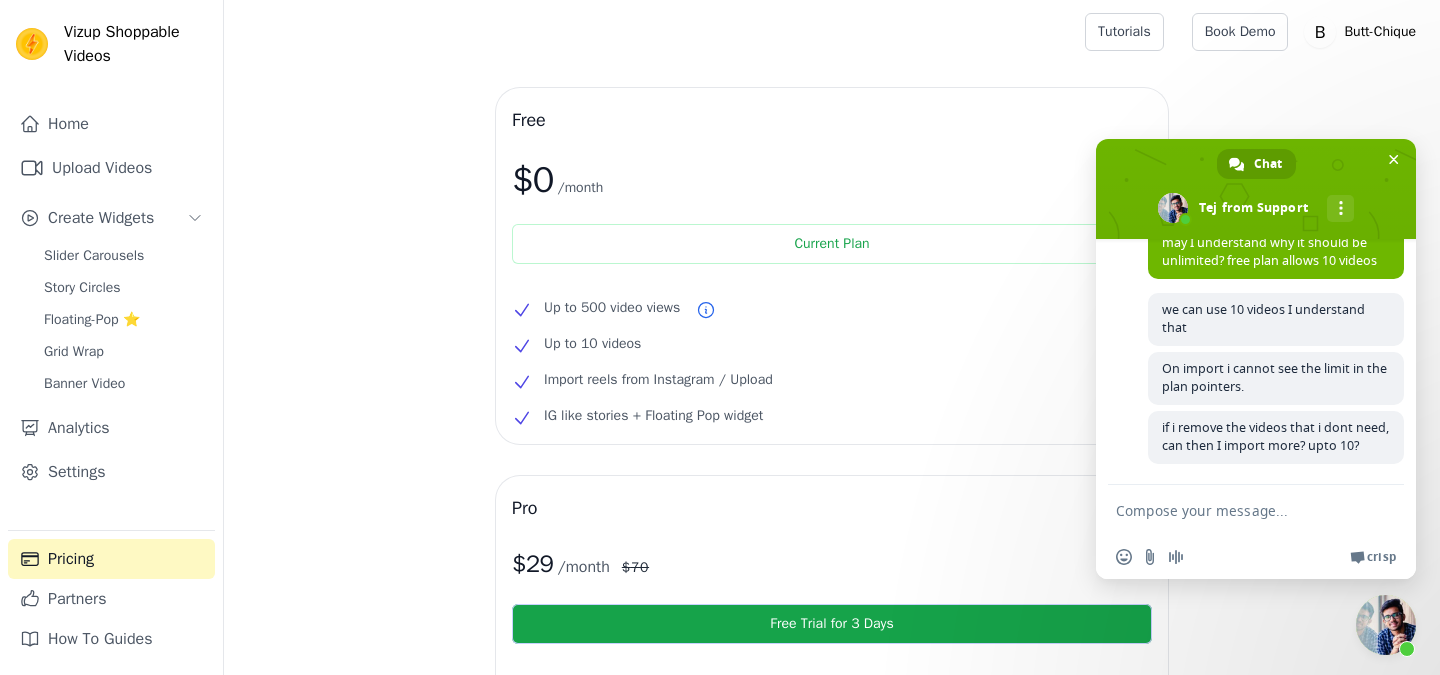 scroll, scrollTop: 617, scrollLeft: 0, axis: vertical 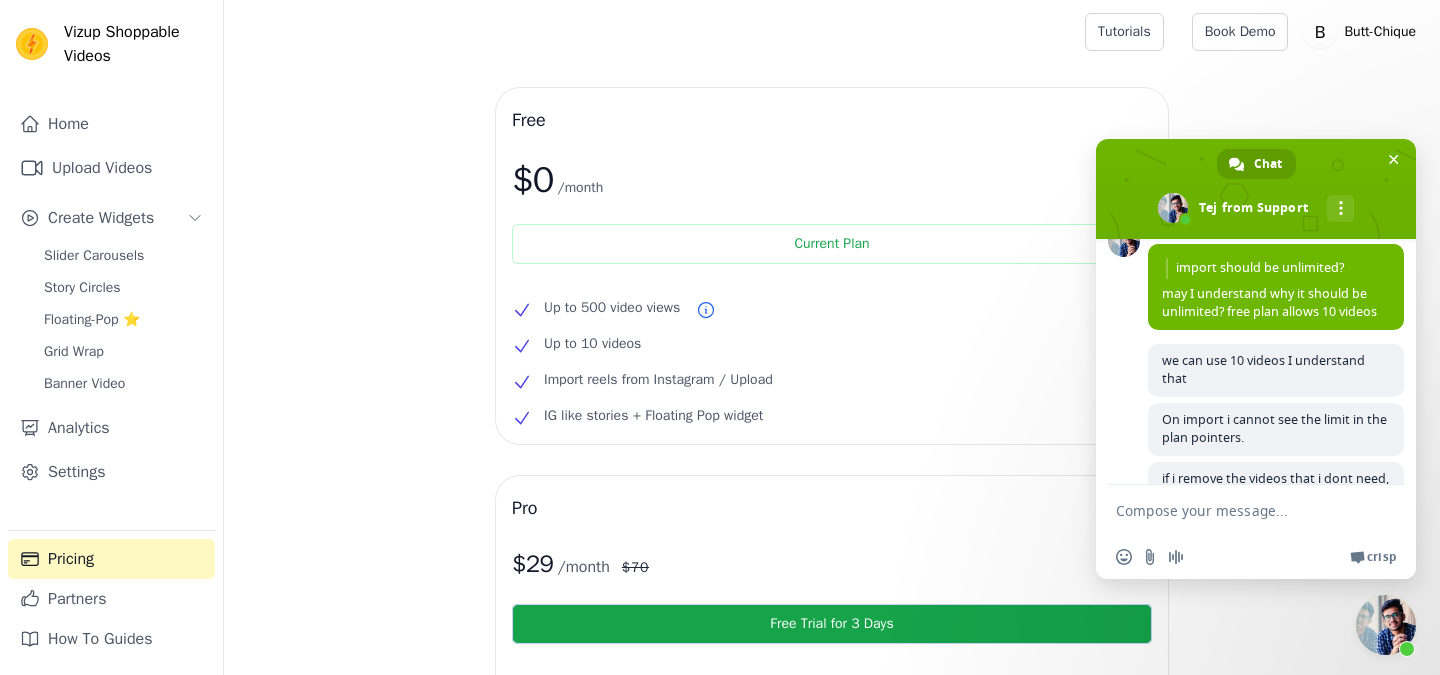 click on "Support Anything you want to ask? Tuesday, 22 July how can i upload more video from insatgram 14 minutes ago Tej hello 6 minutes ago Tej instagram reel can be directly imported via link 5 minutes ago Tej to upload more videos, you can take paid plan 4 minutes ago Tej to upgrade, please visit pricing page here:  https://app.shopgracias.com/#/pricing/ 4 minutes ago In free plan there is written import reels from instagram 3 minutes ago I am able to import few only. 3 minutes ago import should be unlimited? 3 minutes ago Read Tej import should be unlimited? may I understand why it should be unlimited? free plan allows 10 videos 2 minutes ago we can use 10 videos I understand that A few seconds ago On import i cannot see the limit in the plan pointers. A few seconds ago if i remove the videos that i dont need, can then I import more? upto 10? Just now" at bounding box center (1256, 362) 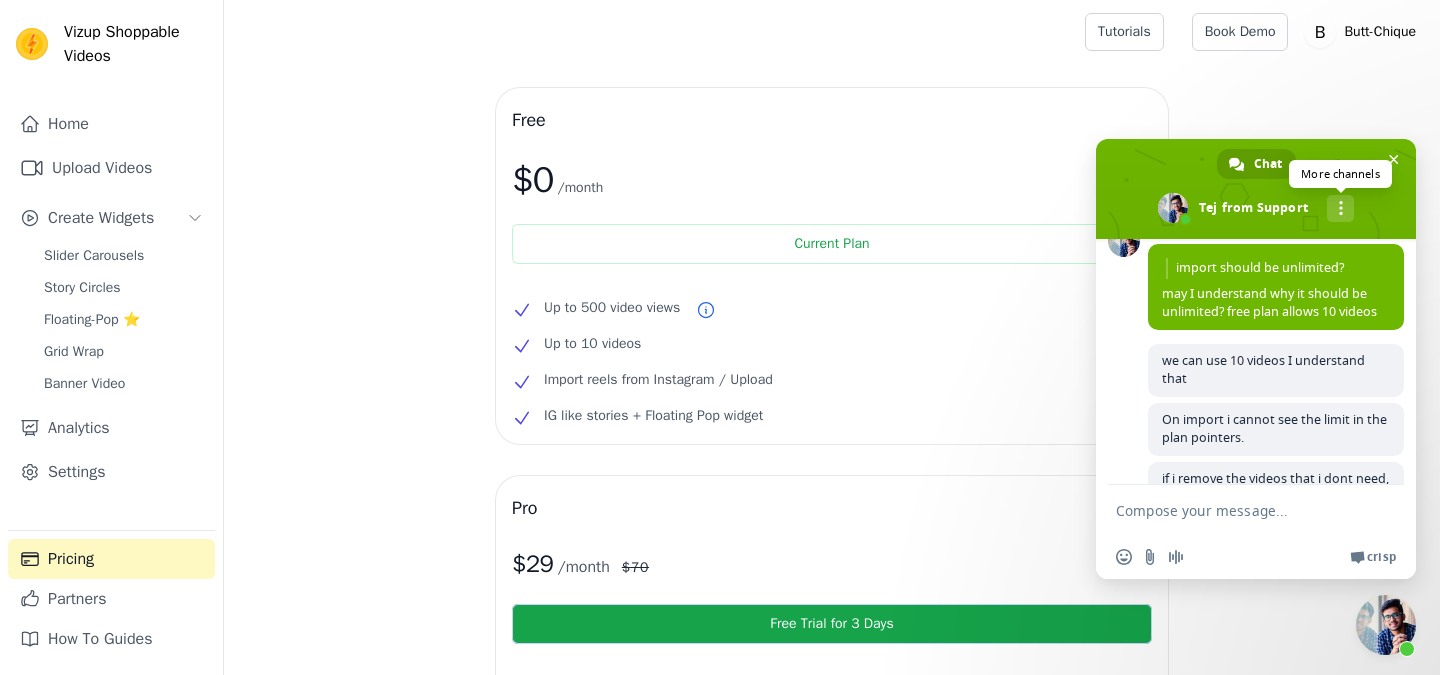 click on "More channels" at bounding box center (1340, 208) 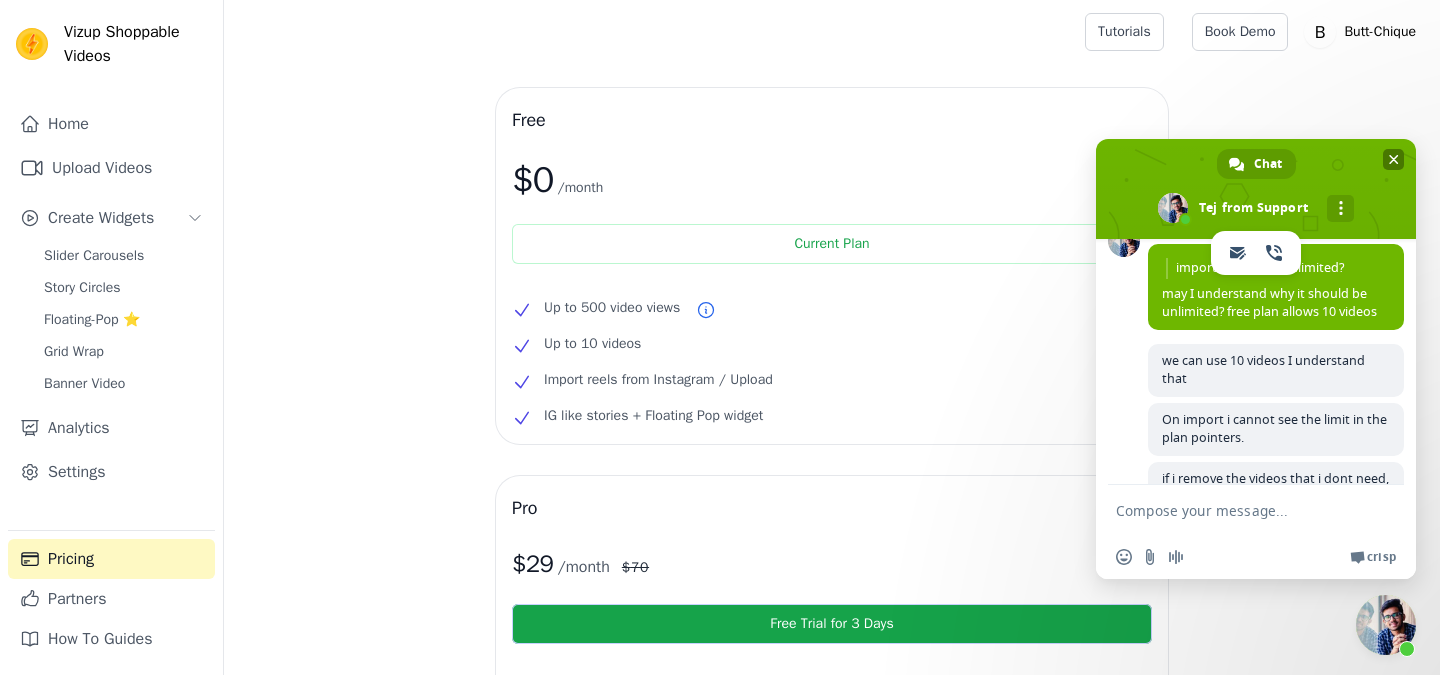 click at bounding box center (1256, 189) 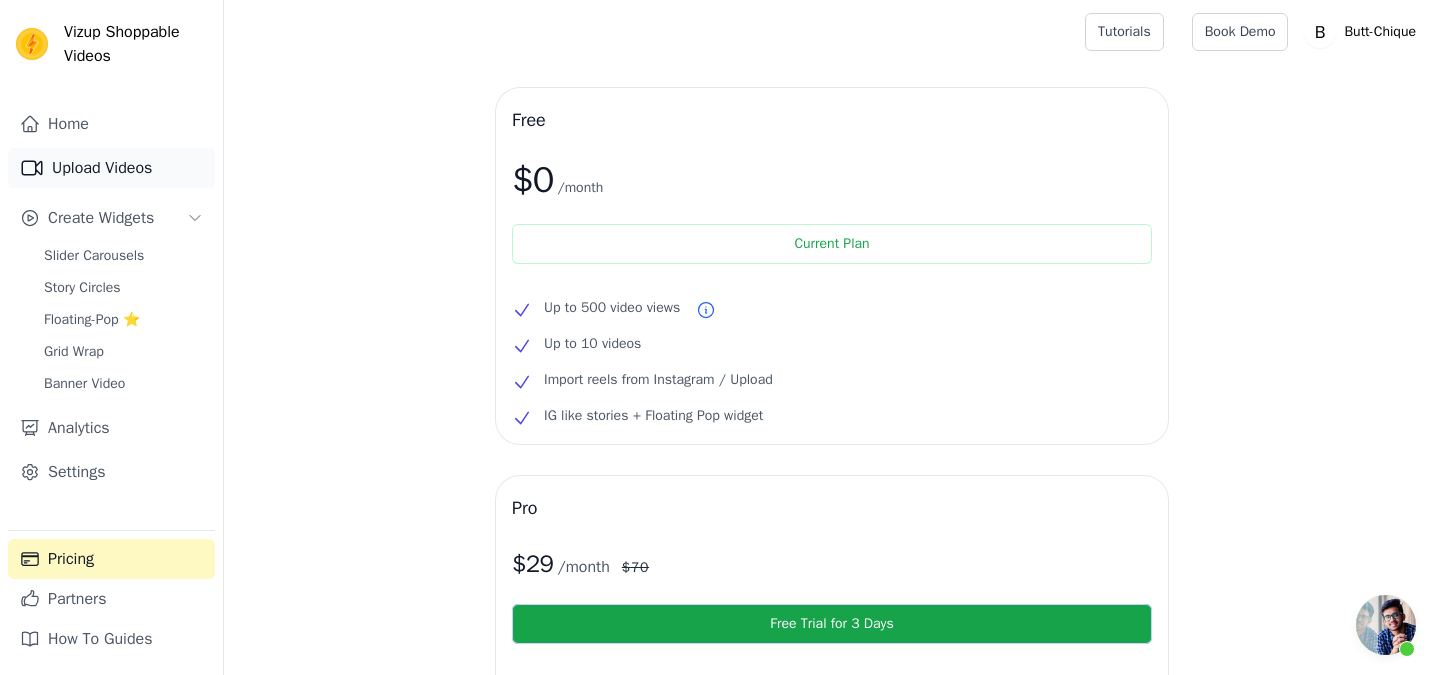 click on "Upload Videos" at bounding box center (111, 168) 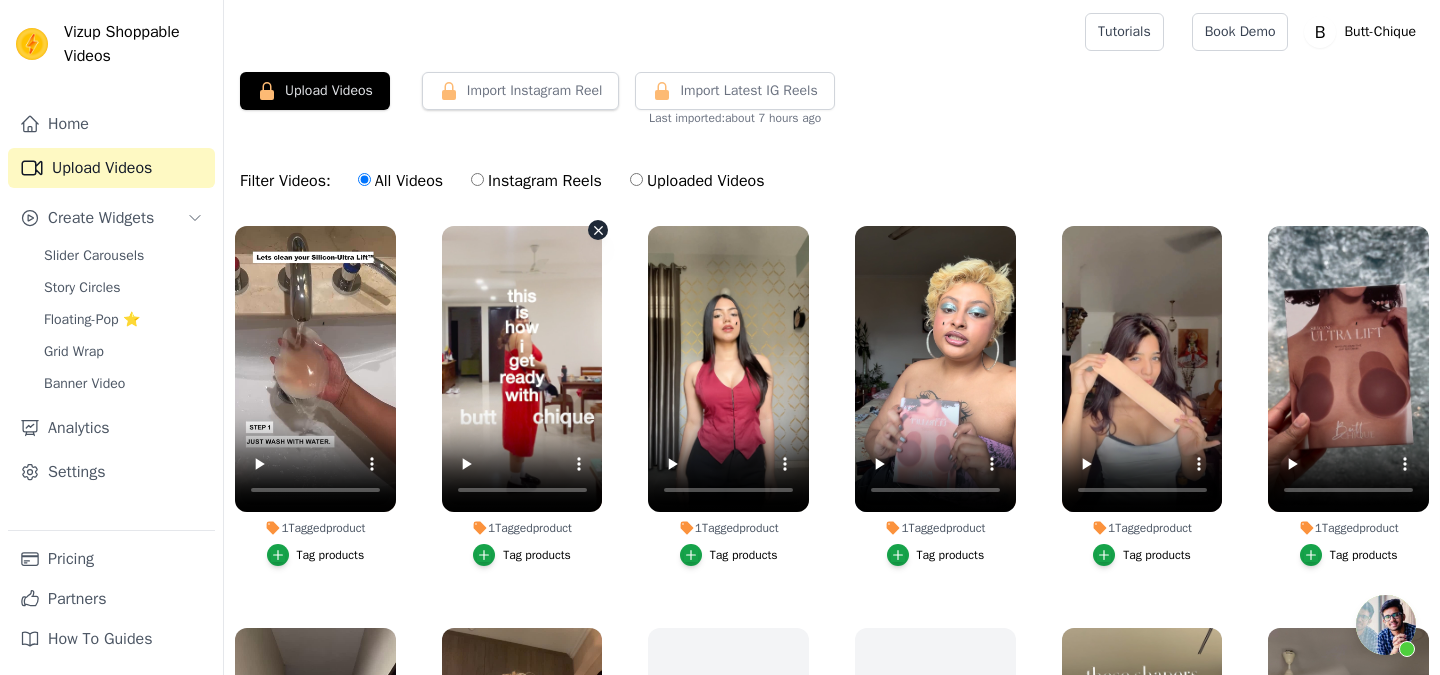 scroll, scrollTop: 0, scrollLeft: 0, axis: both 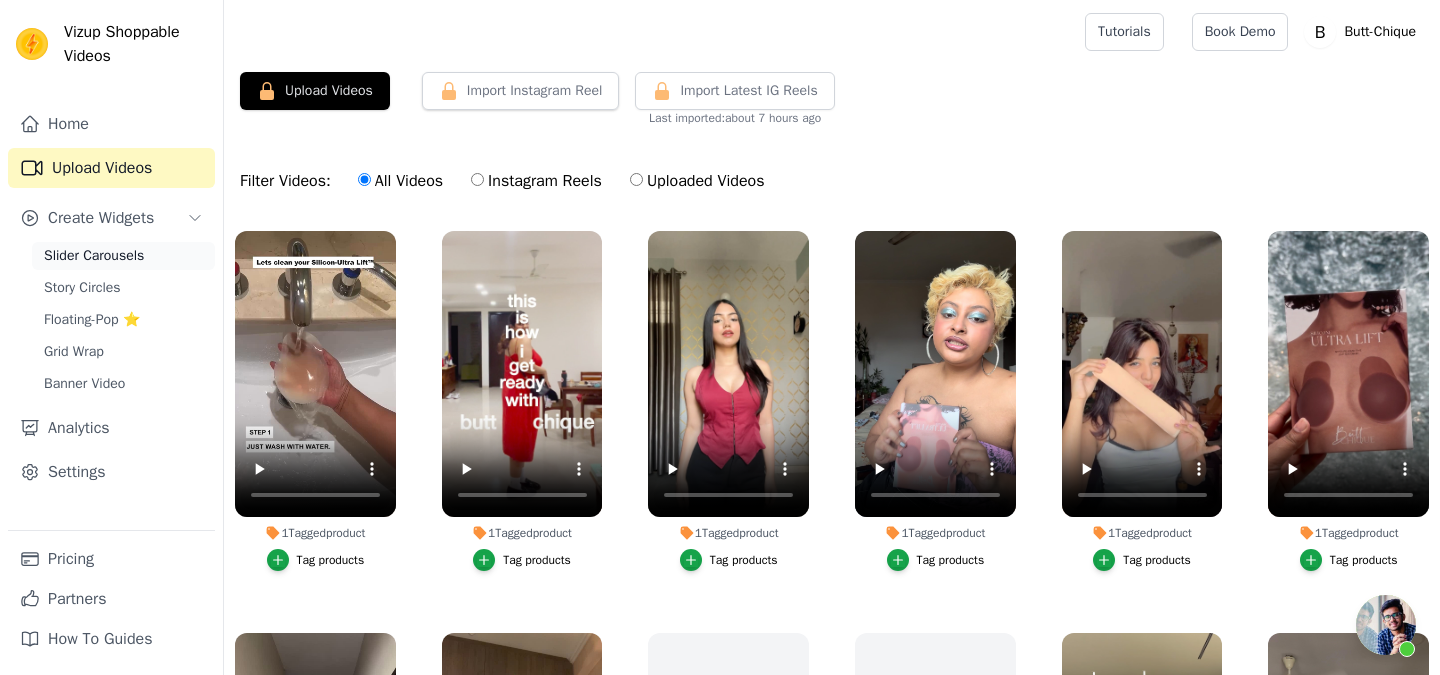 click on "Slider Carousels" at bounding box center (123, 256) 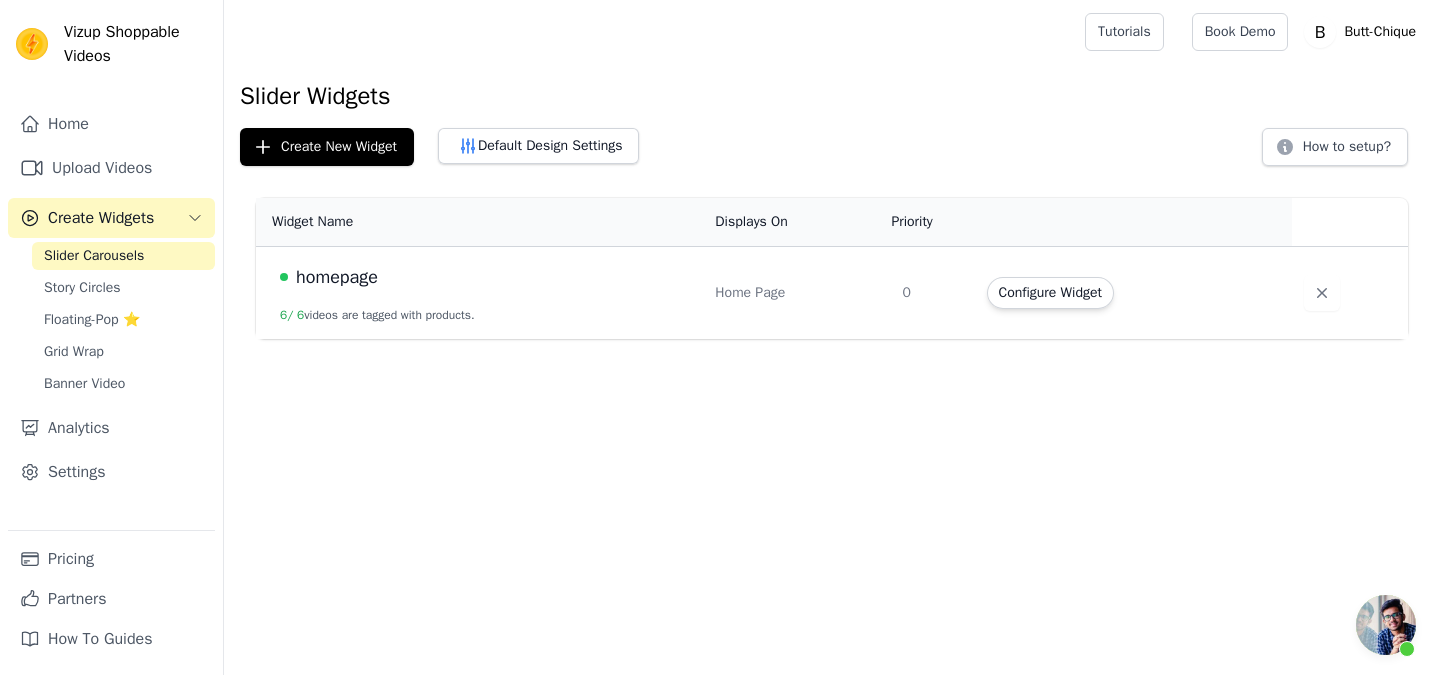 click on "Home Page" at bounding box center [796, 293] 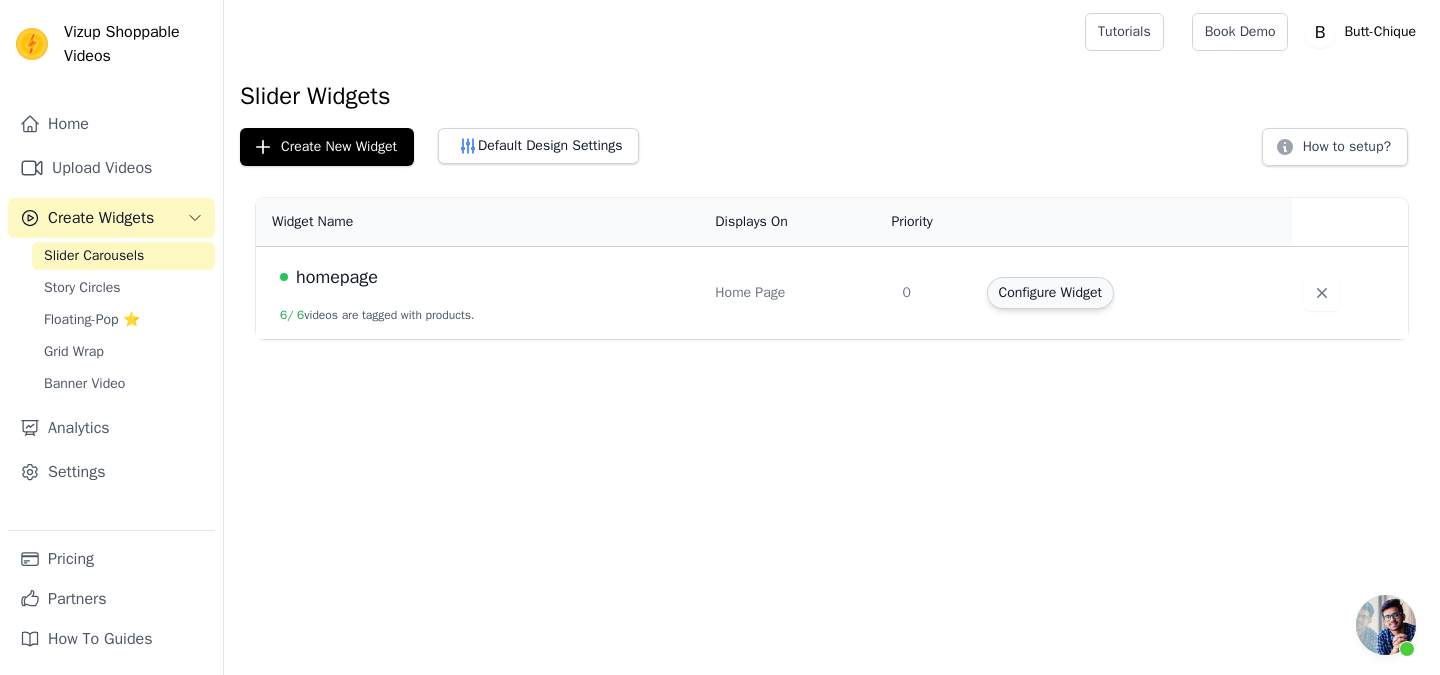 click on "Configure Widget" at bounding box center (1050, 293) 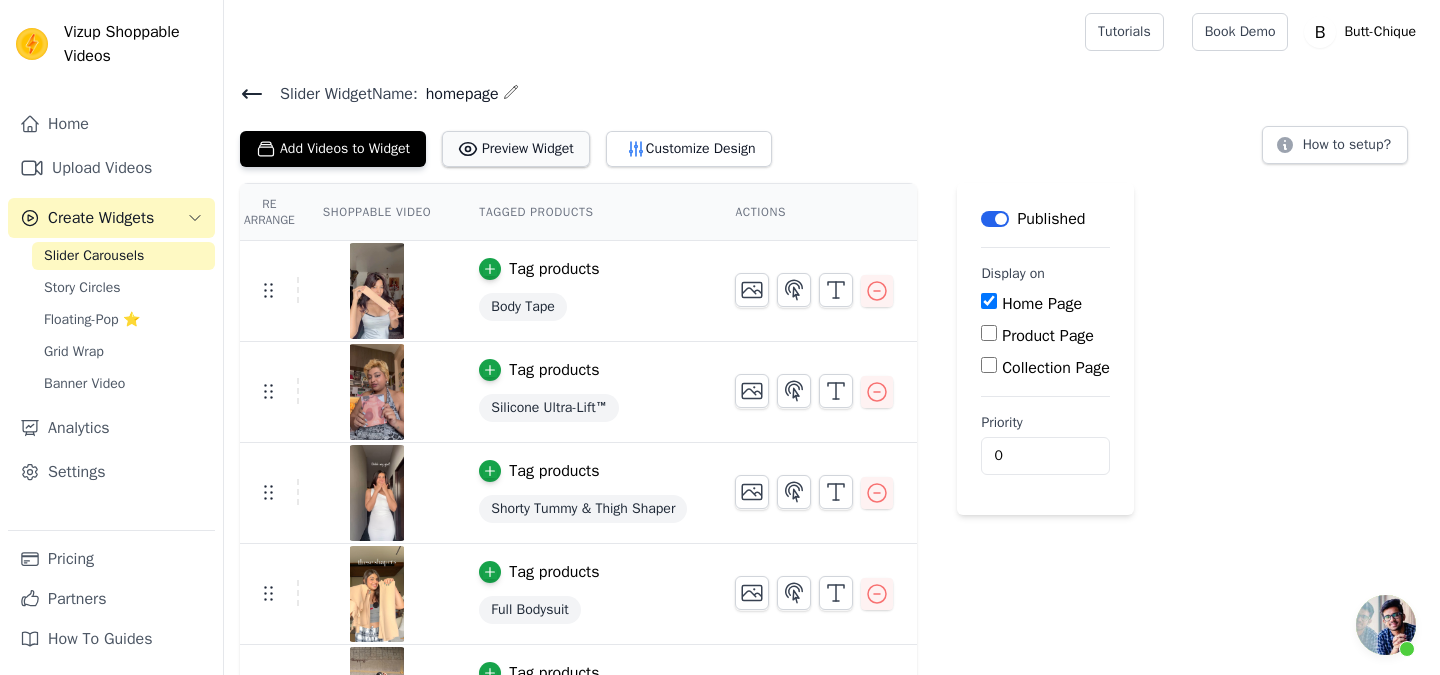 click on "Preview Widget" at bounding box center (516, 149) 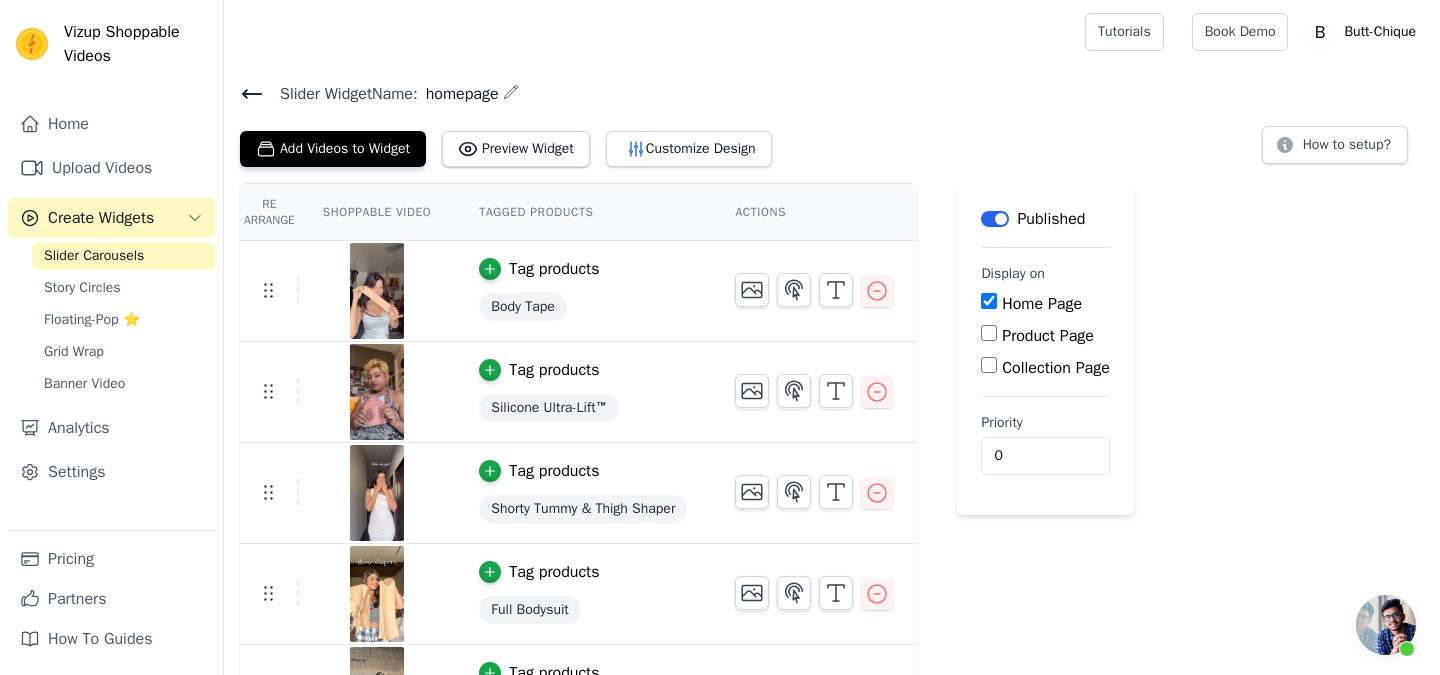 click at bounding box center (1386, 625) 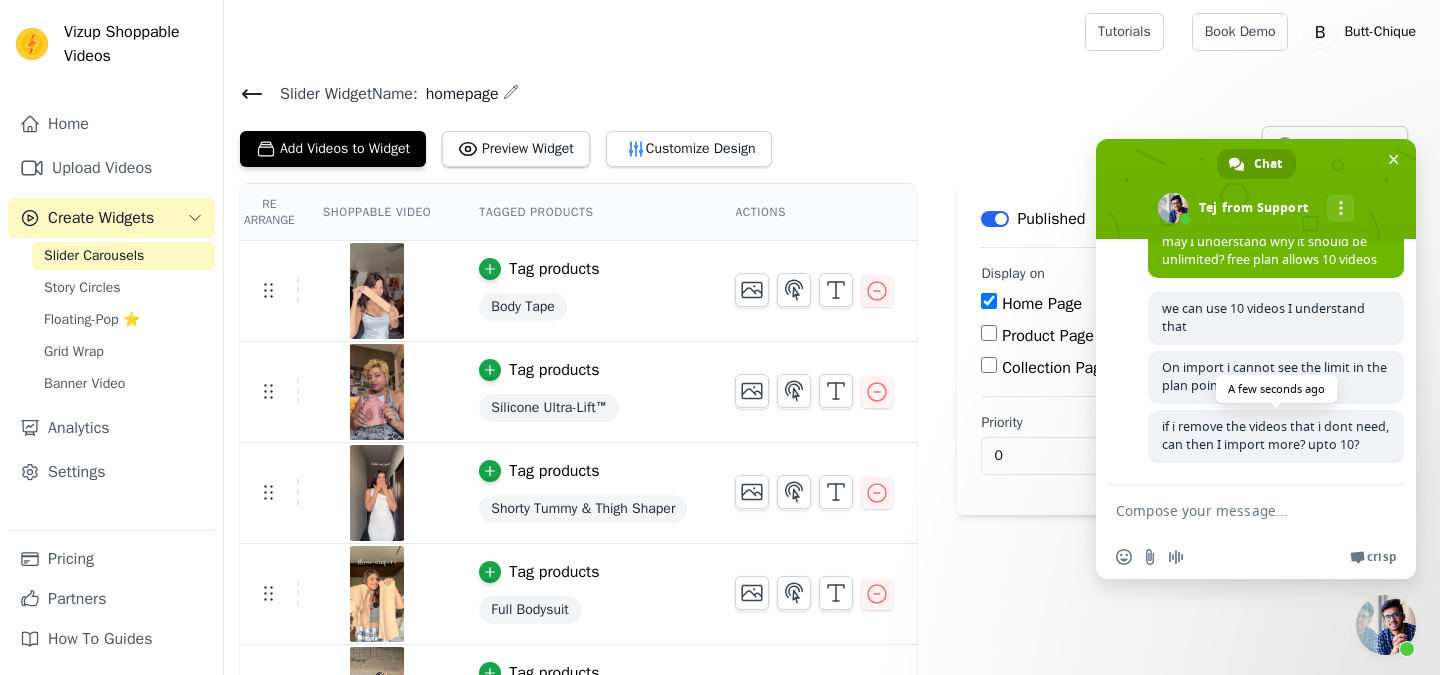 scroll, scrollTop: 698, scrollLeft: 0, axis: vertical 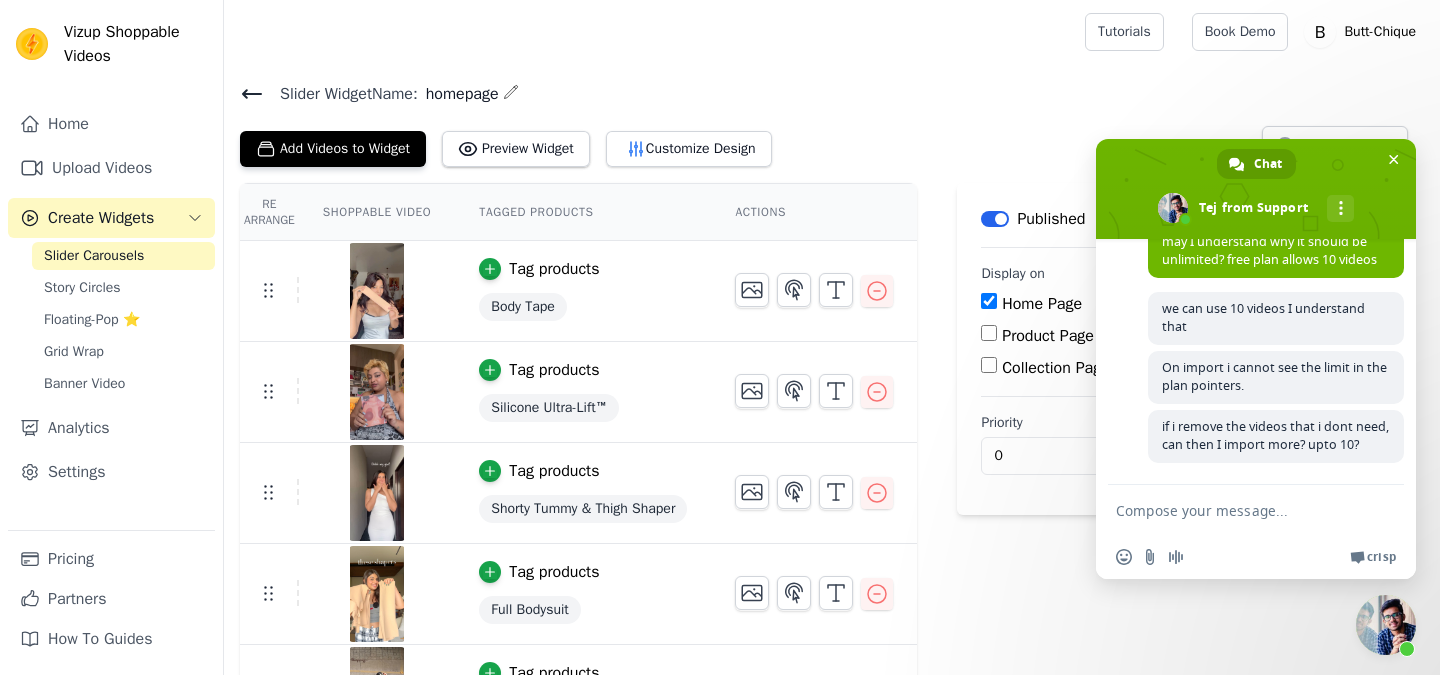 click on "Label     Published     Display on     Home Page     Product Page       Collection Page       Priority   0" at bounding box center (1045, 515) 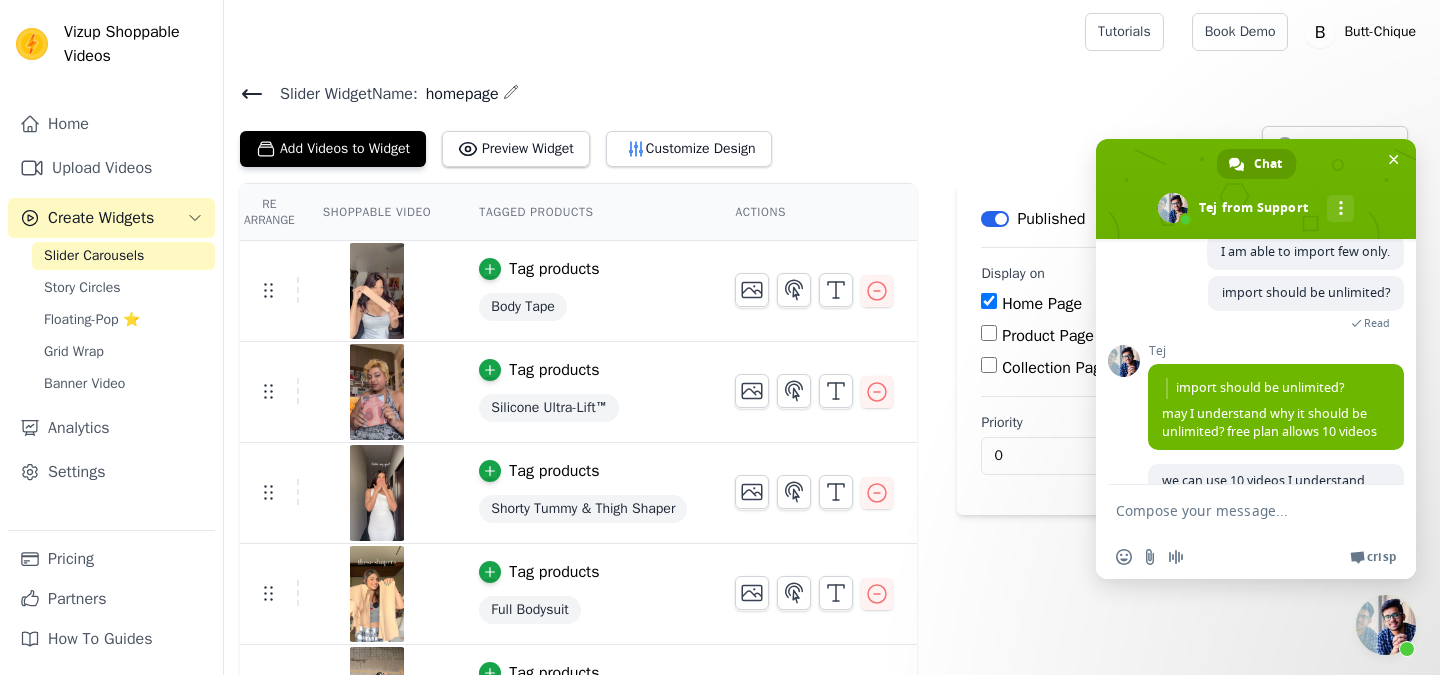 scroll, scrollTop: 698, scrollLeft: 0, axis: vertical 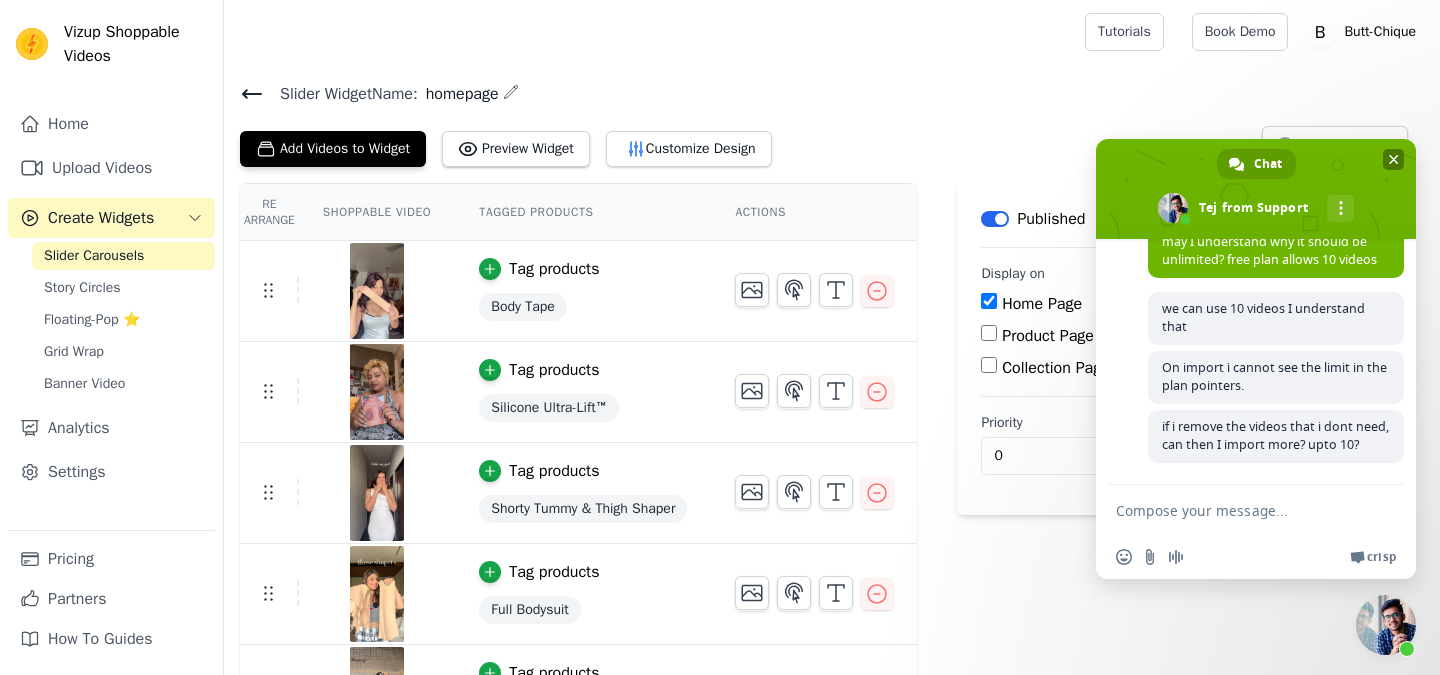 click at bounding box center (1394, 159) 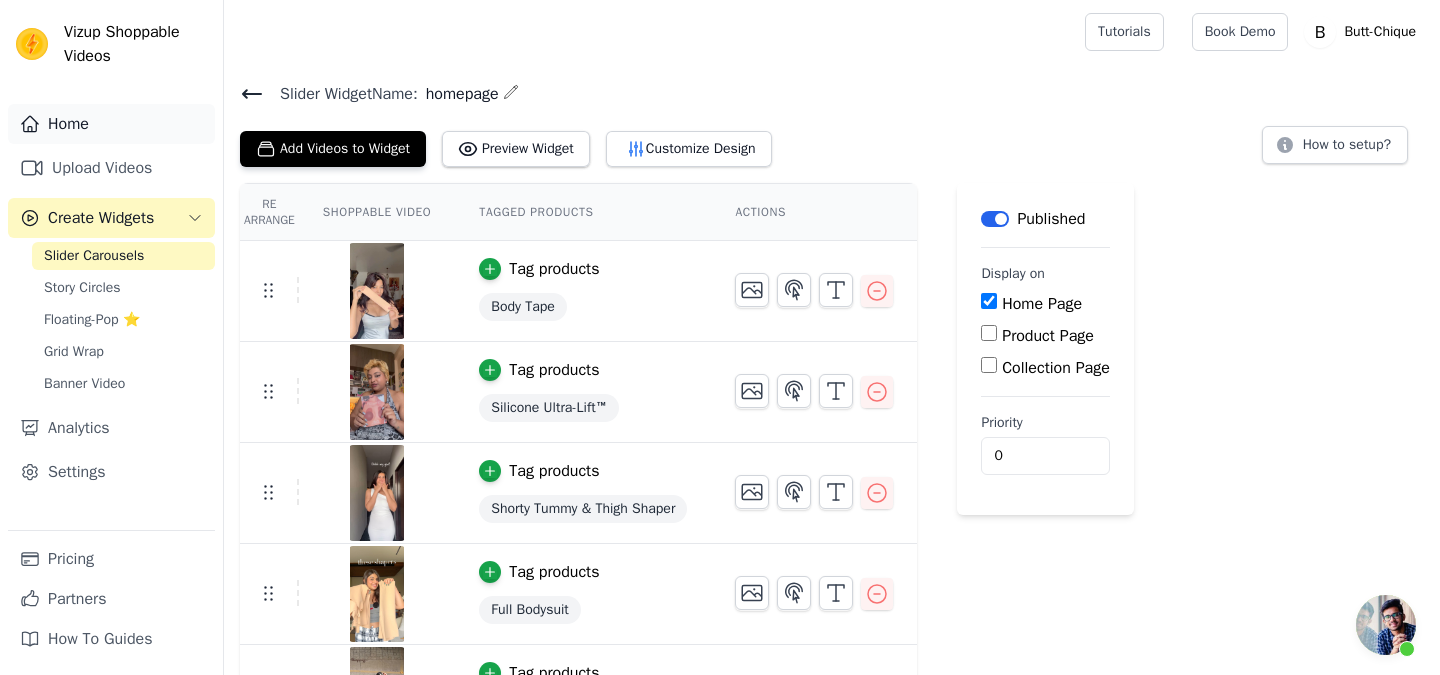click on "Home" at bounding box center [111, 124] 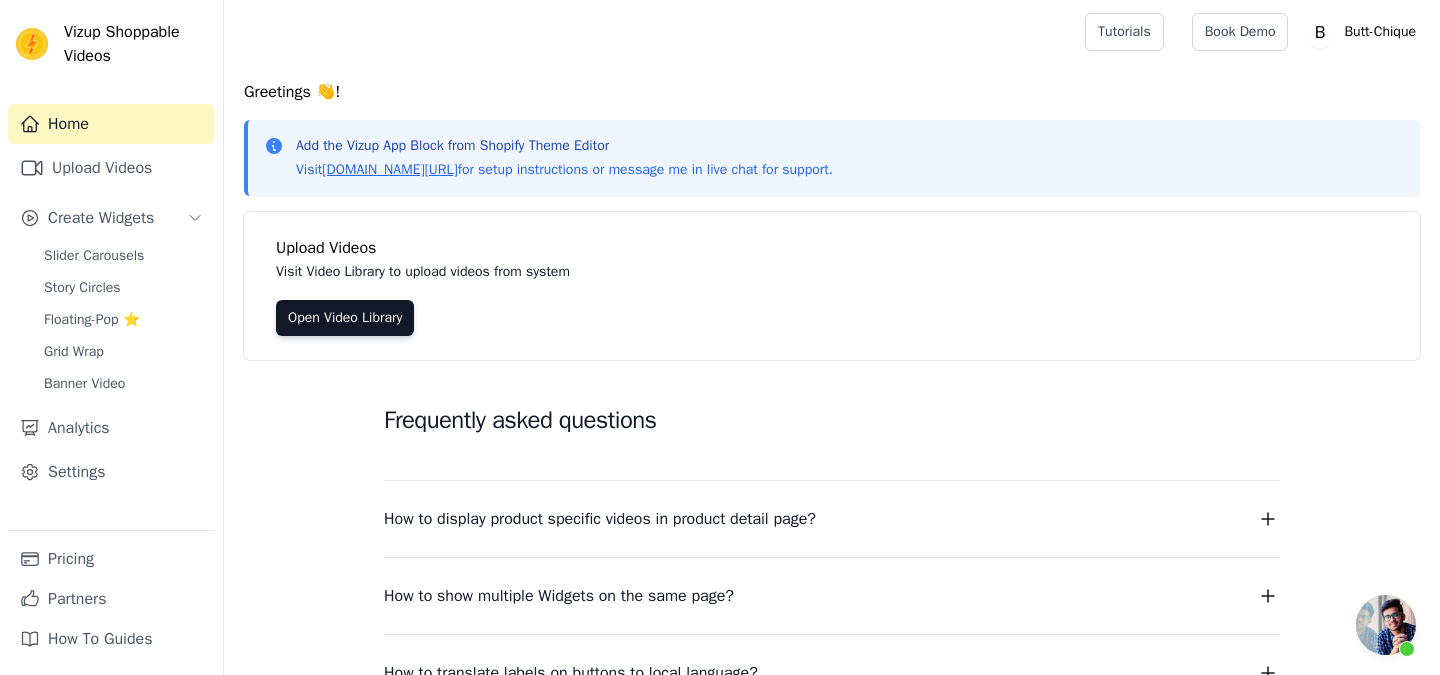 click at bounding box center [1386, 625] 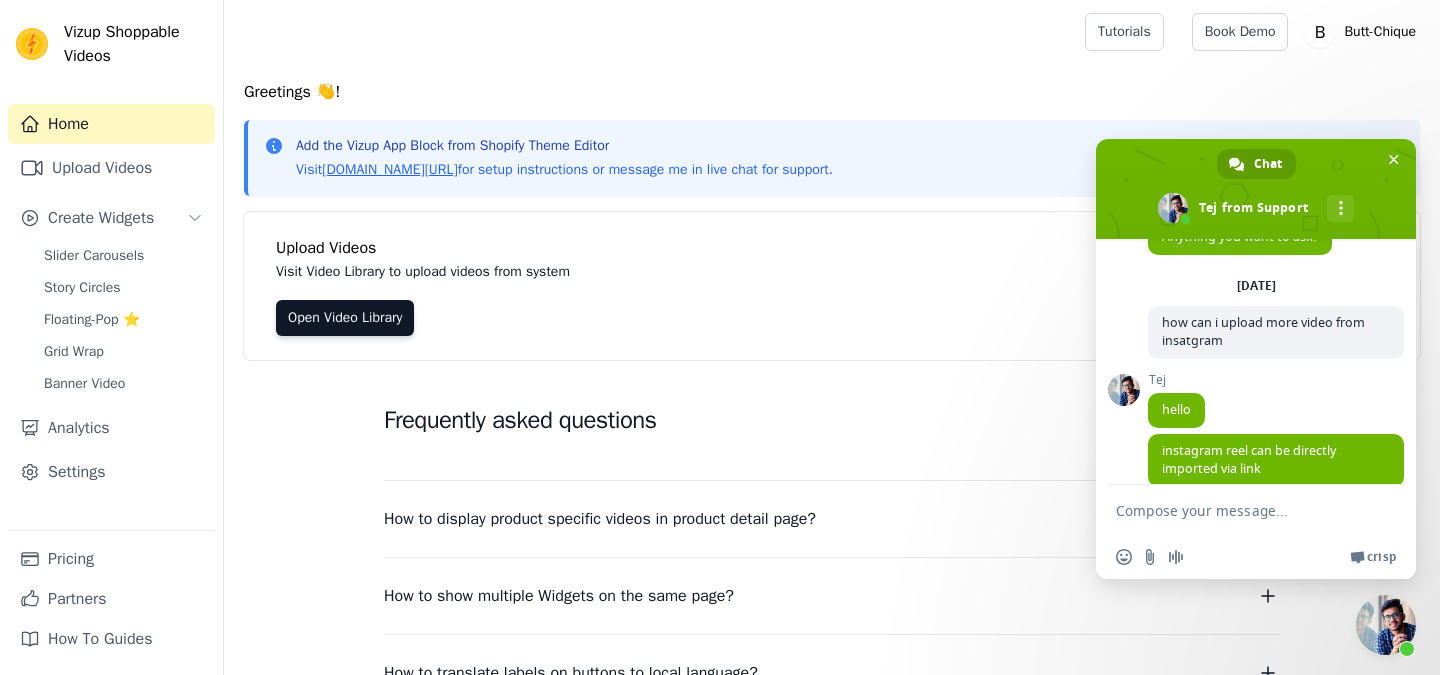 scroll, scrollTop: 698, scrollLeft: 0, axis: vertical 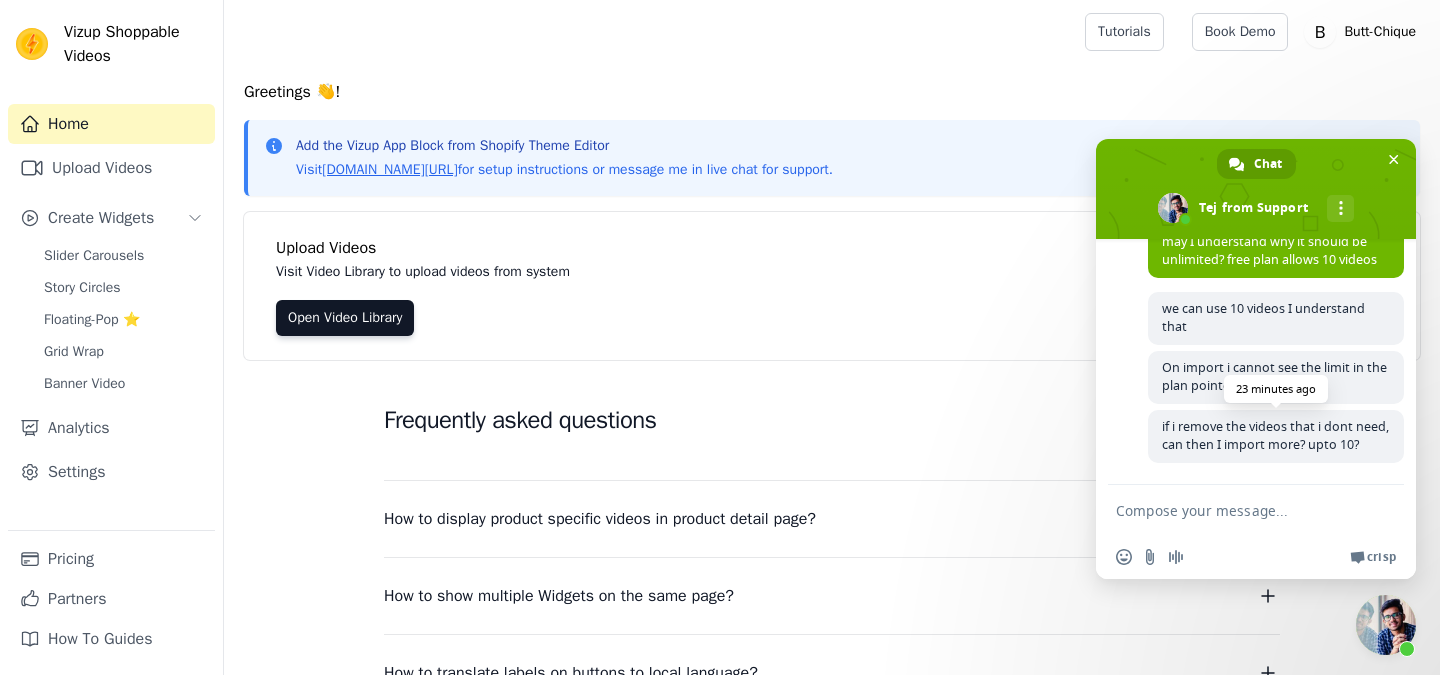 type on "?" 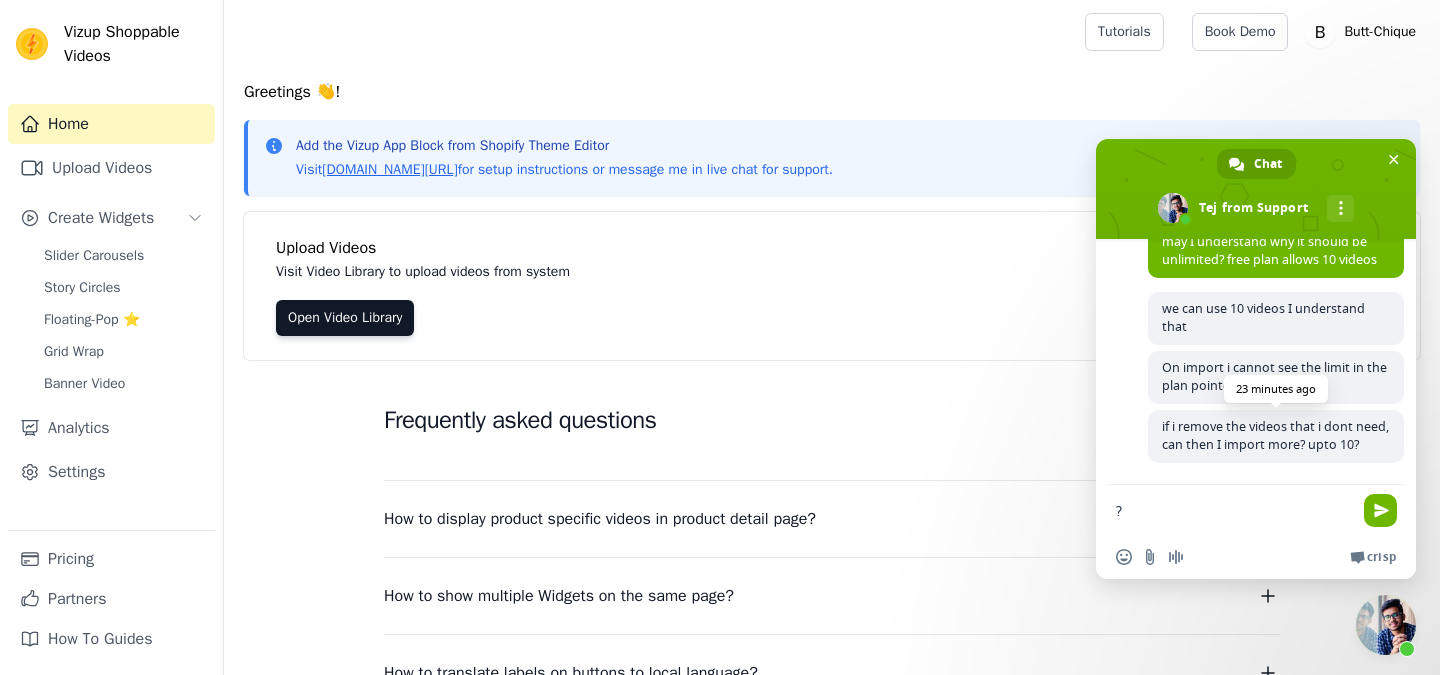 type 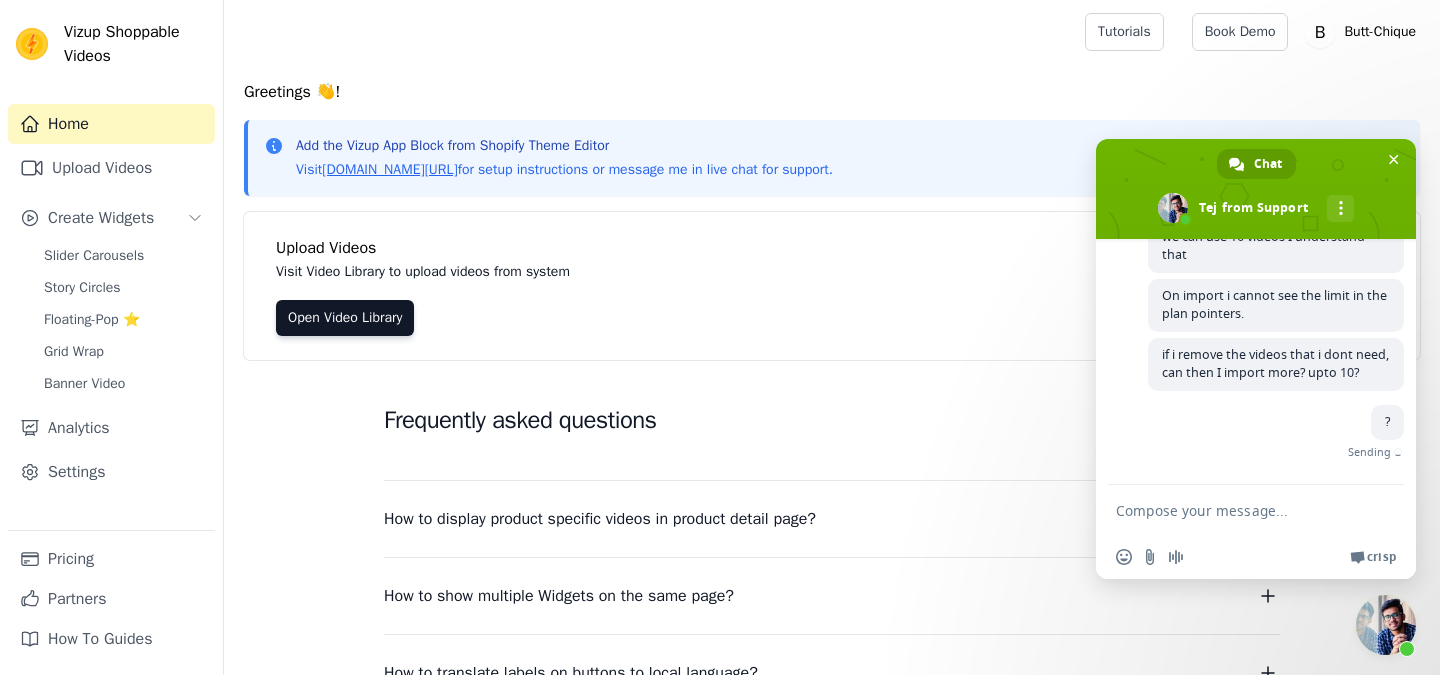scroll, scrollTop: 740, scrollLeft: 0, axis: vertical 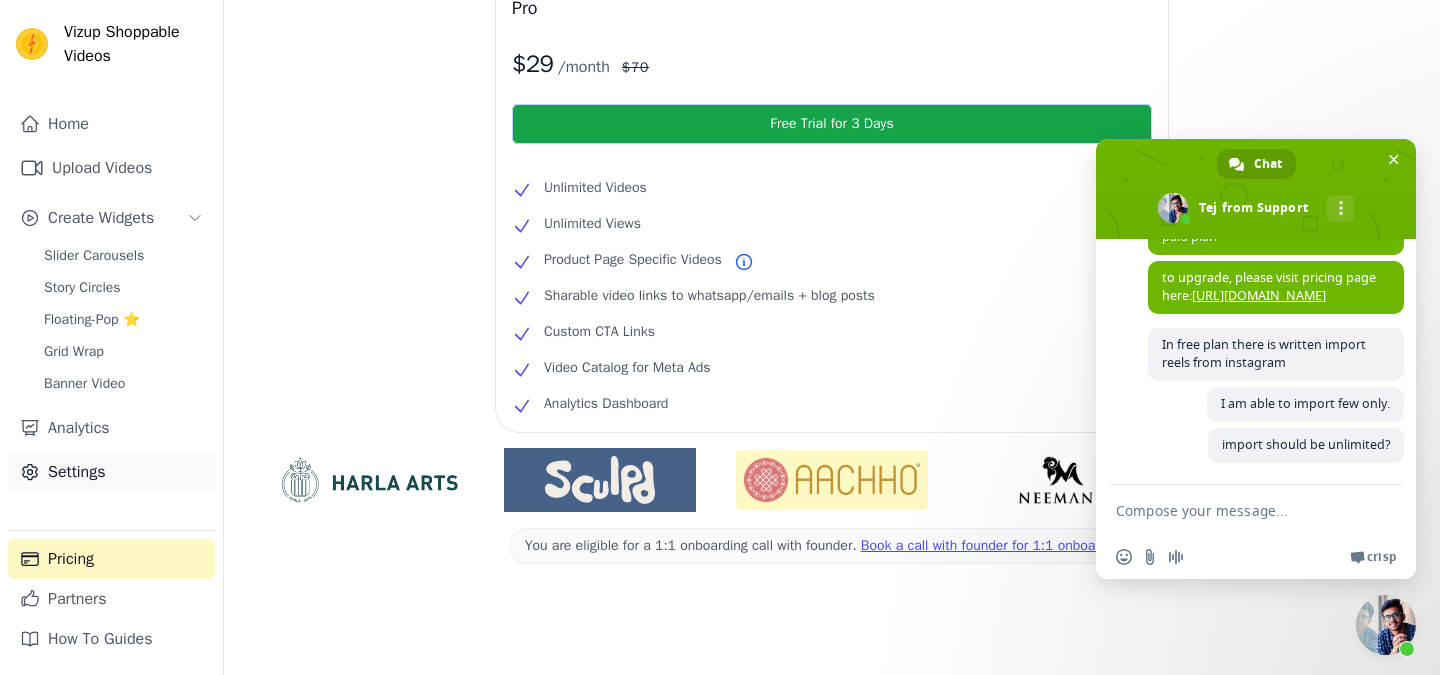 click on "Settings" at bounding box center [111, 472] 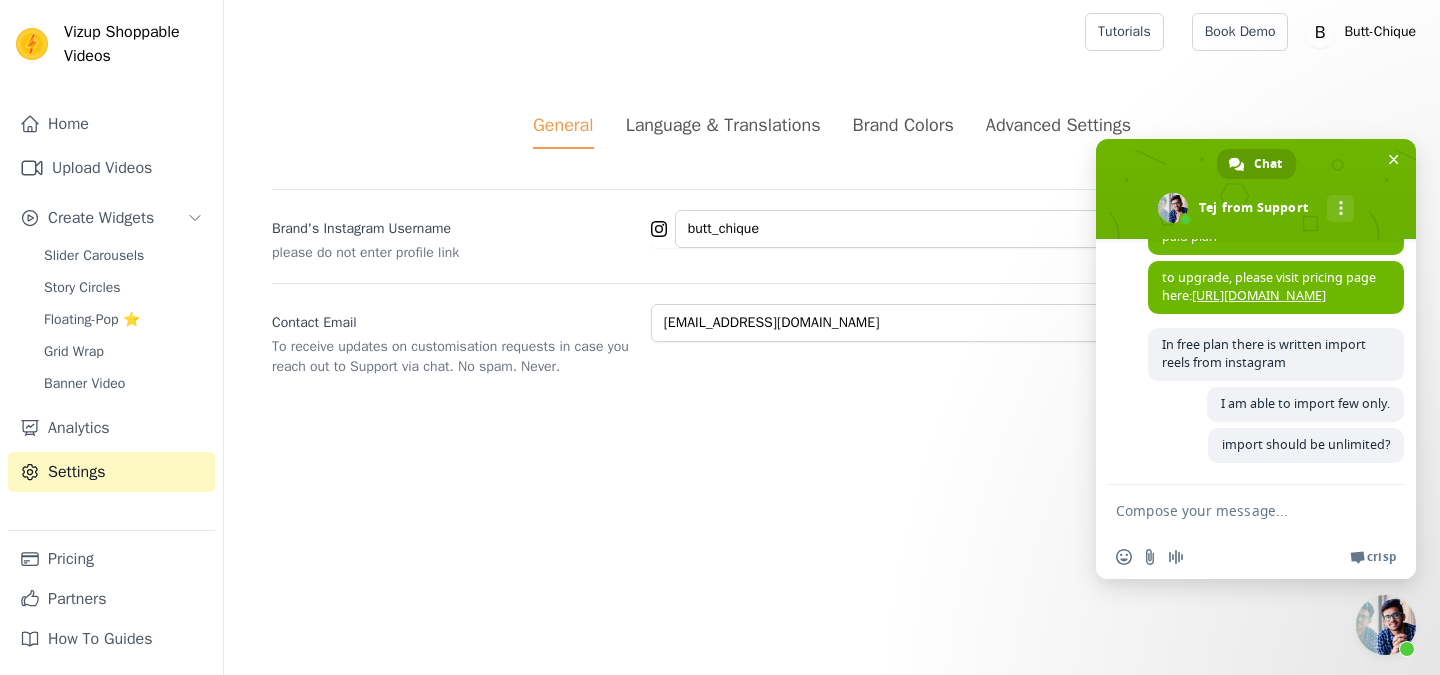 click on "General   Language & Translations   Brand Colors   Advanced Settings       unsaved changes   Save   Dismiss     Brand's Instagram Username   please do not enter profile link     butt_chique   Contact Email   To receive updates on customisation requests in case you reach out to Support via chat. No spam. Never.   [EMAIL_ADDRESS][DOMAIN_NAME]" at bounding box center [832, 244] 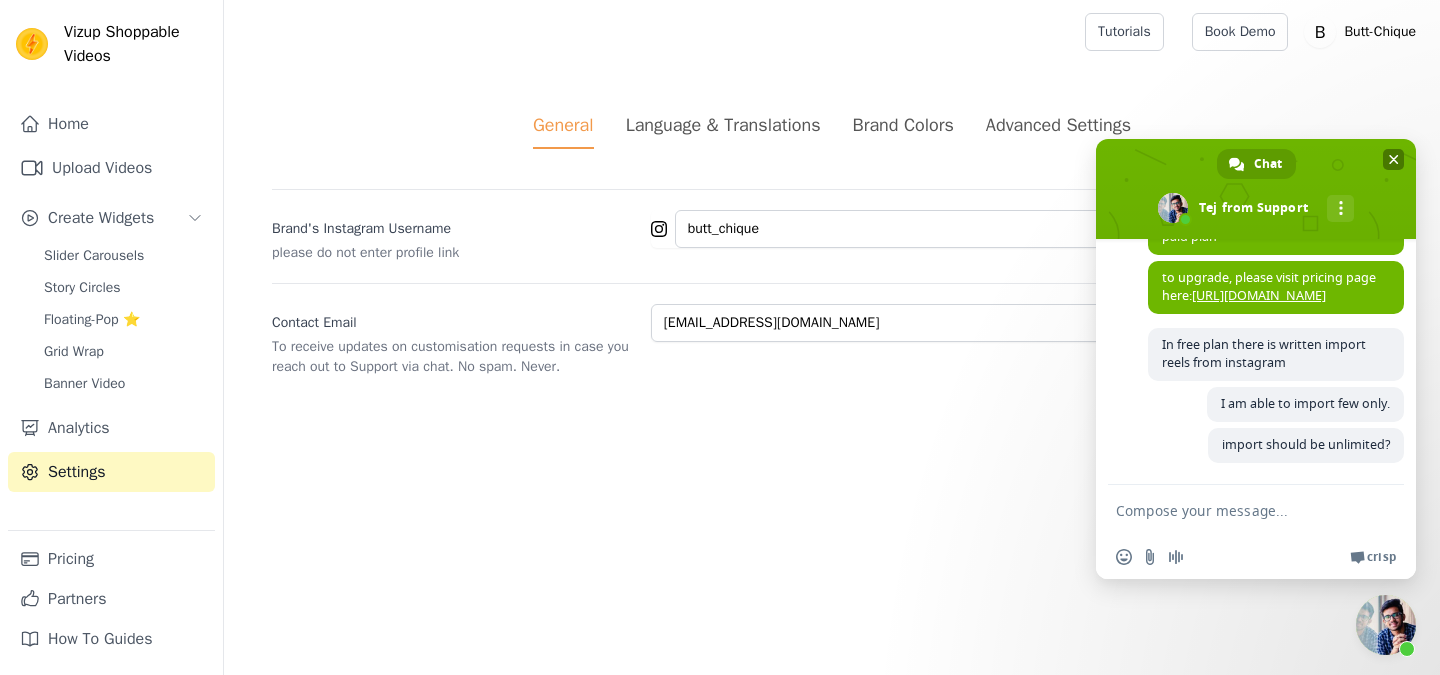 click at bounding box center (1394, 159) 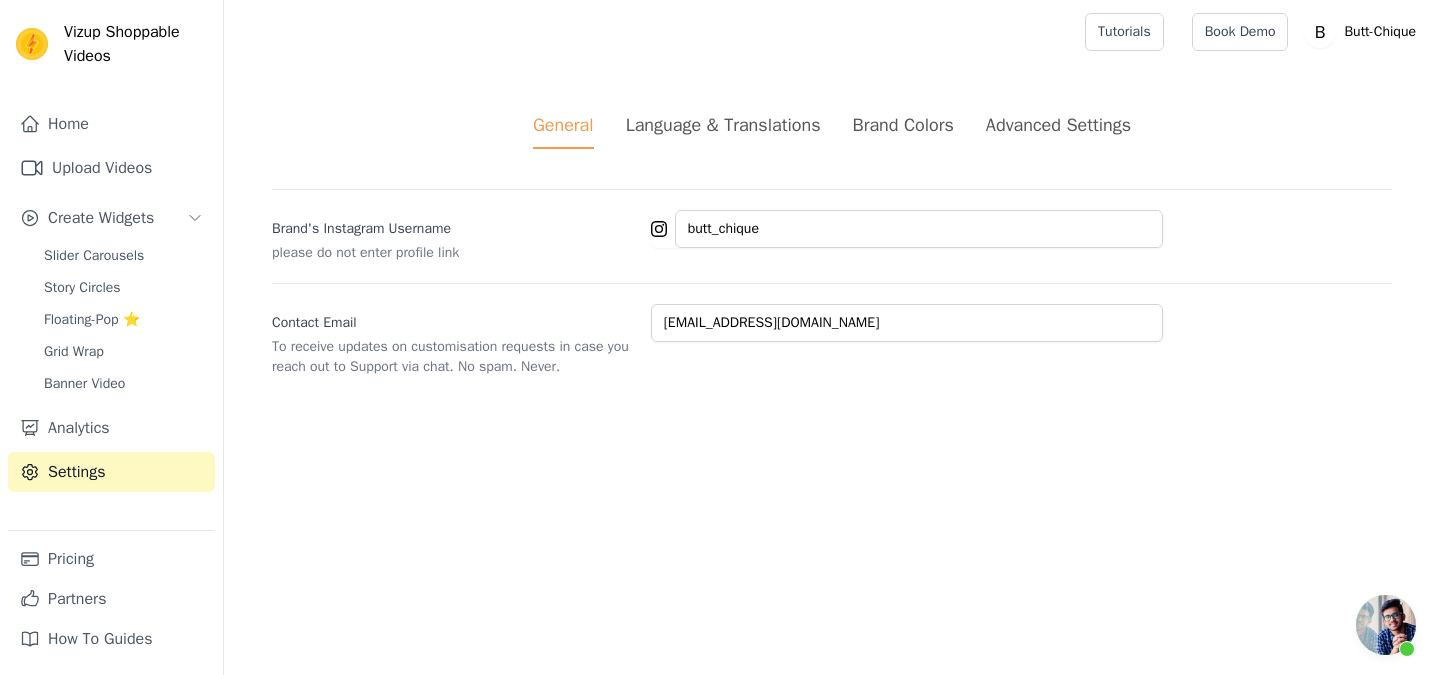 click on "General   Language & Translations   Brand Colors   Advanced Settings" at bounding box center (832, 130) 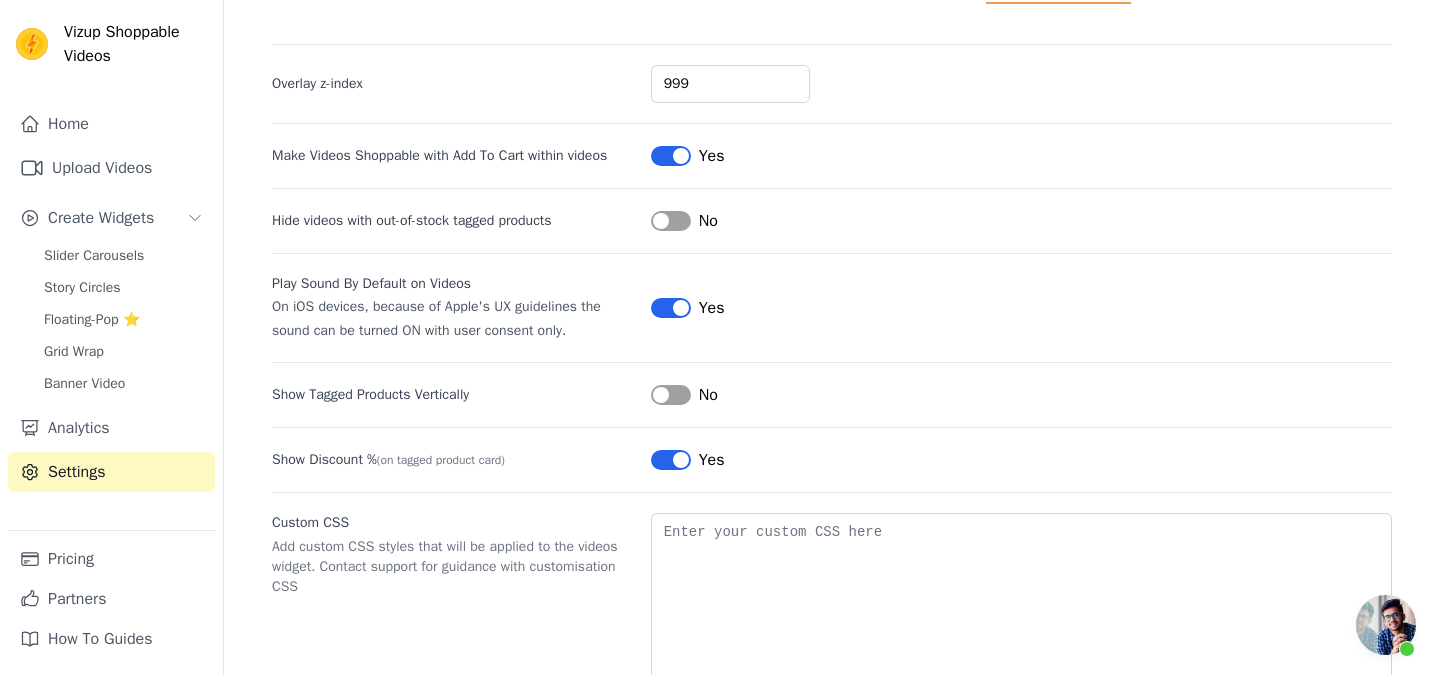 scroll, scrollTop: 209, scrollLeft: 0, axis: vertical 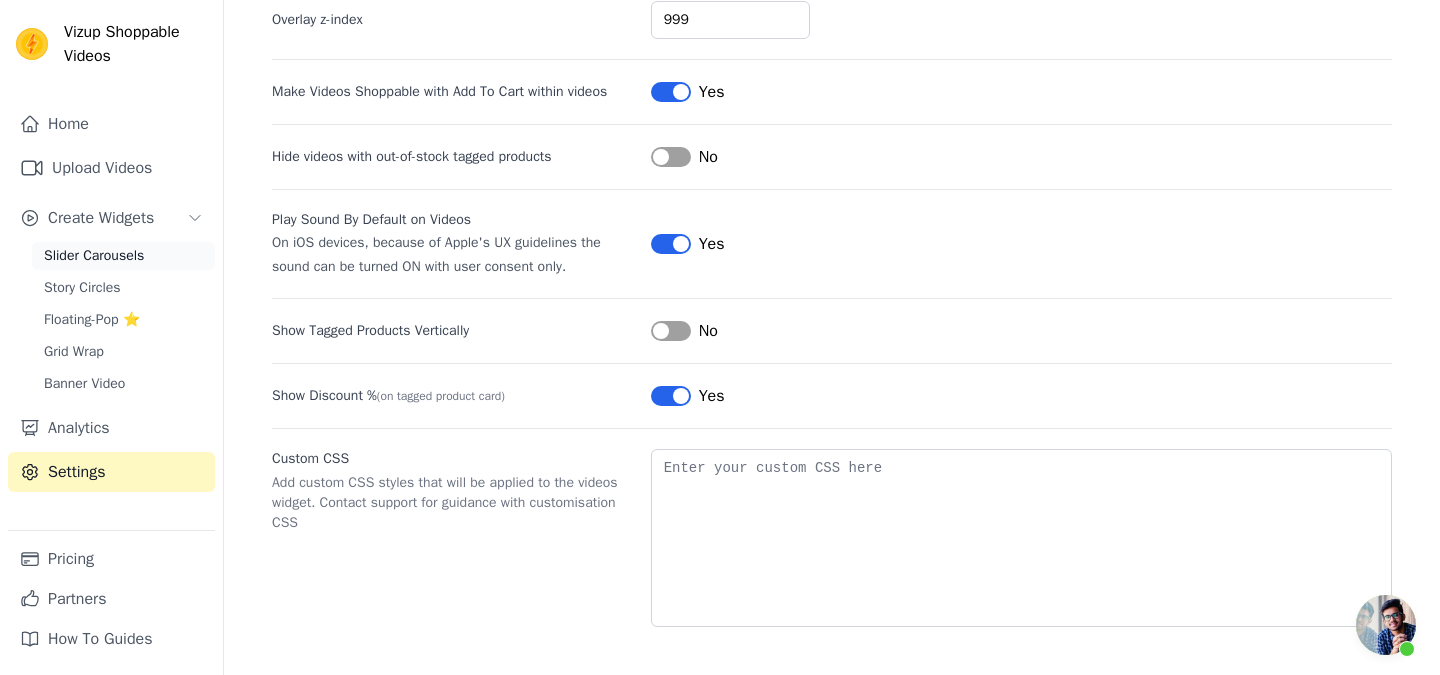 click on "Slider Carousels" at bounding box center (94, 256) 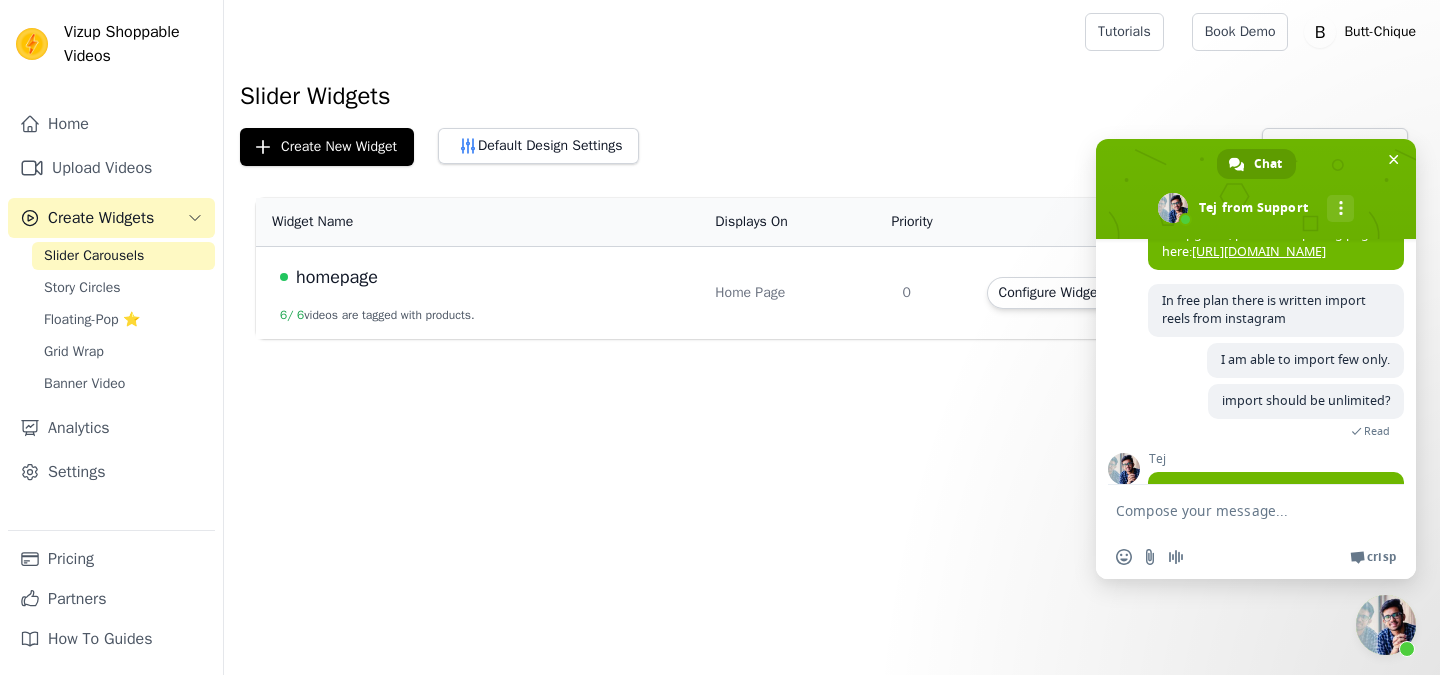 type on "so i" 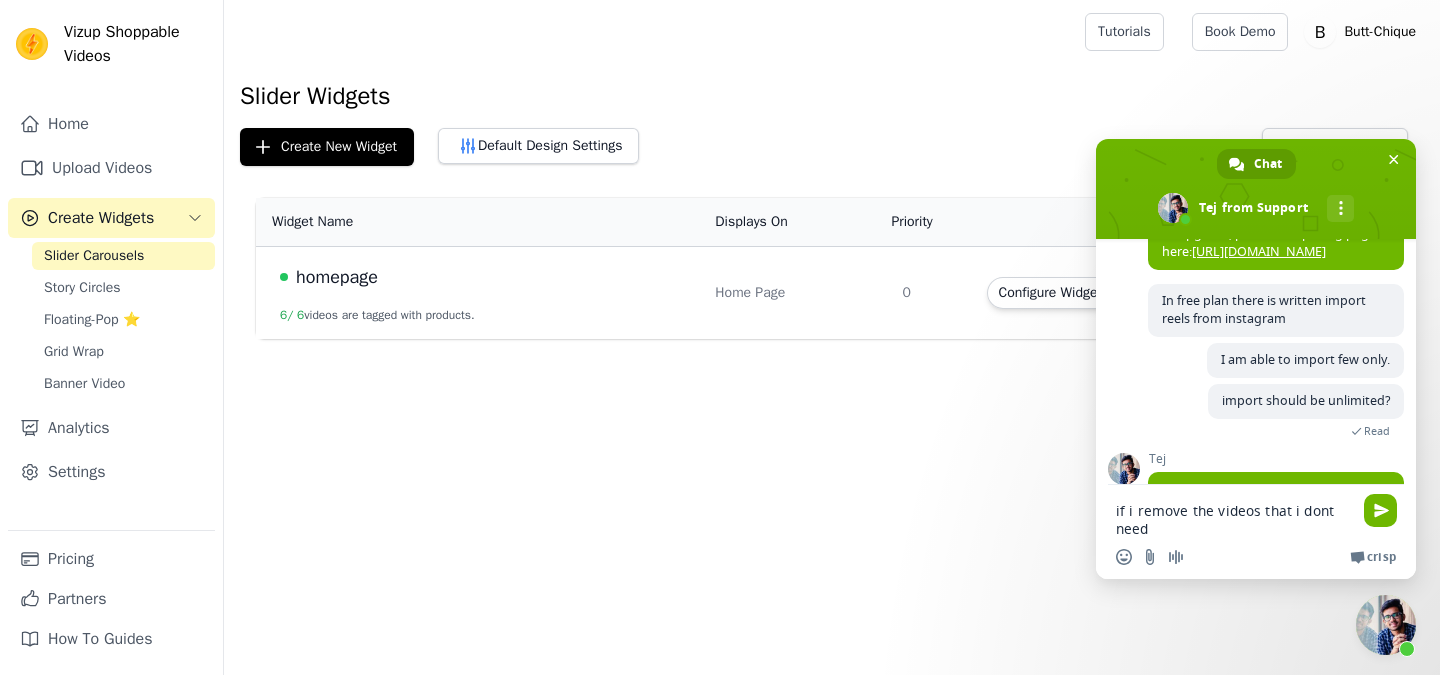 type on "if i remove the videos that i dont need, can then I import more?" 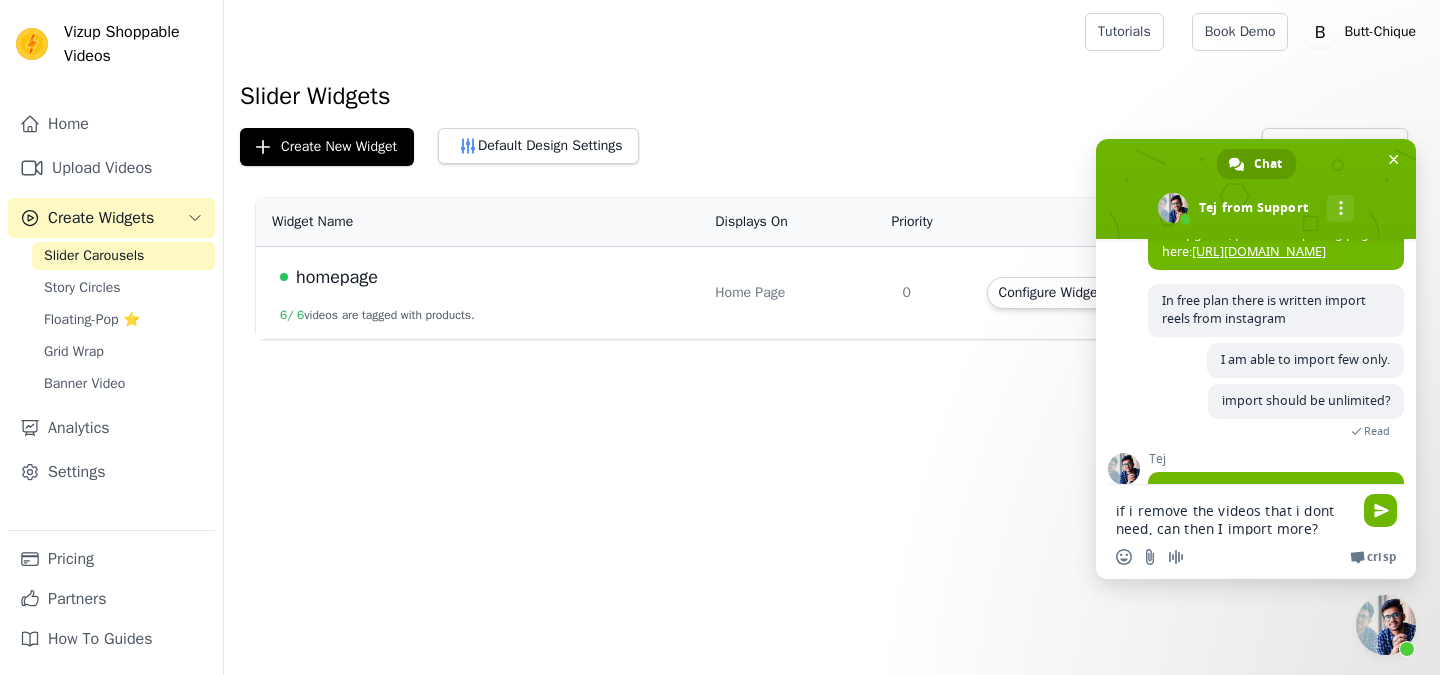 type 